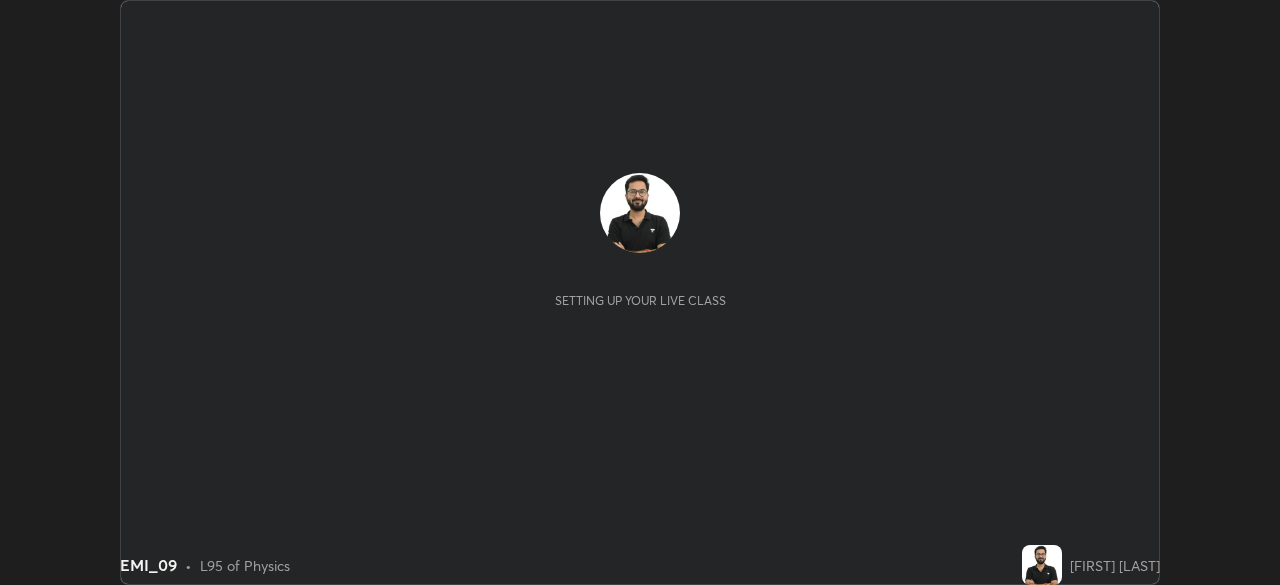 scroll, scrollTop: 0, scrollLeft: 0, axis: both 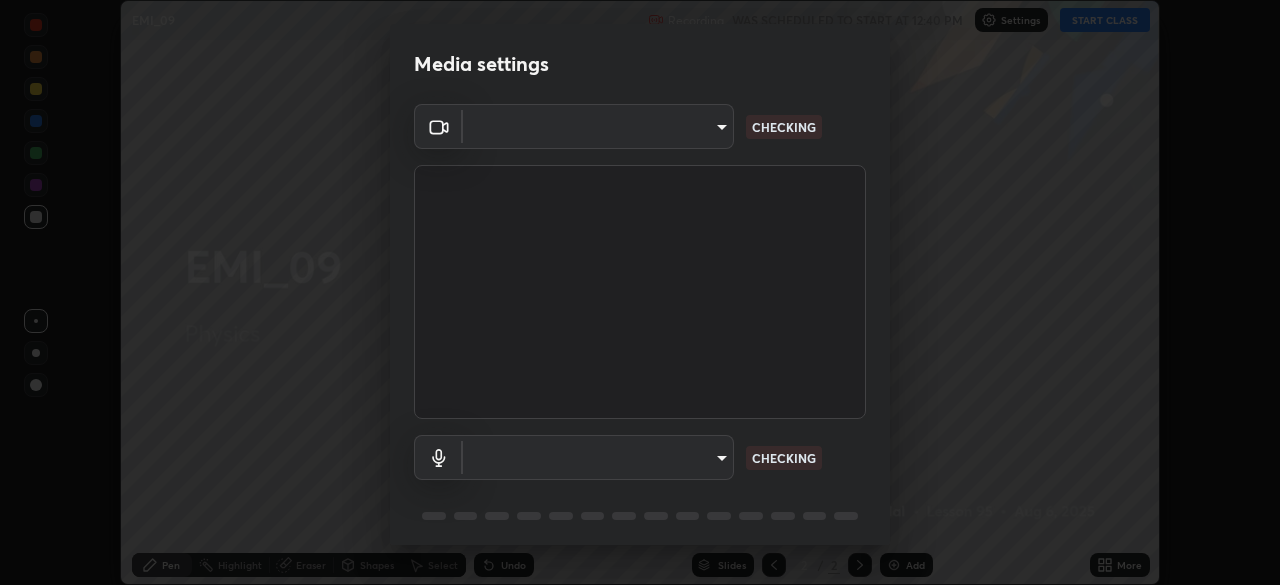 type on "9ce9bf5b38d6cfc450dc04700dda146ffef8b1f769f81d34cd4980de2a0341eb" 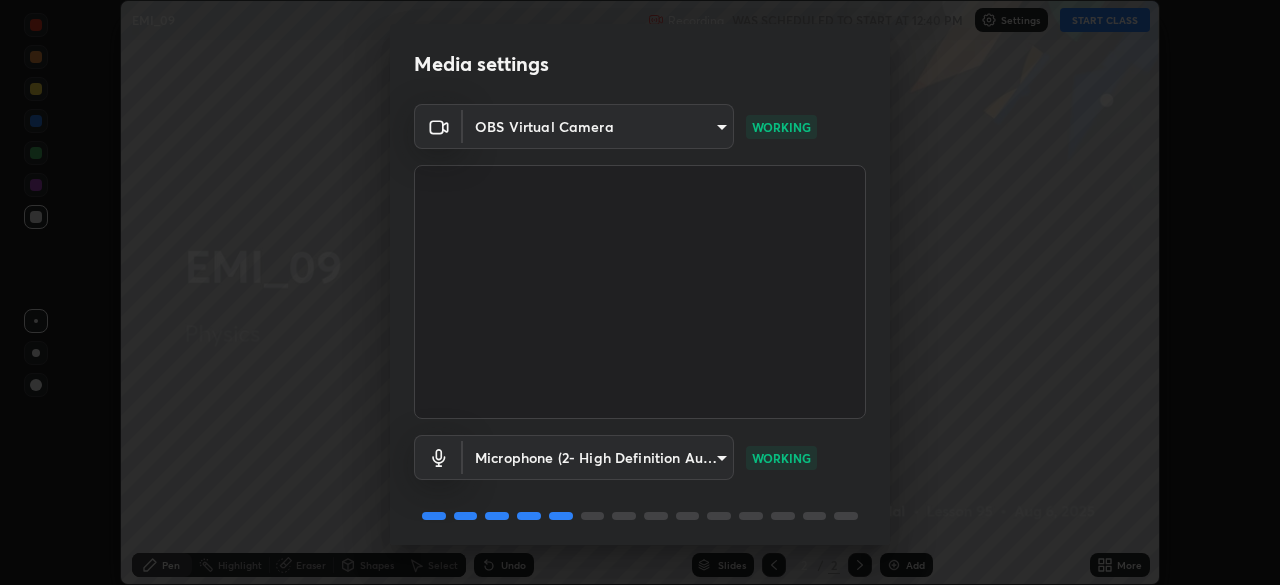 scroll, scrollTop: 71, scrollLeft: 0, axis: vertical 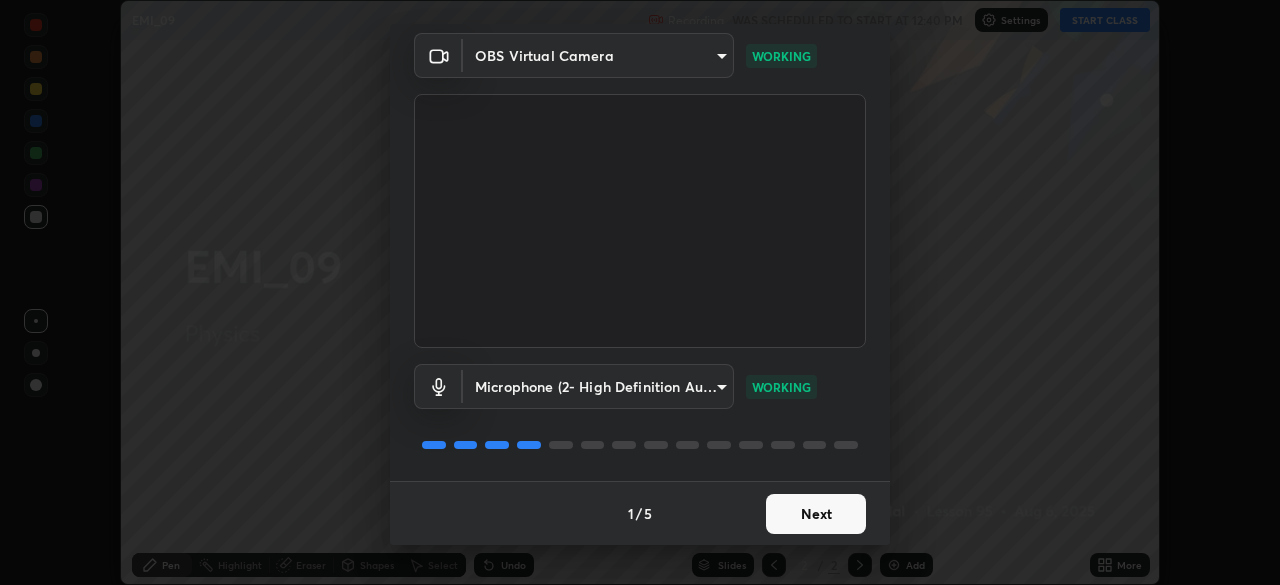 click on "Next" at bounding box center (816, 514) 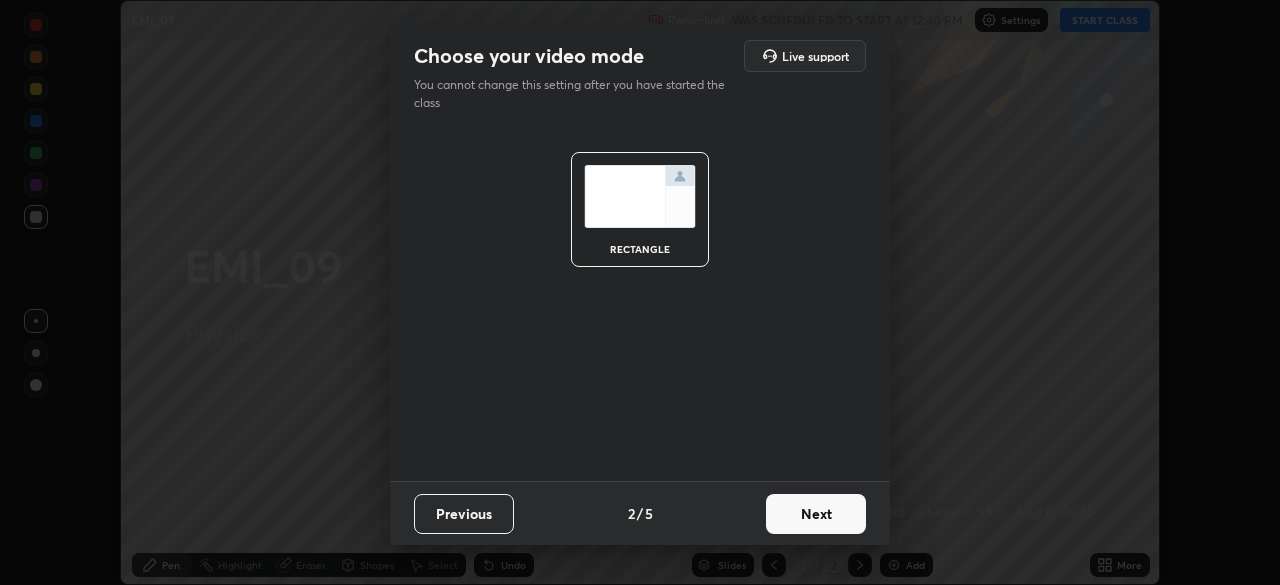 scroll, scrollTop: 0, scrollLeft: 0, axis: both 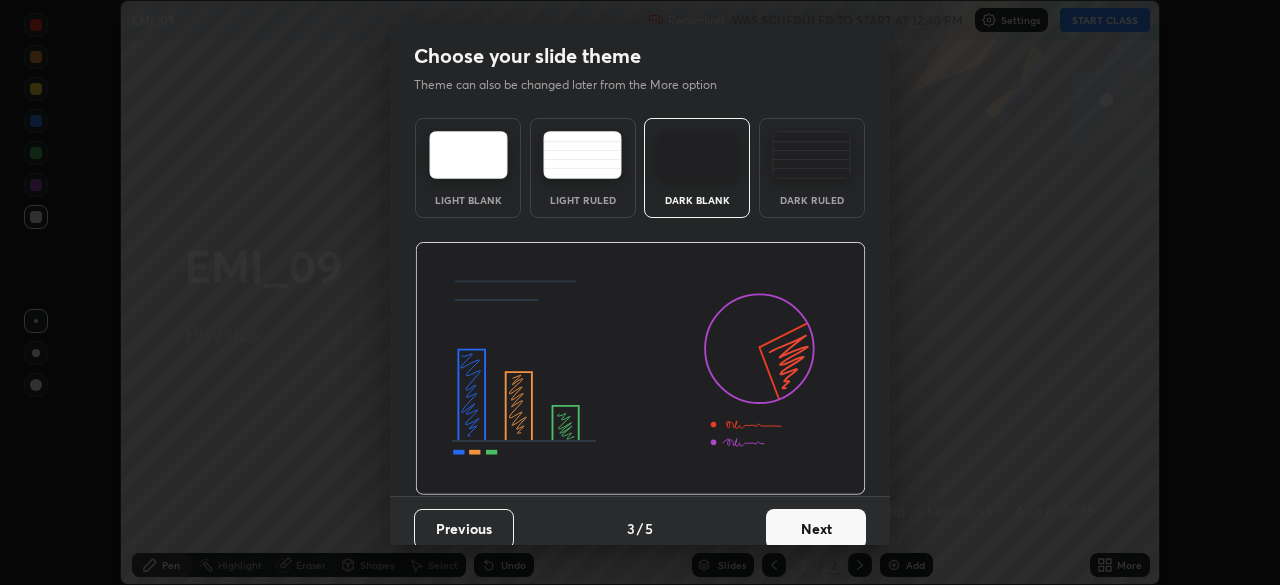 click on "Next" at bounding box center (816, 529) 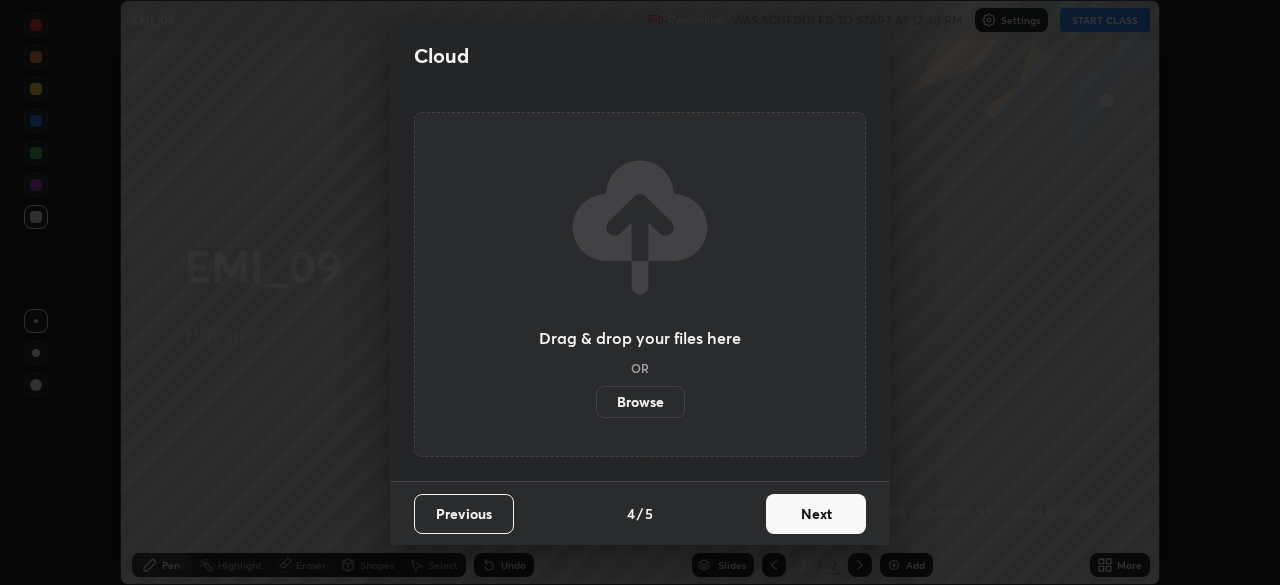 click on "Next" at bounding box center (816, 514) 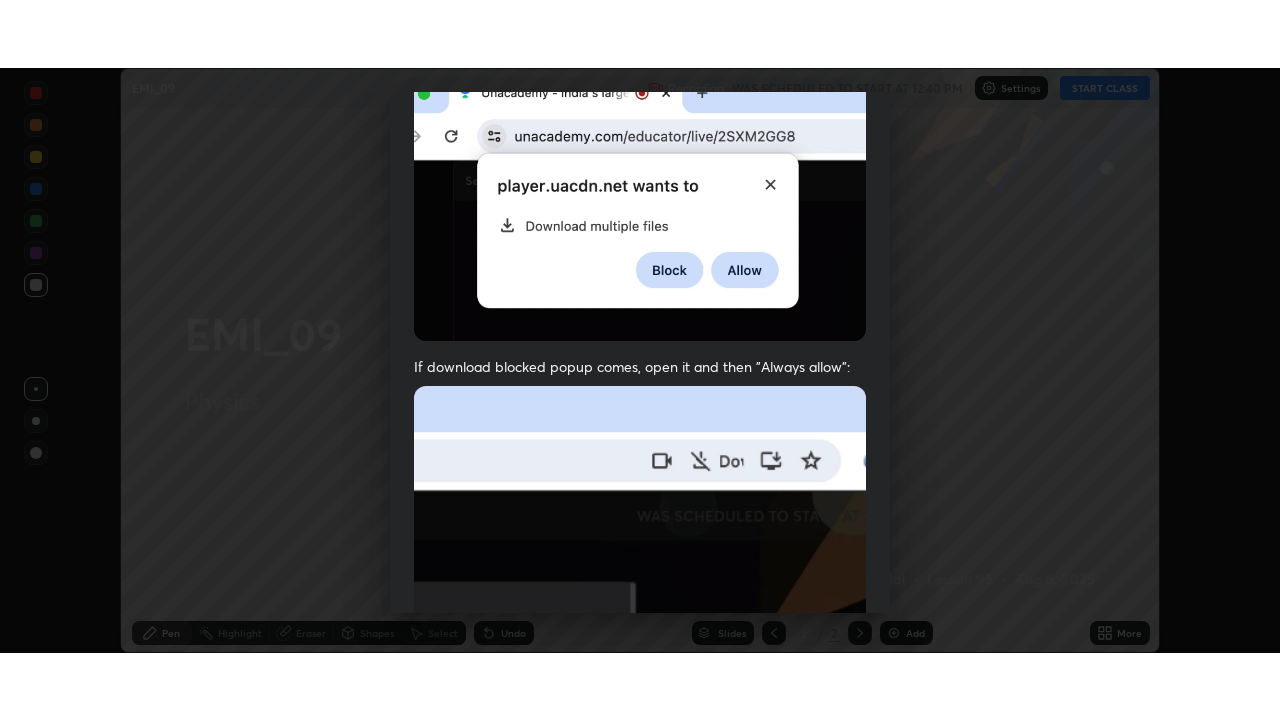 scroll, scrollTop: 479, scrollLeft: 0, axis: vertical 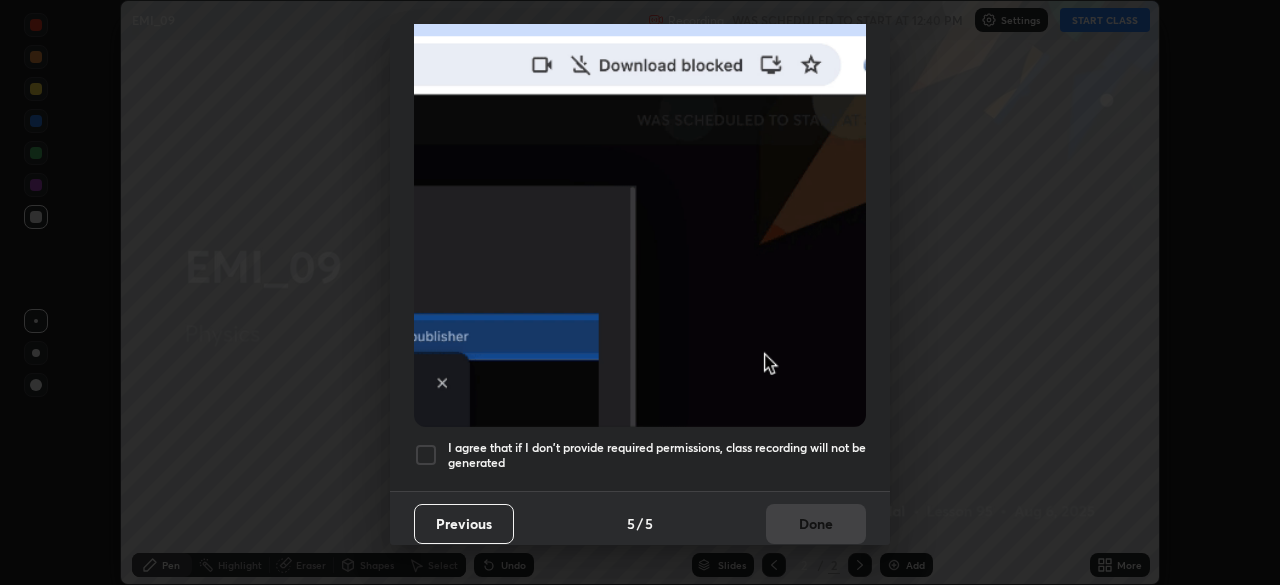 click on "I agree that if I don't provide required permissions, class recording will not be generated" at bounding box center [657, 455] 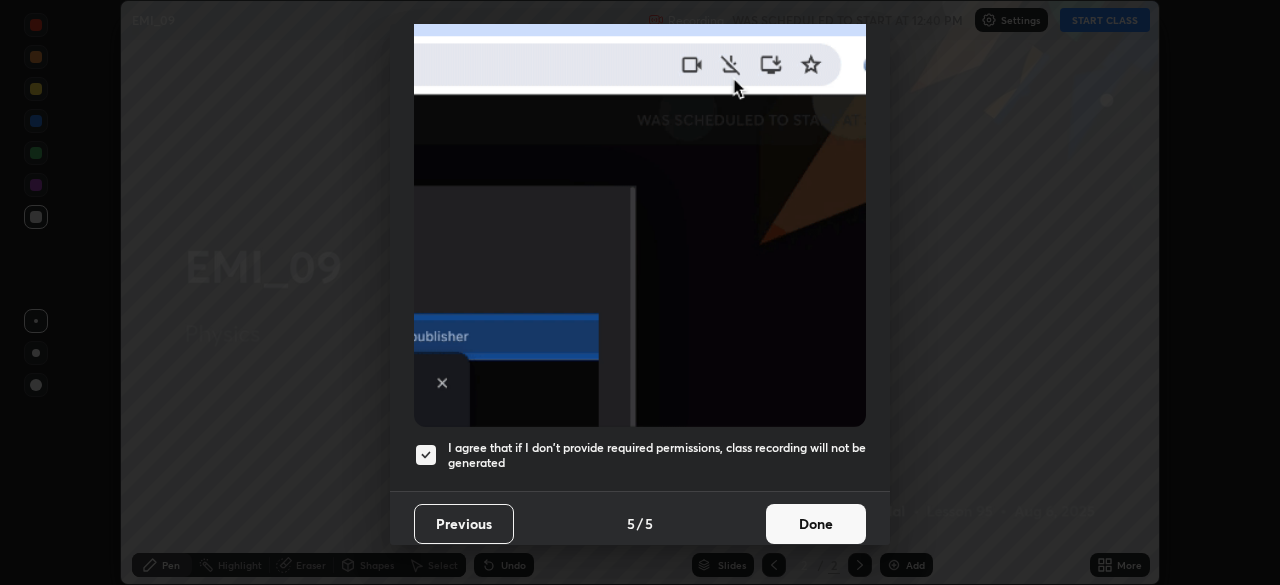 click on "Done" at bounding box center [816, 524] 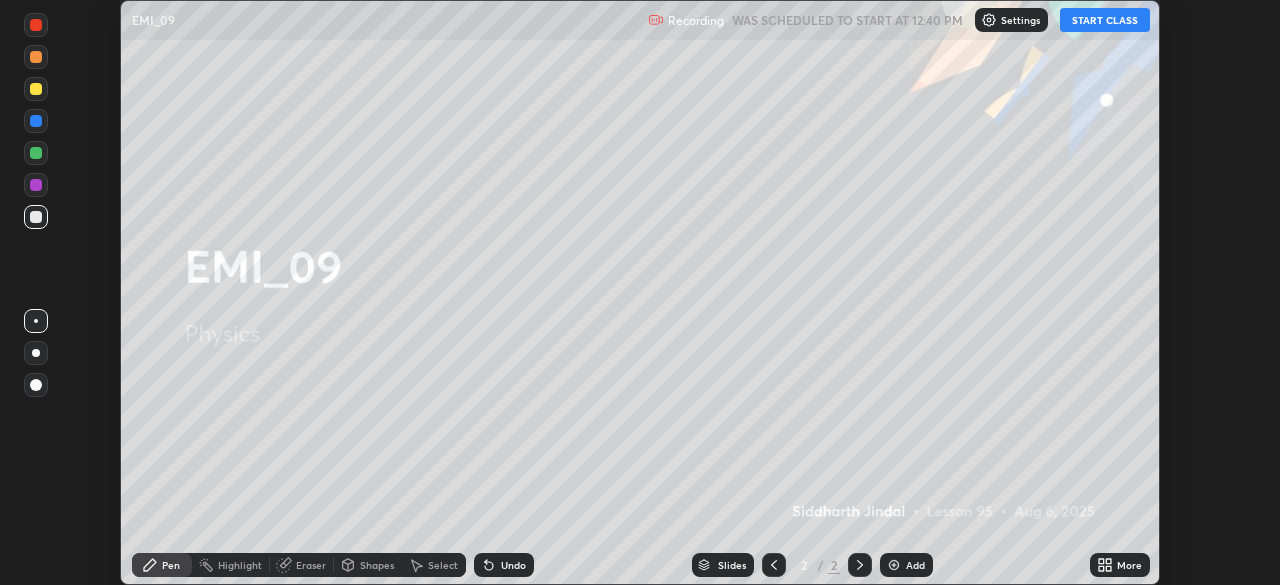 click on "More" at bounding box center [1129, 565] 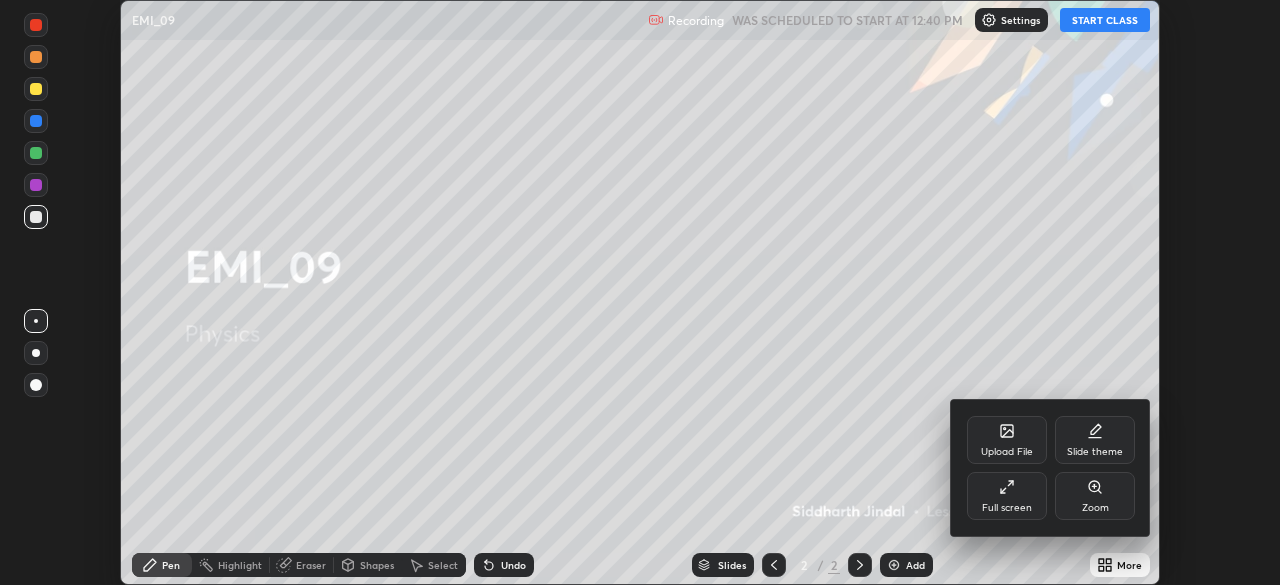 click on "Full screen" at bounding box center [1007, 496] 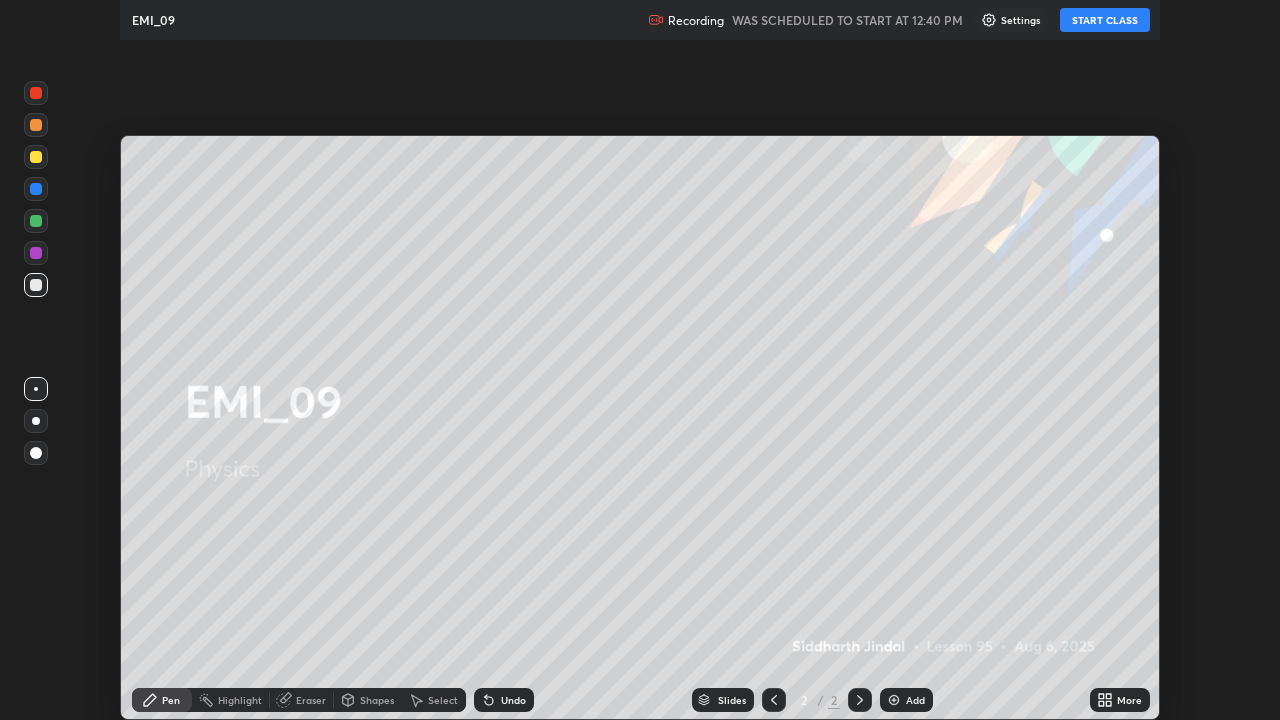 scroll, scrollTop: 99280, scrollLeft: 98720, axis: both 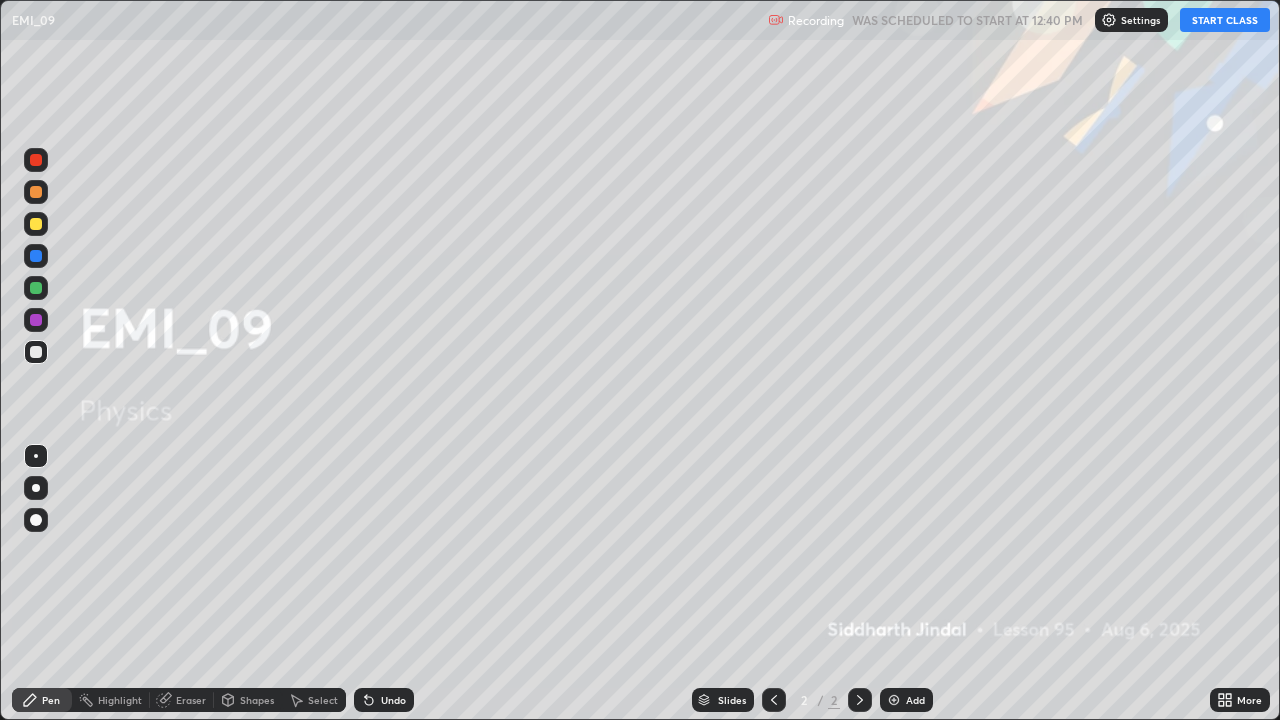 click on "START CLASS" at bounding box center [1225, 20] 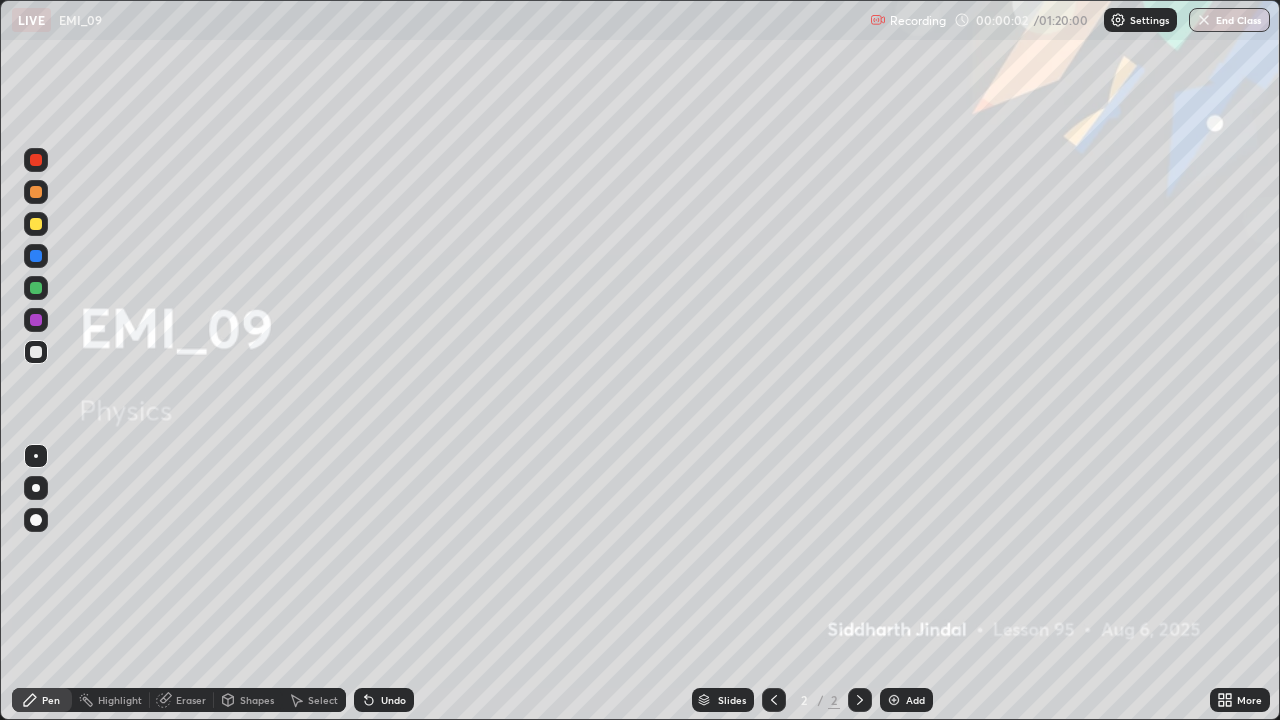 click at bounding box center [36, 488] 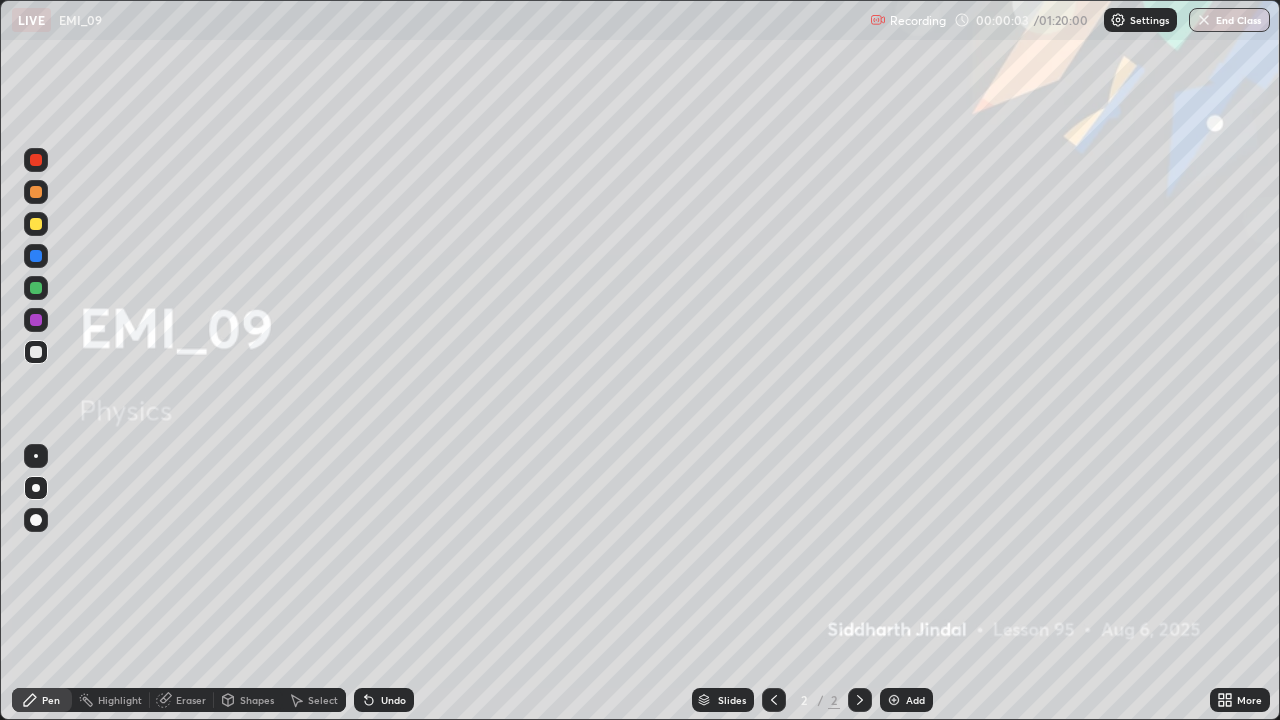 click at bounding box center (36, 224) 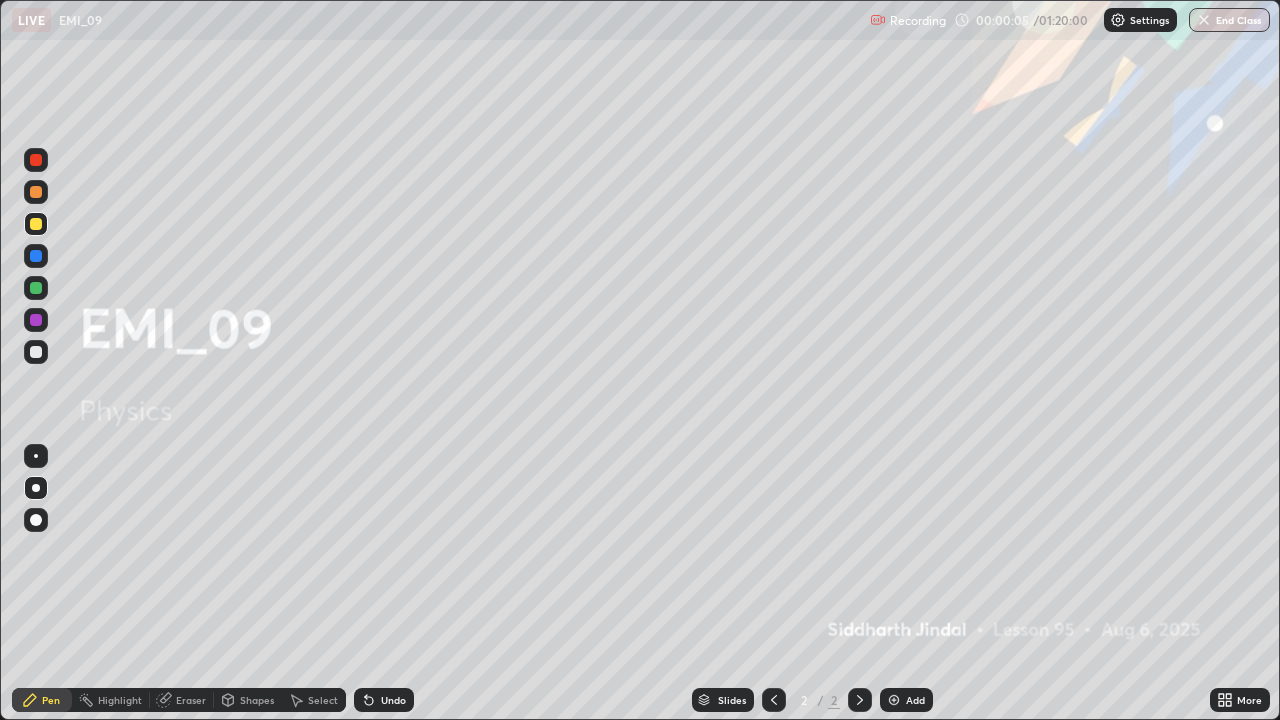 click 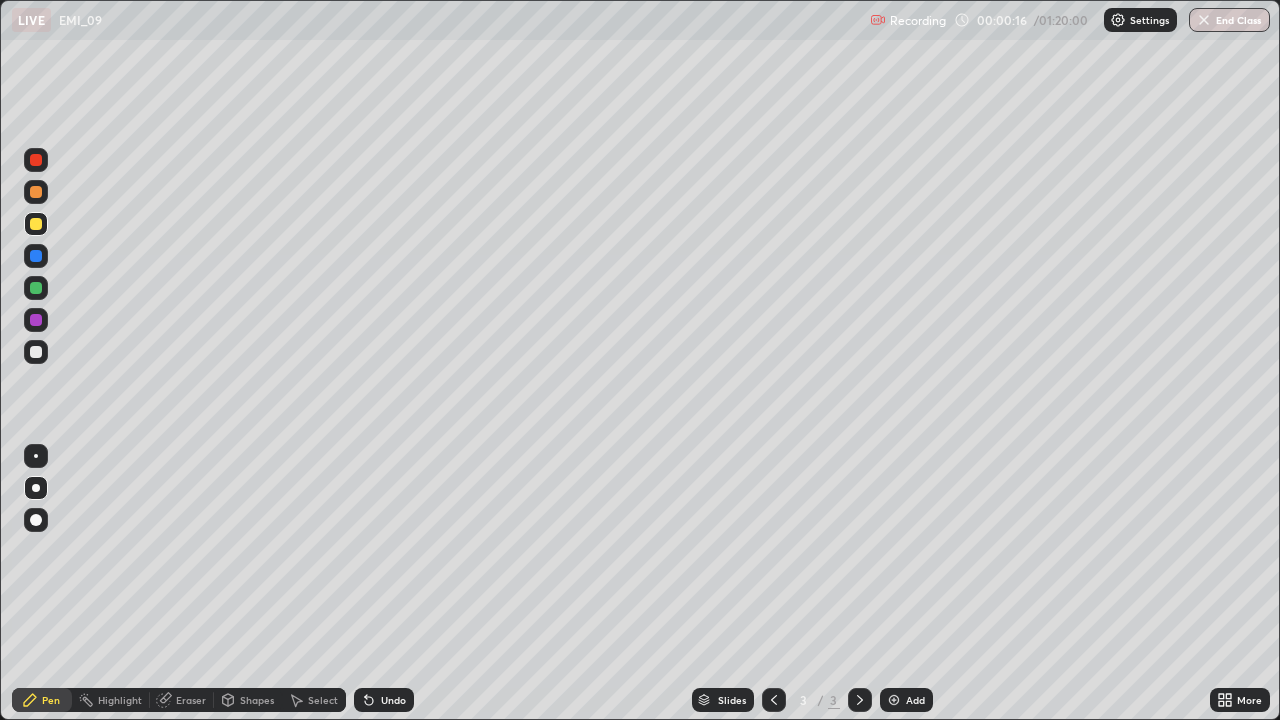 click at bounding box center (36, 352) 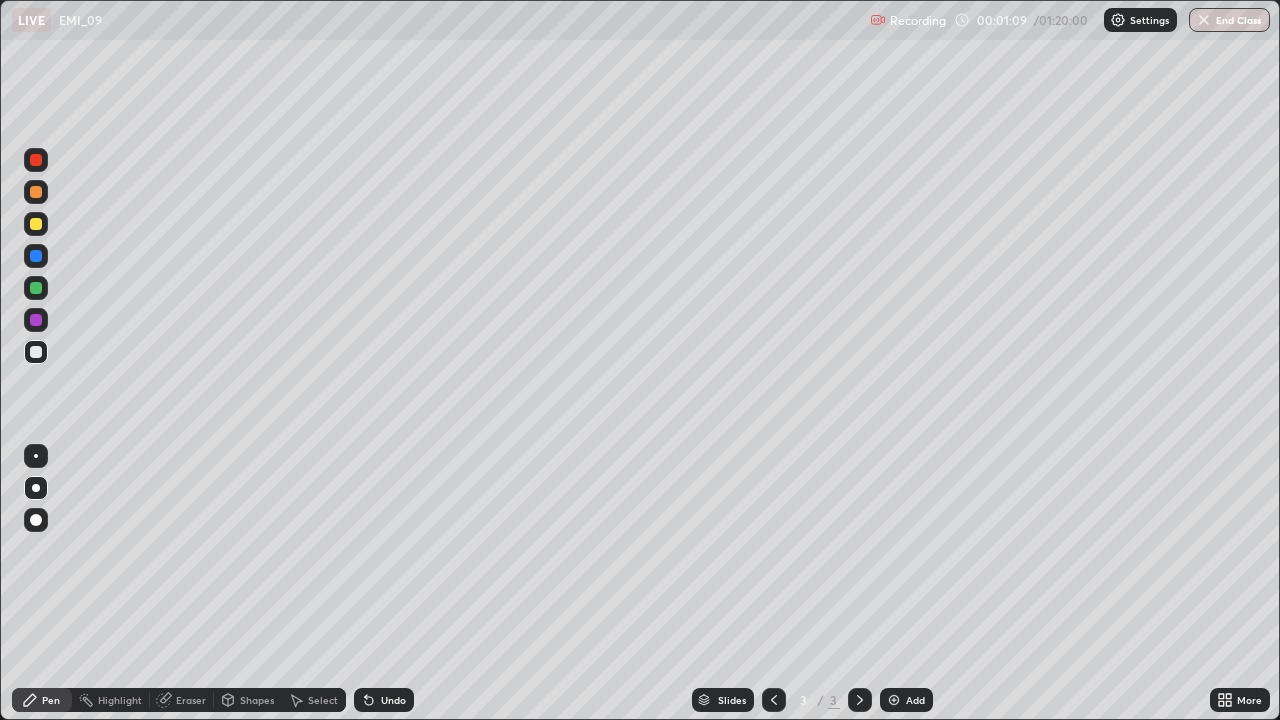 click on "Undo" at bounding box center (393, 700) 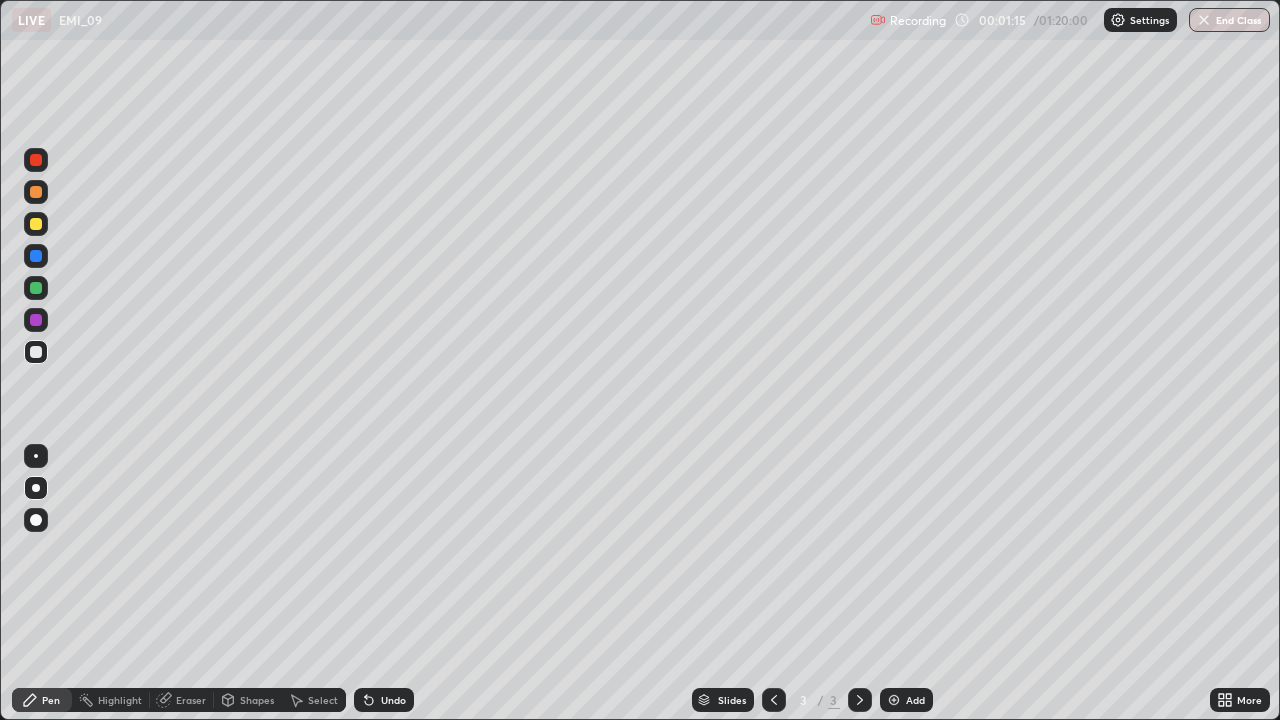 click on "Undo" at bounding box center [393, 700] 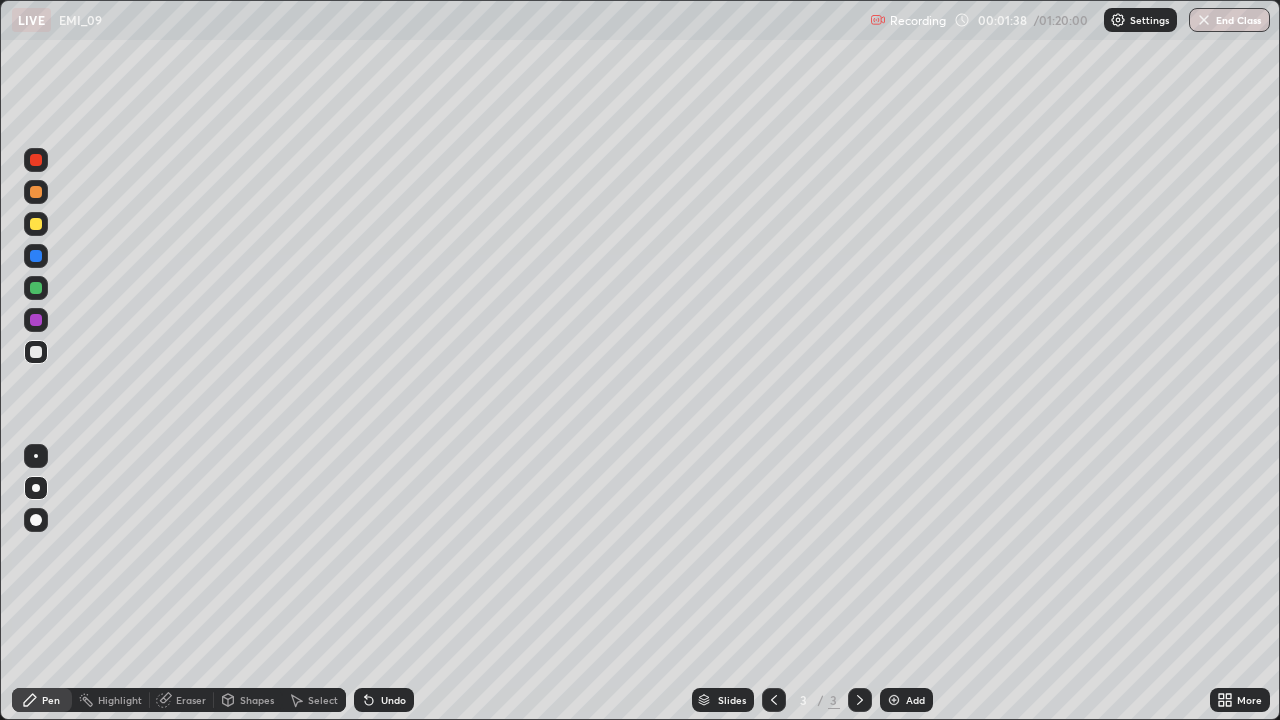 click on "Undo" at bounding box center (393, 700) 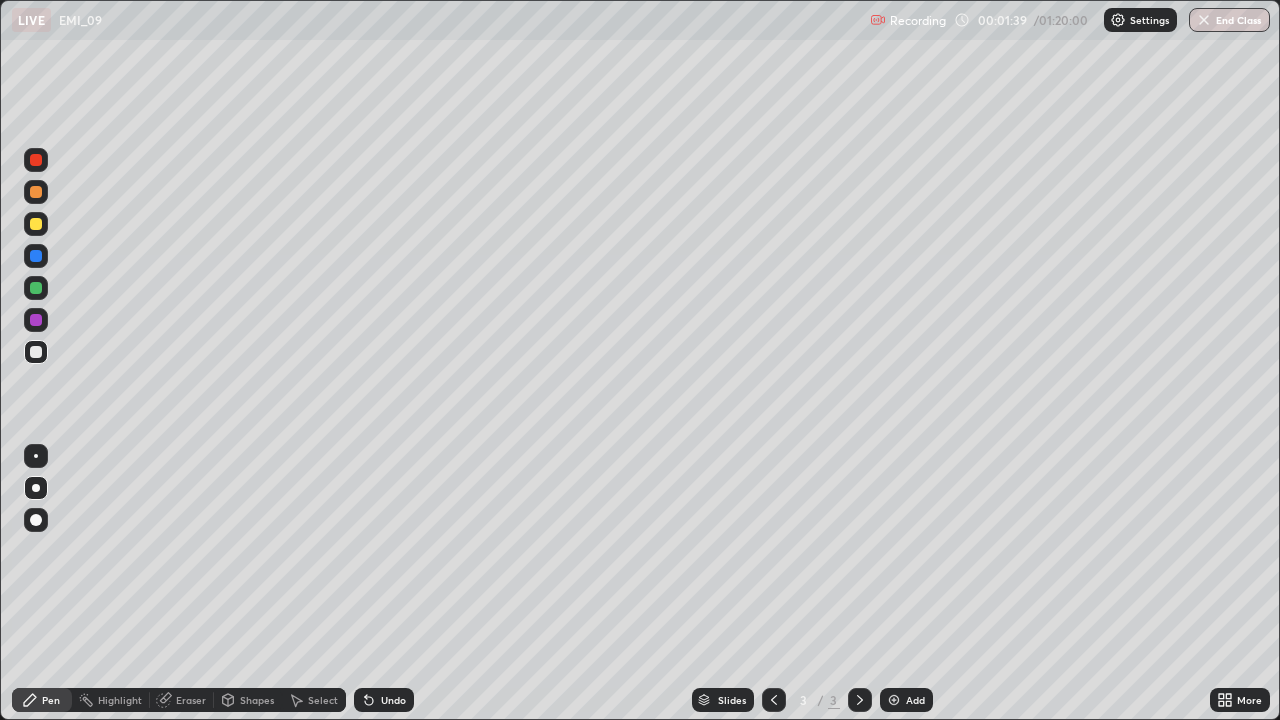 click on "Undo" at bounding box center (384, 700) 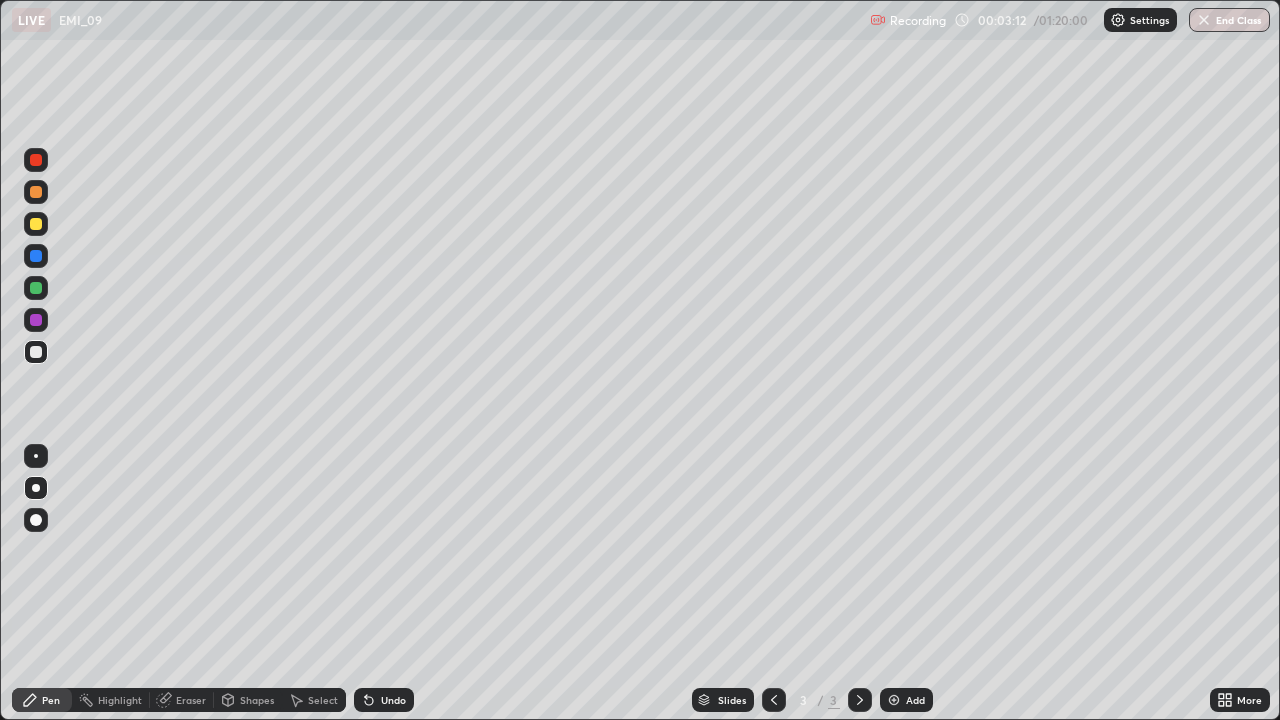 click on "Undo" at bounding box center [384, 700] 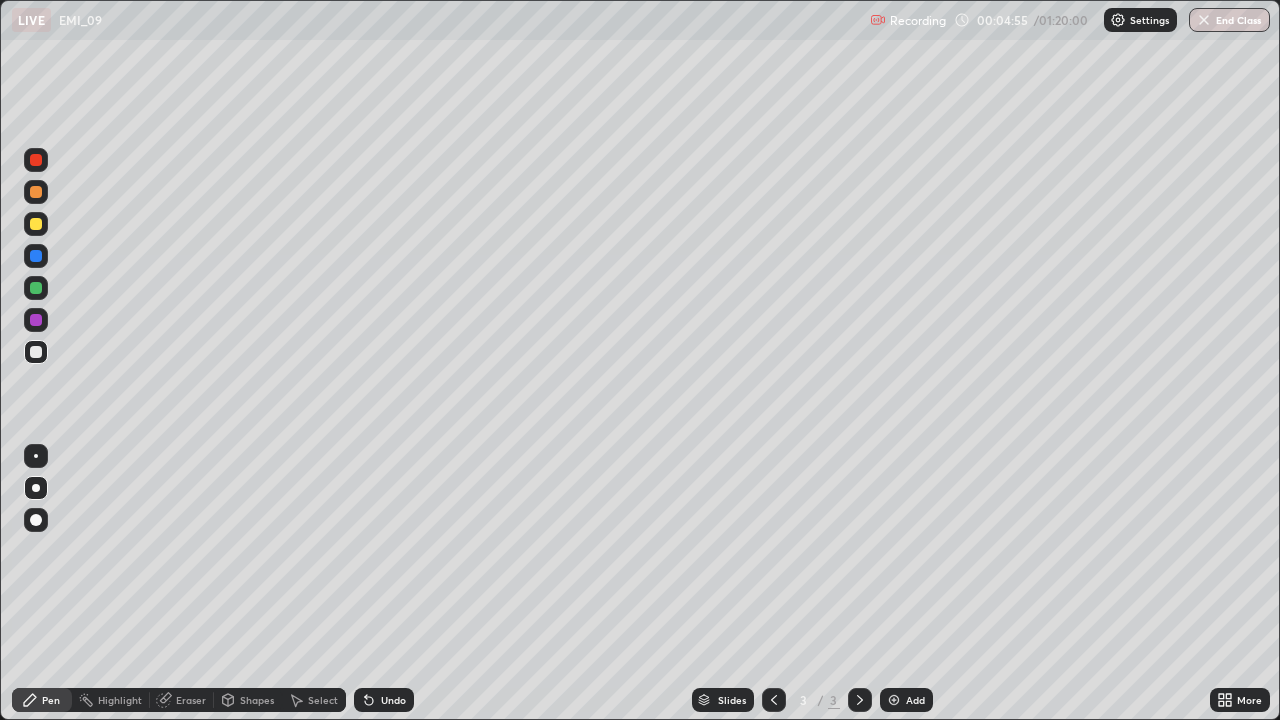 click 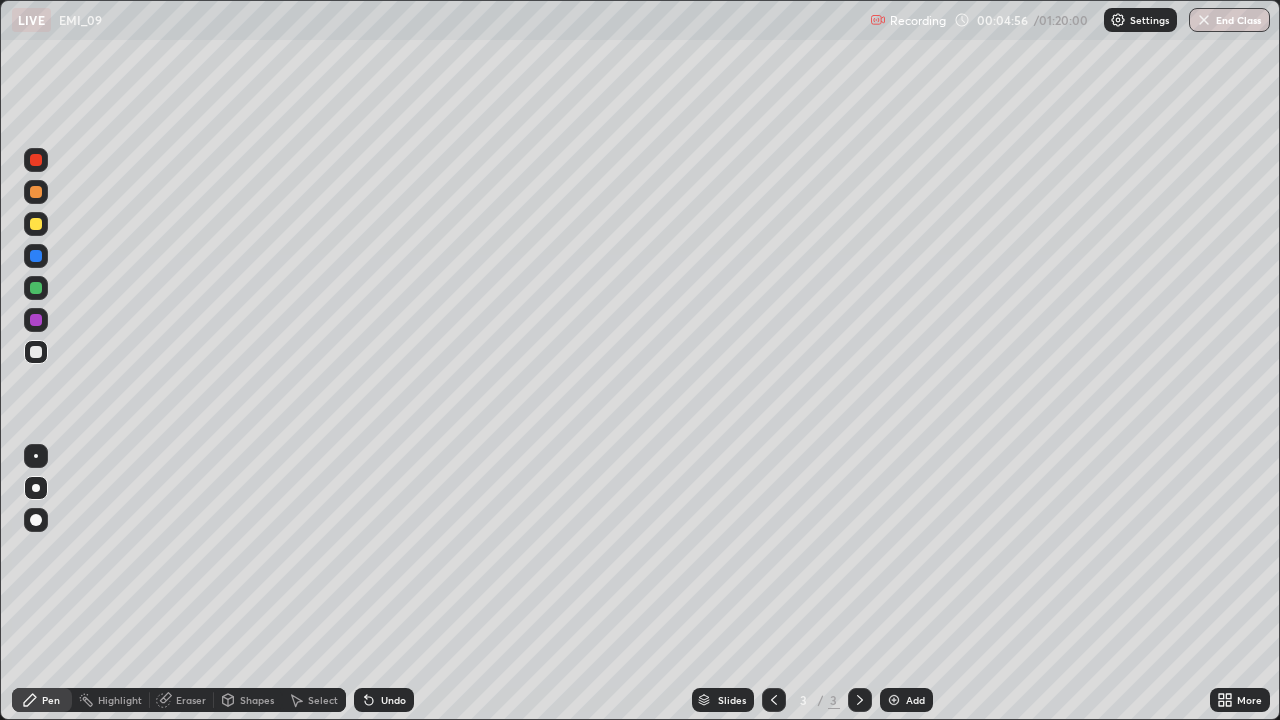 click 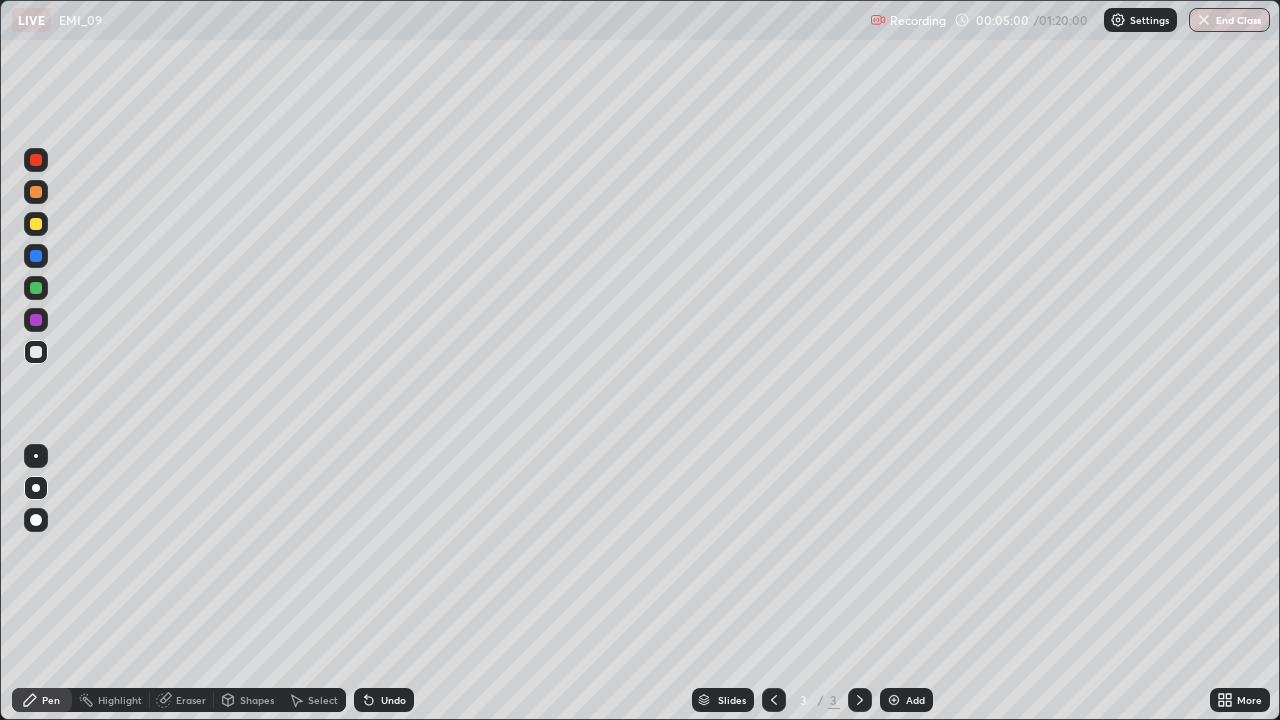 click 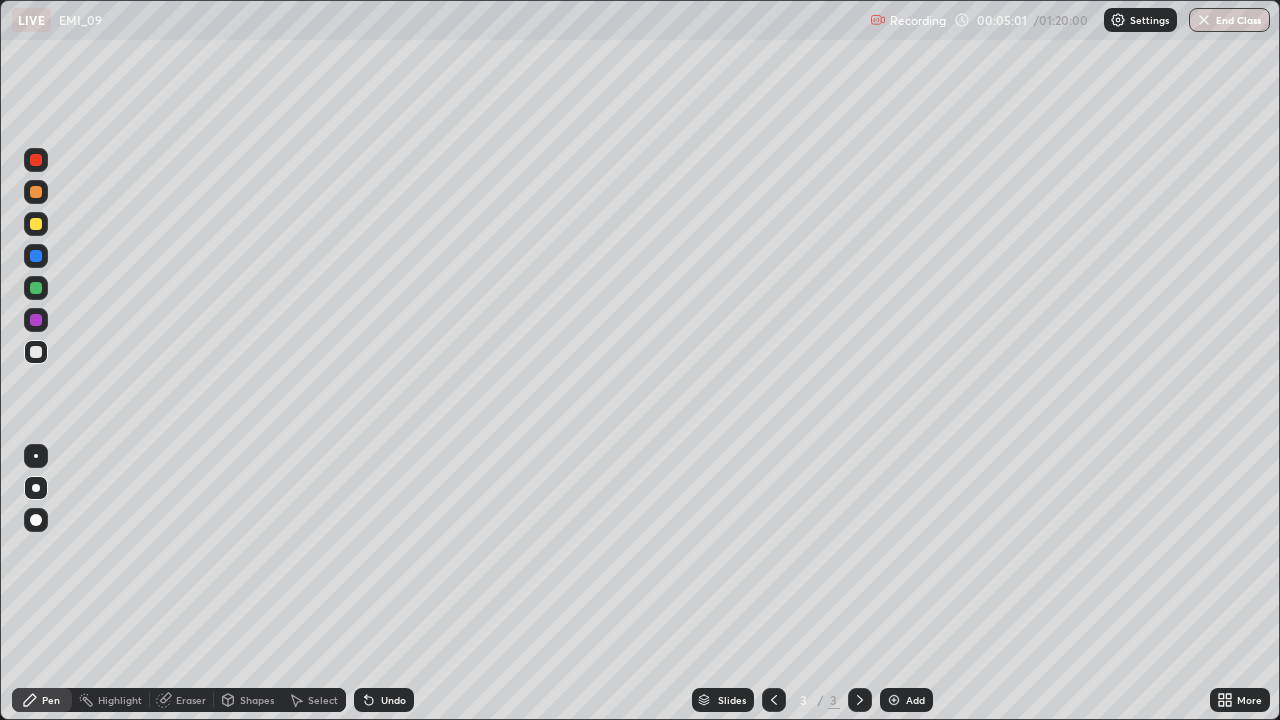 click 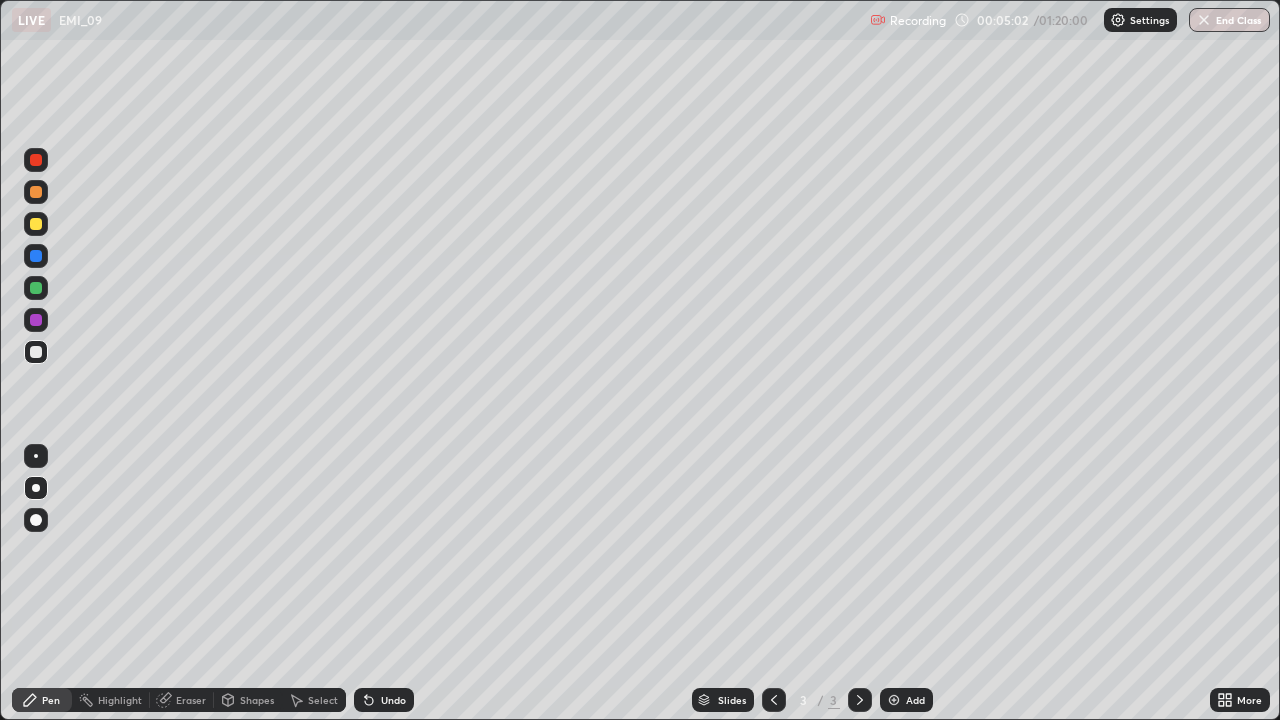 click at bounding box center [894, 700] 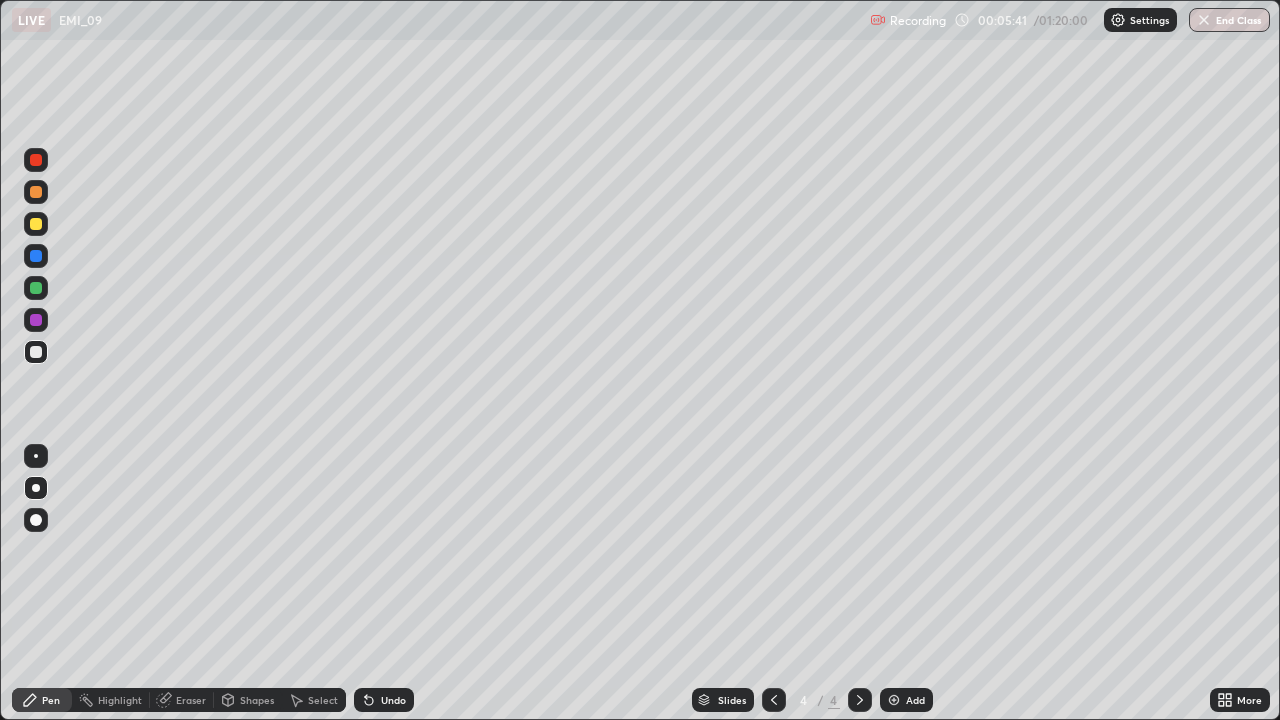 click on "Eraser" at bounding box center [191, 700] 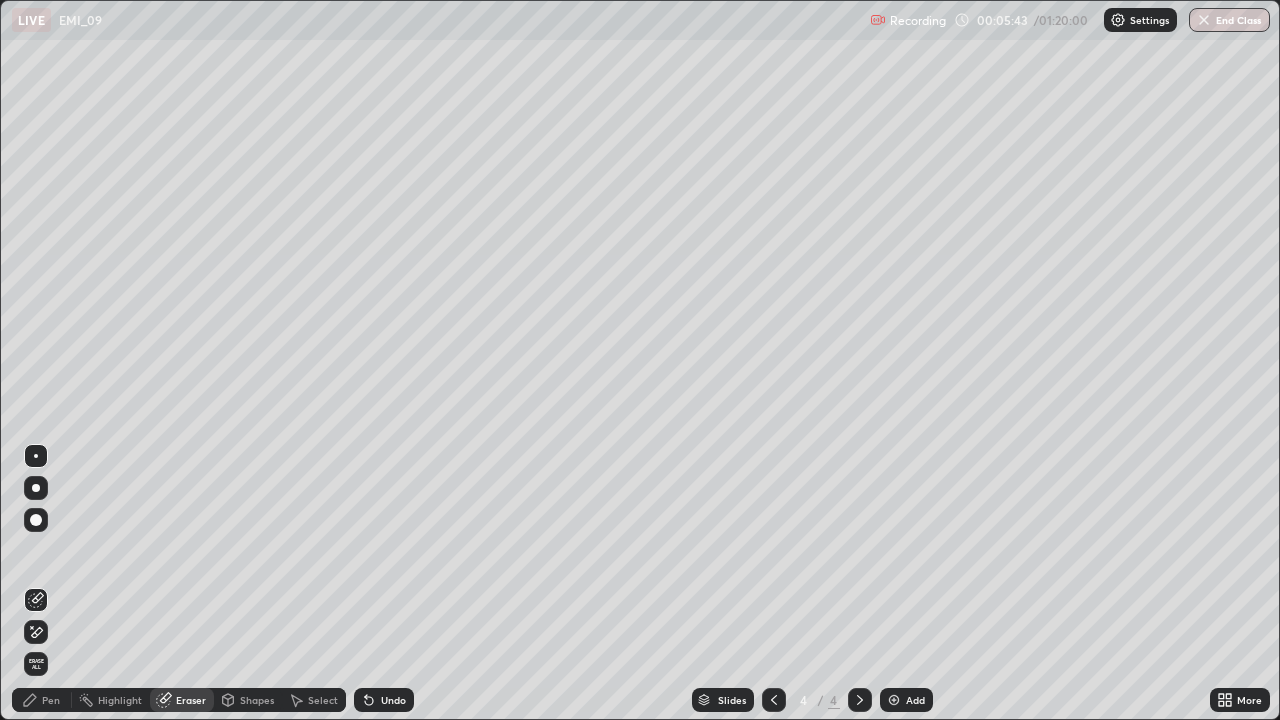 click on "Pen" at bounding box center [42, 700] 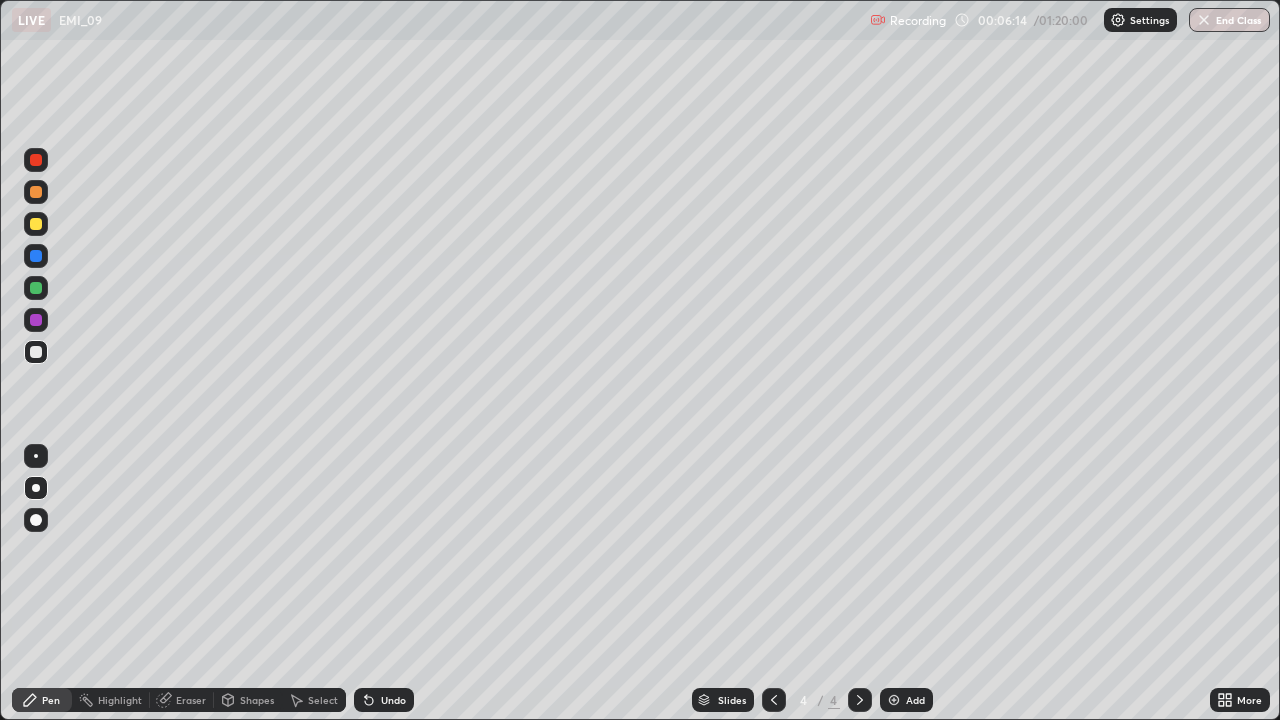 click on "Eraser" at bounding box center [191, 700] 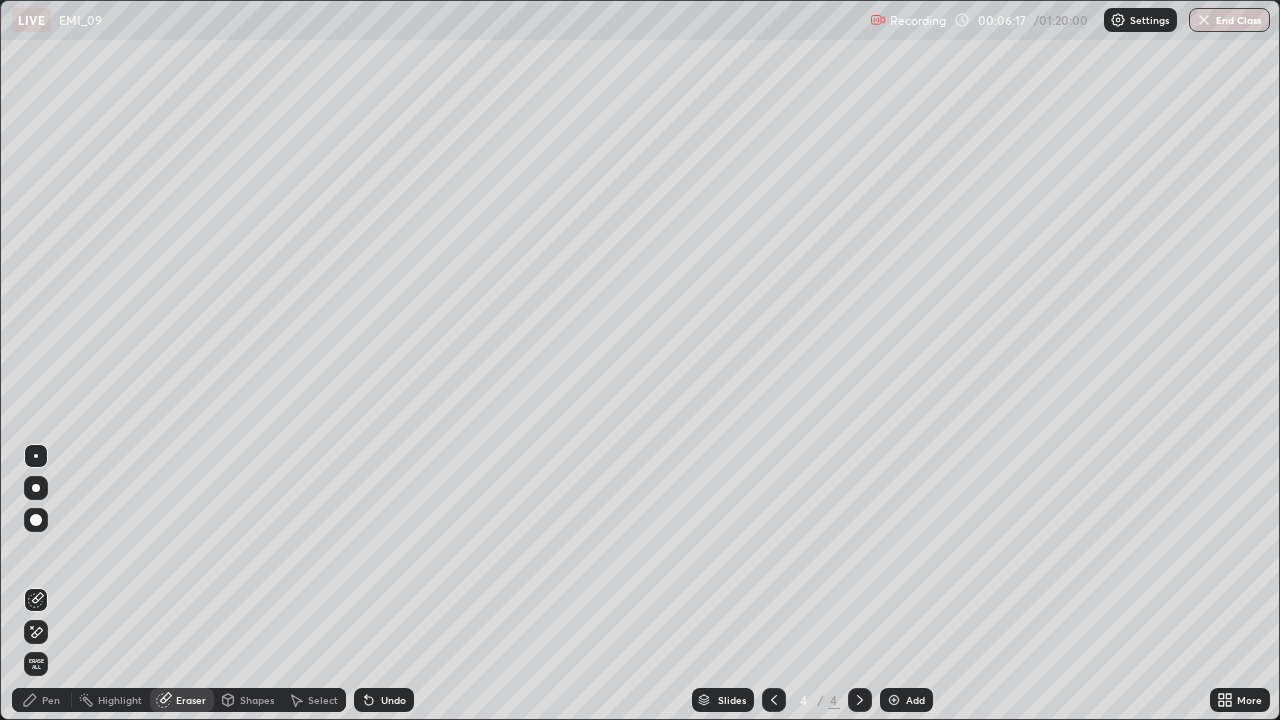 click on "Pen" at bounding box center [51, 700] 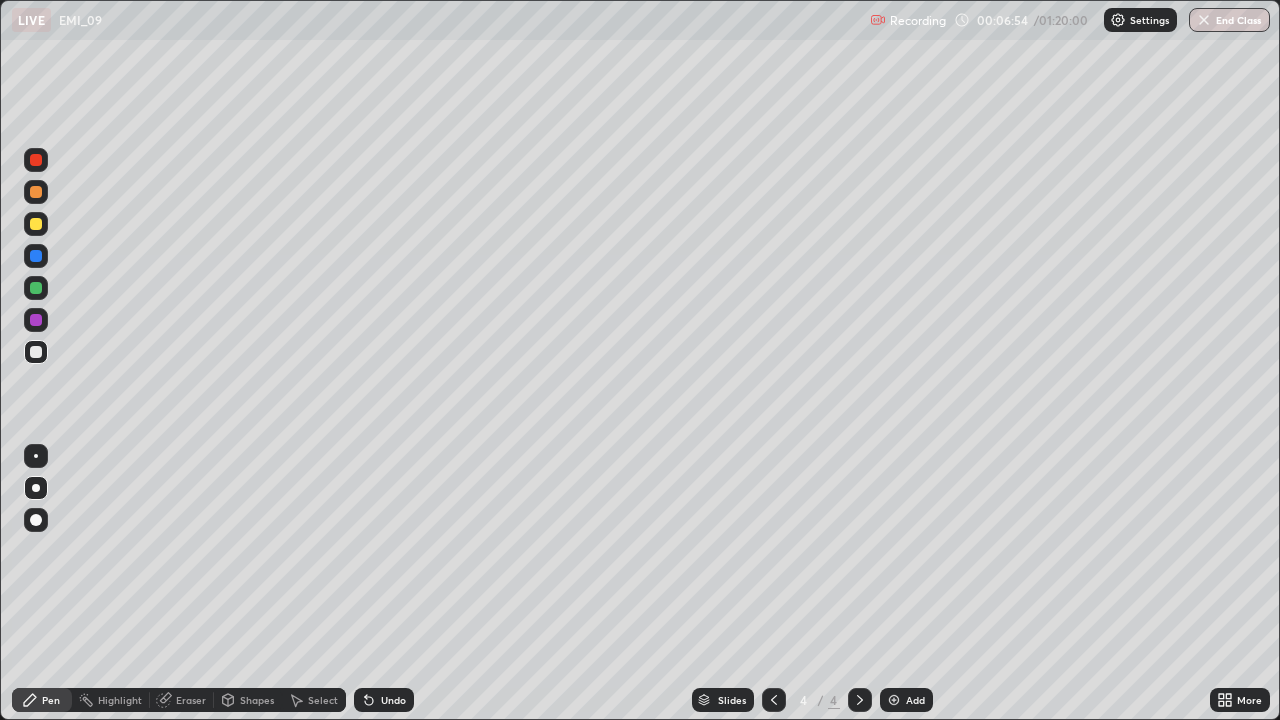 click on "Eraser" at bounding box center [191, 700] 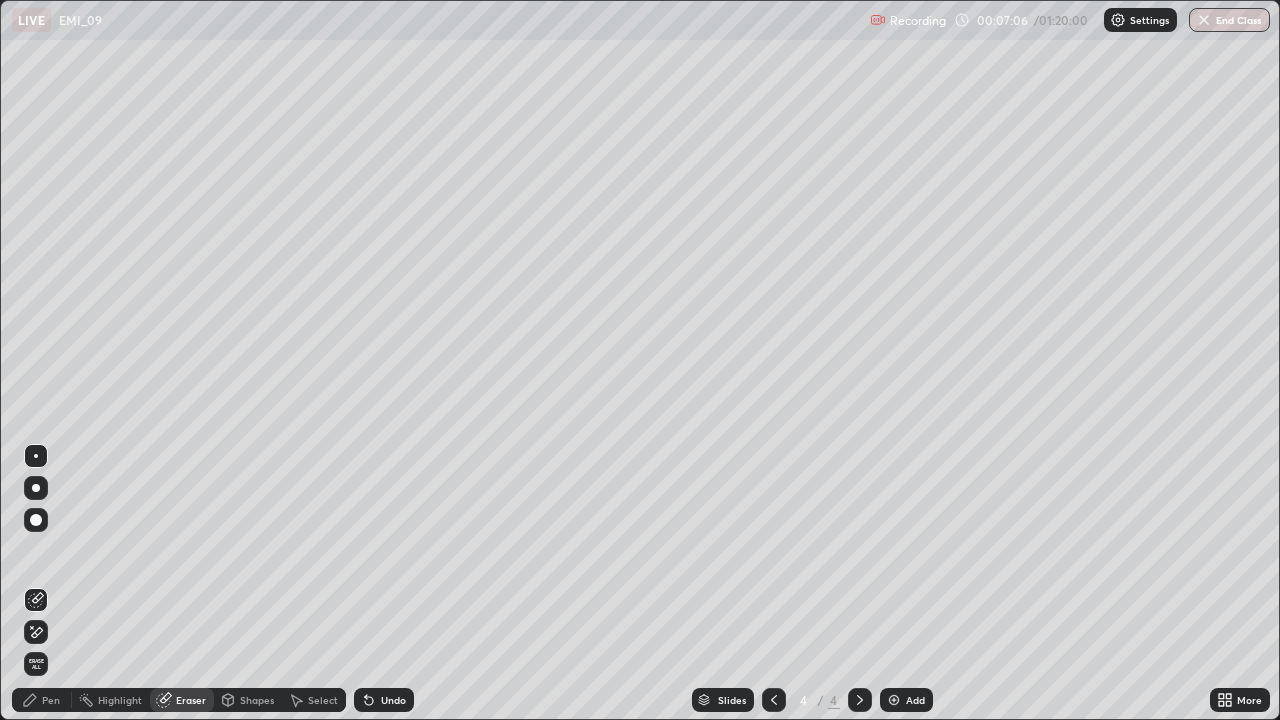 click on "Pen" at bounding box center [42, 700] 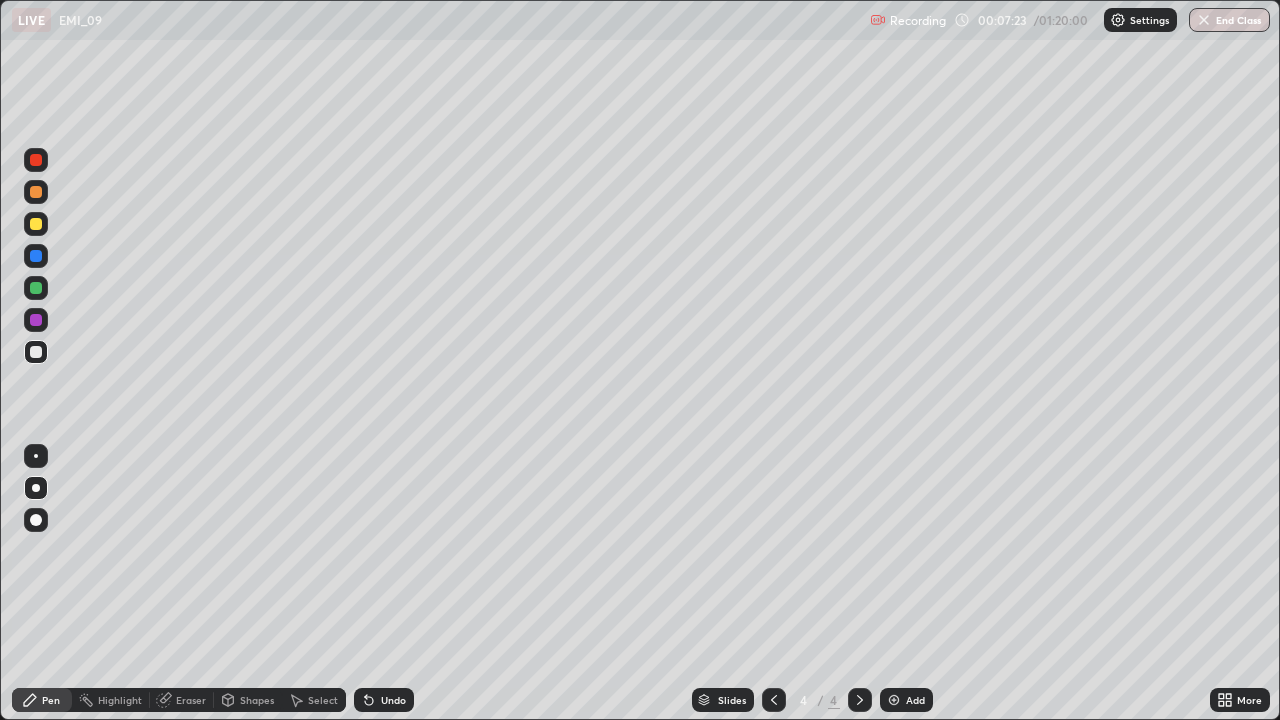 click 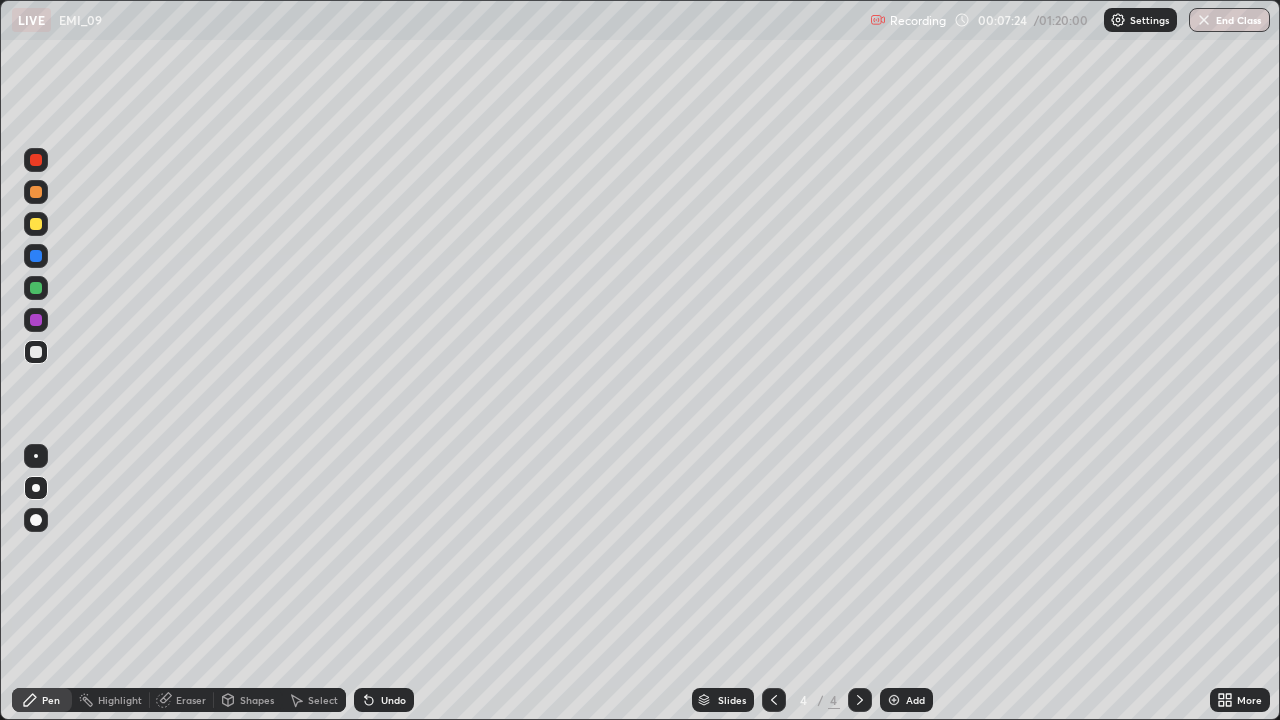 click on "Undo" at bounding box center (384, 700) 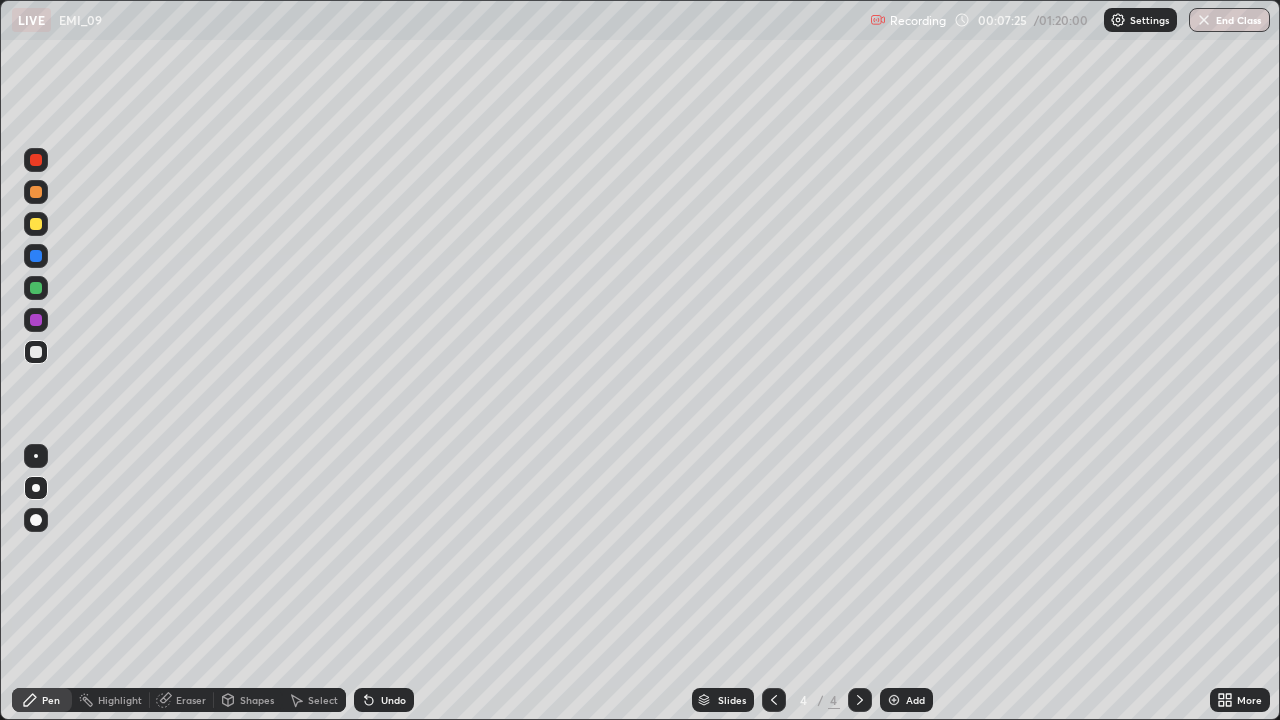 click on "Undo" at bounding box center (393, 700) 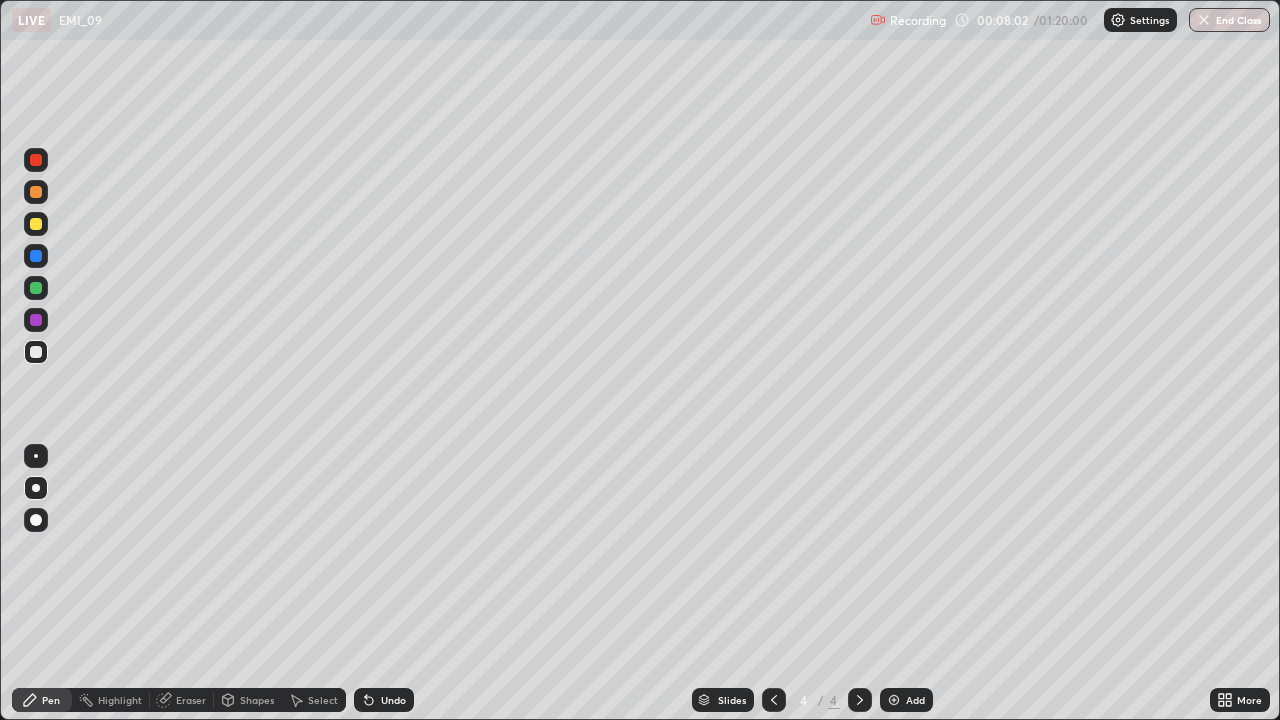 click on "Eraser" at bounding box center (191, 700) 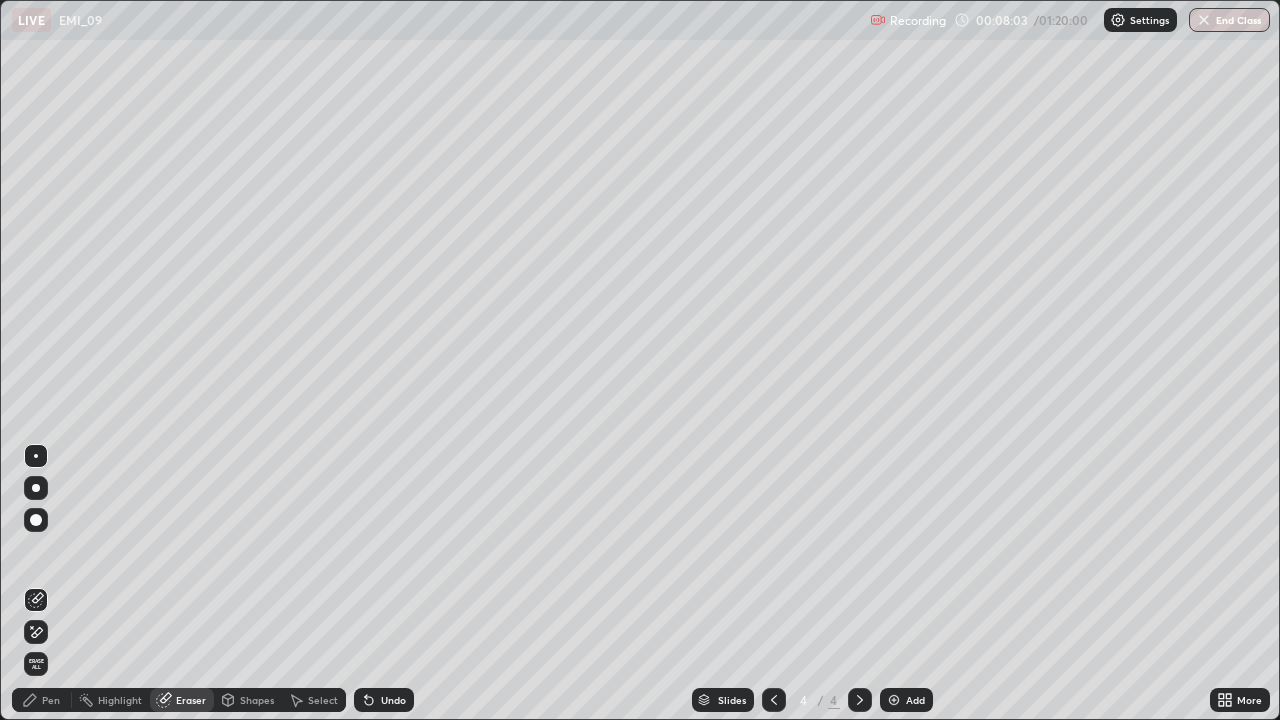 click 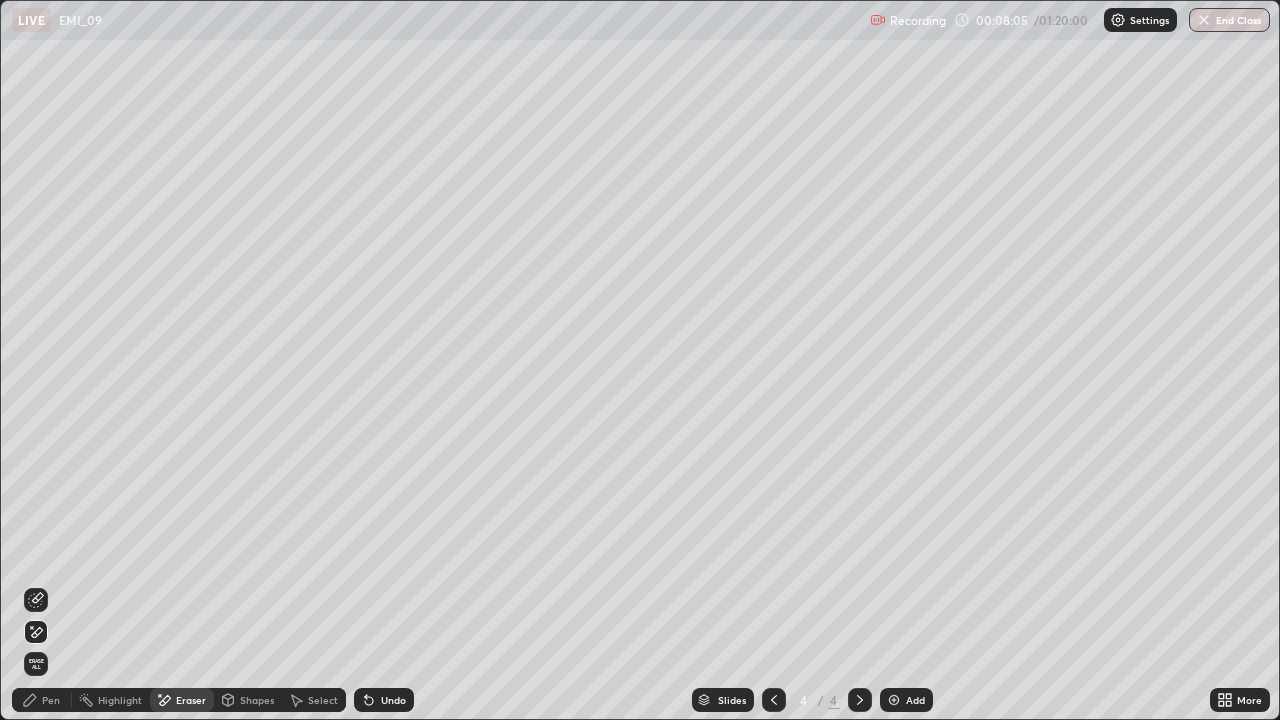 click on "Undo" at bounding box center [393, 700] 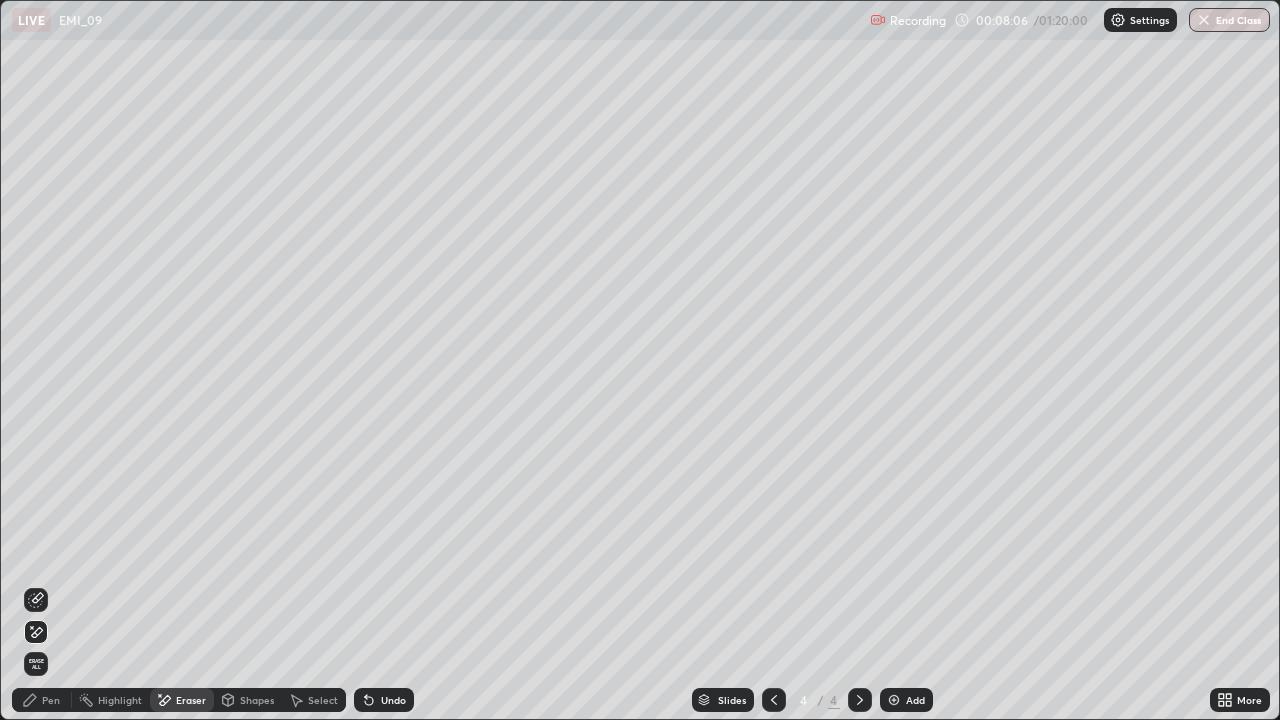 click on "Undo" at bounding box center (393, 700) 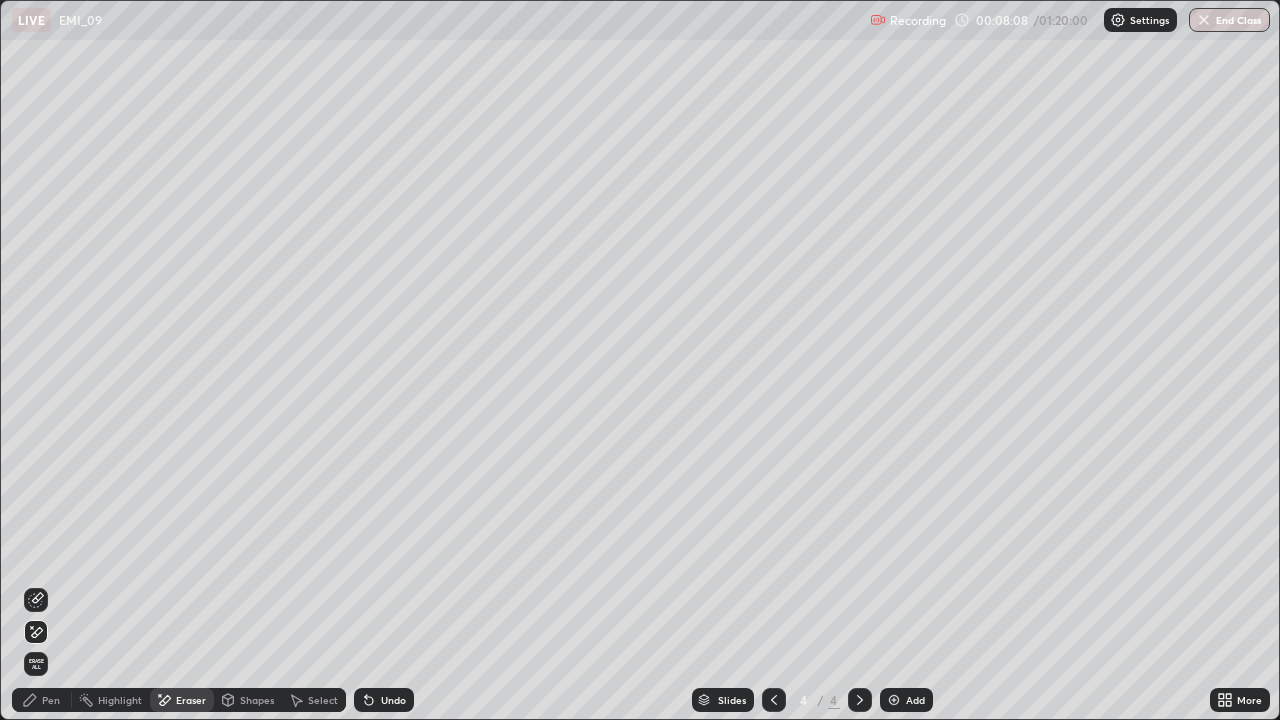 click on "Undo" at bounding box center [384, 700] 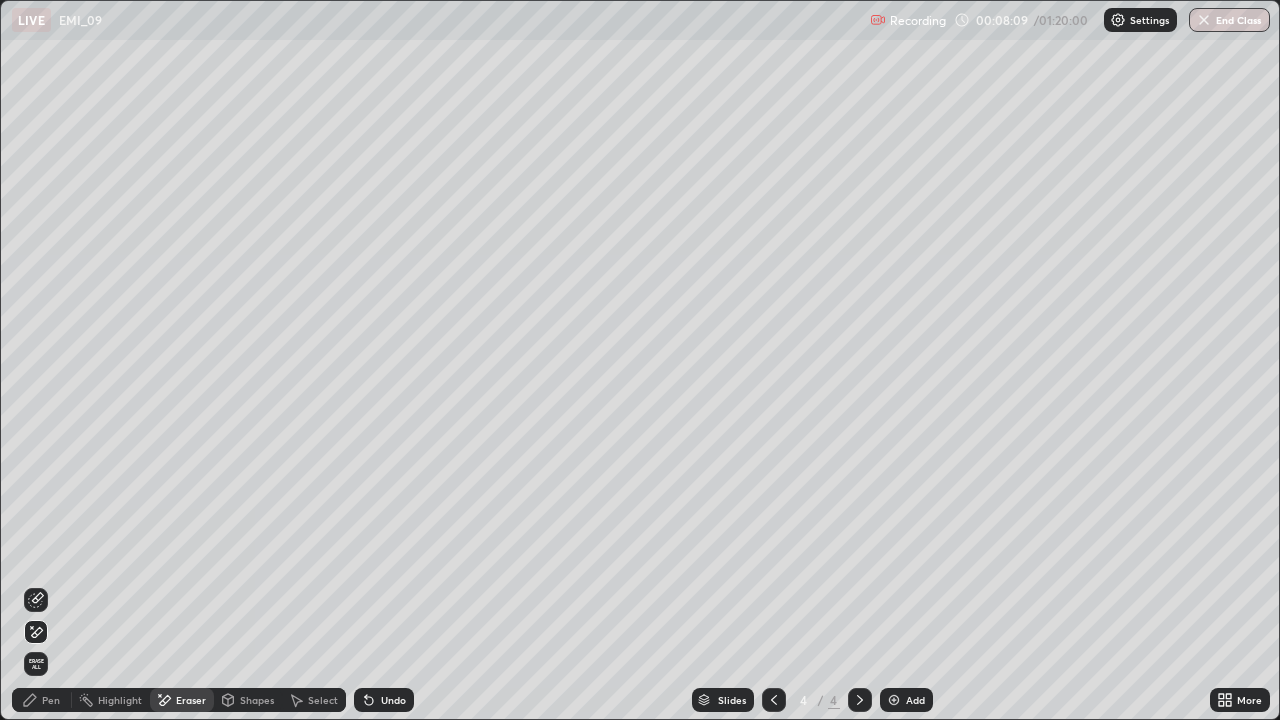 click on "Undo" at bounding box center [393, 700] 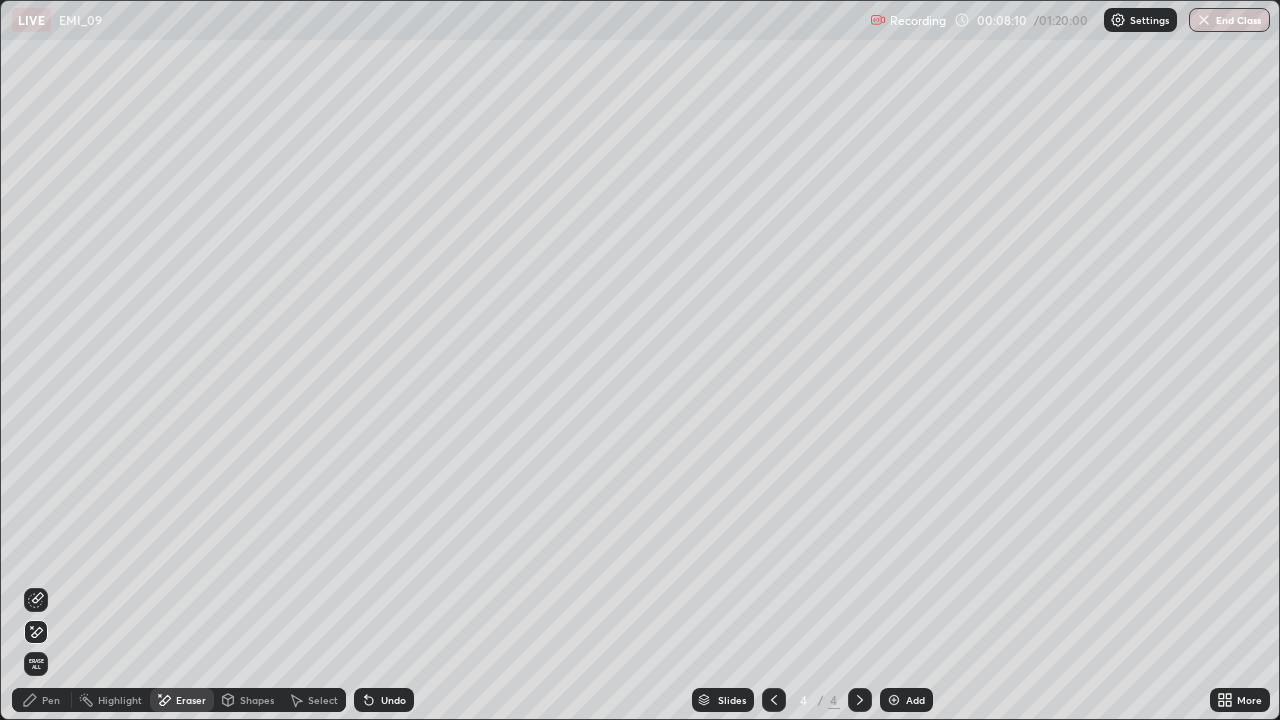 click at bounding box center (36, 600) 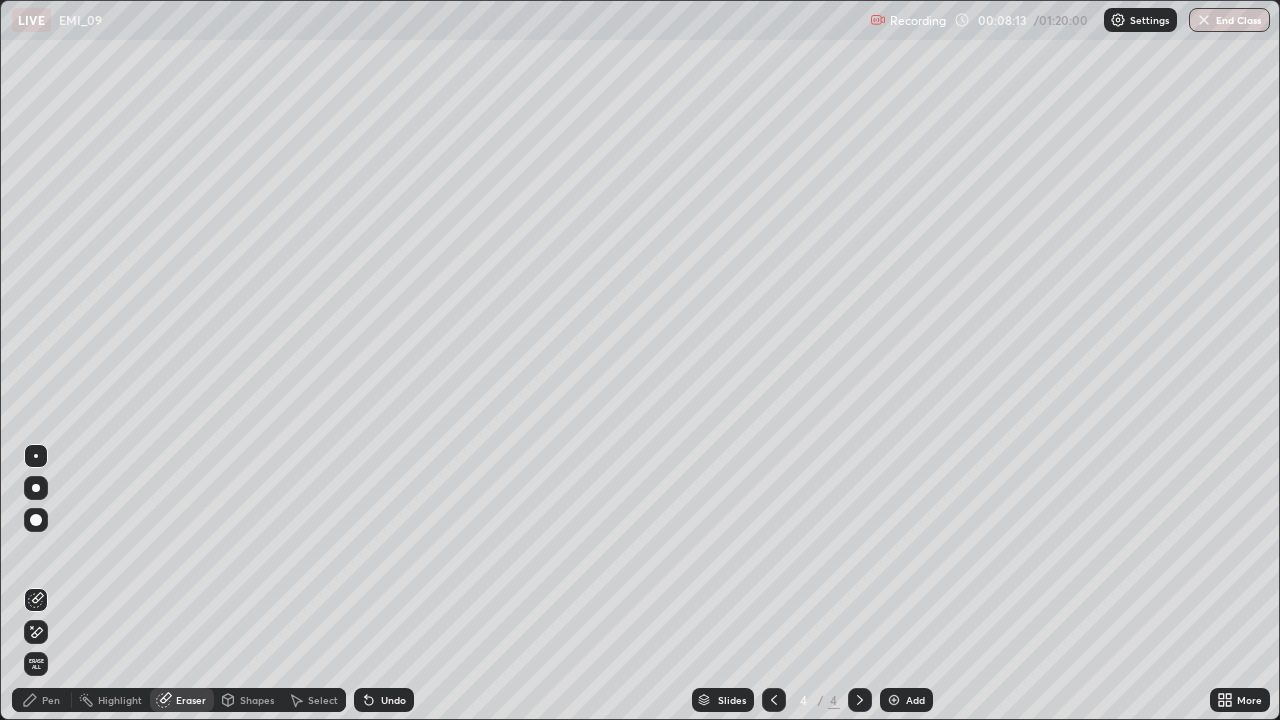 click on "Pen" at bounding box center [42, 700] 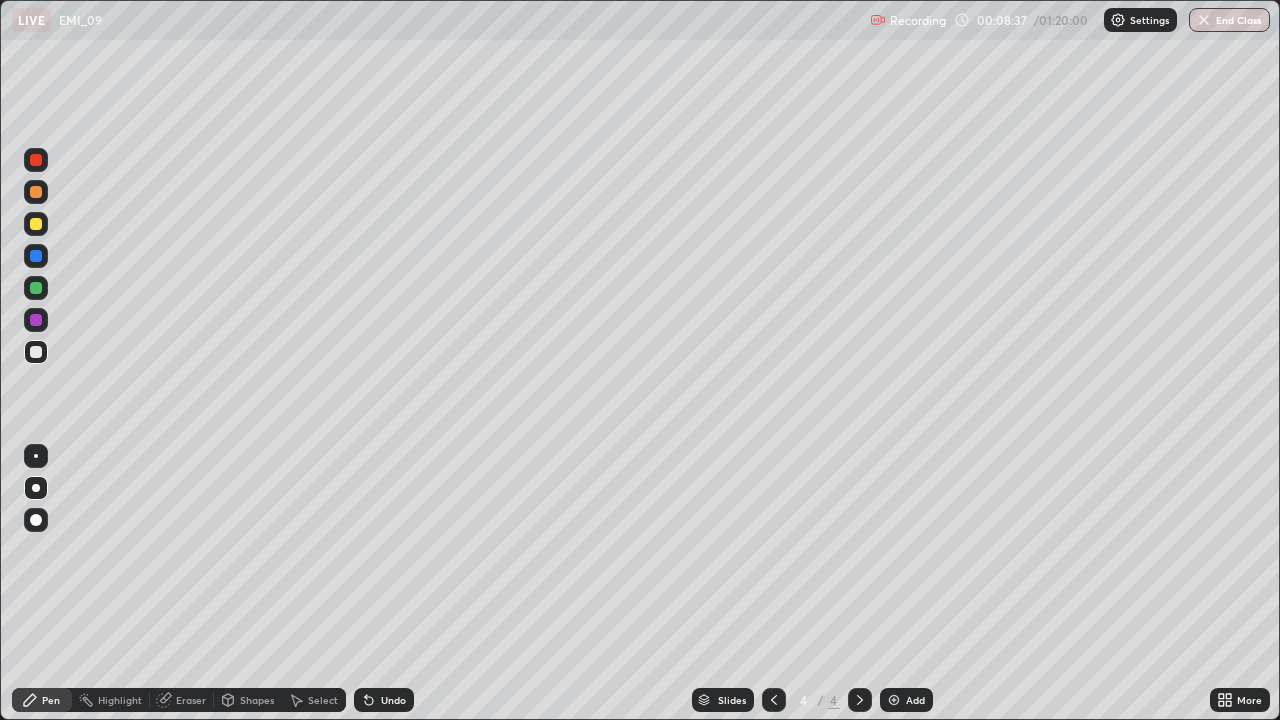 click on "Select" at bounding box center (323, 700) 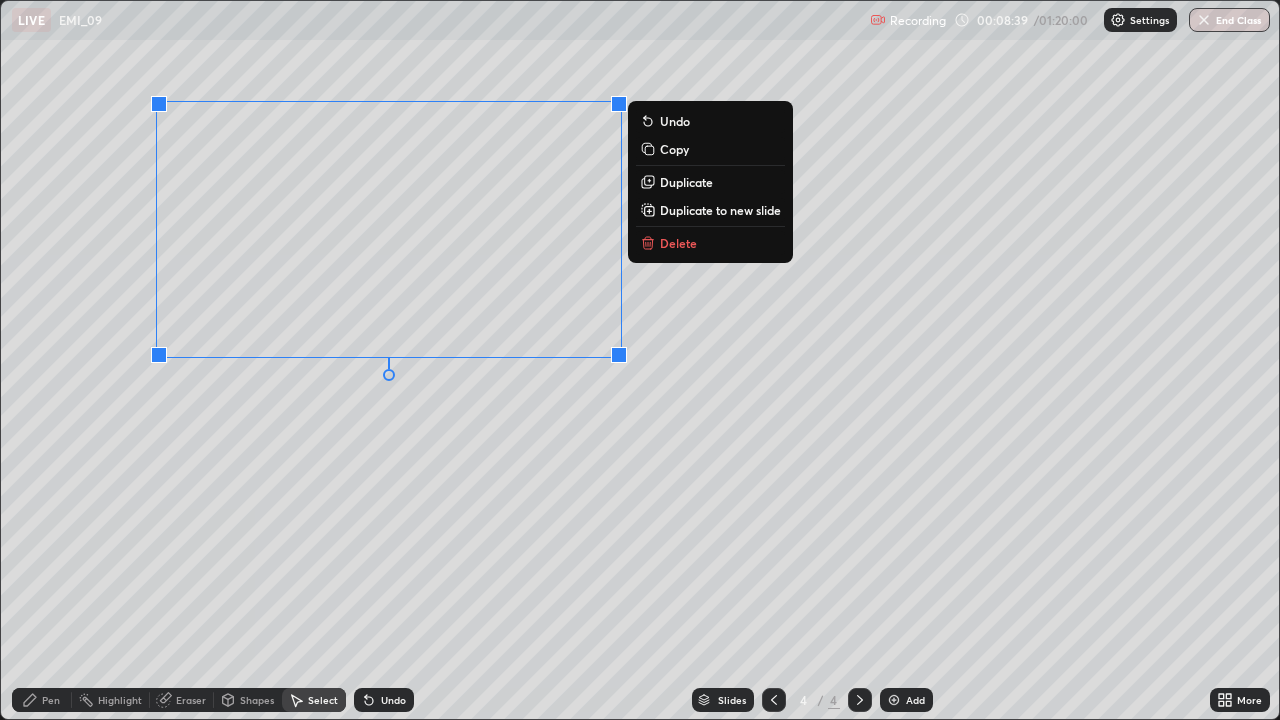 click on "Delete" at bounding box center [678, 243] 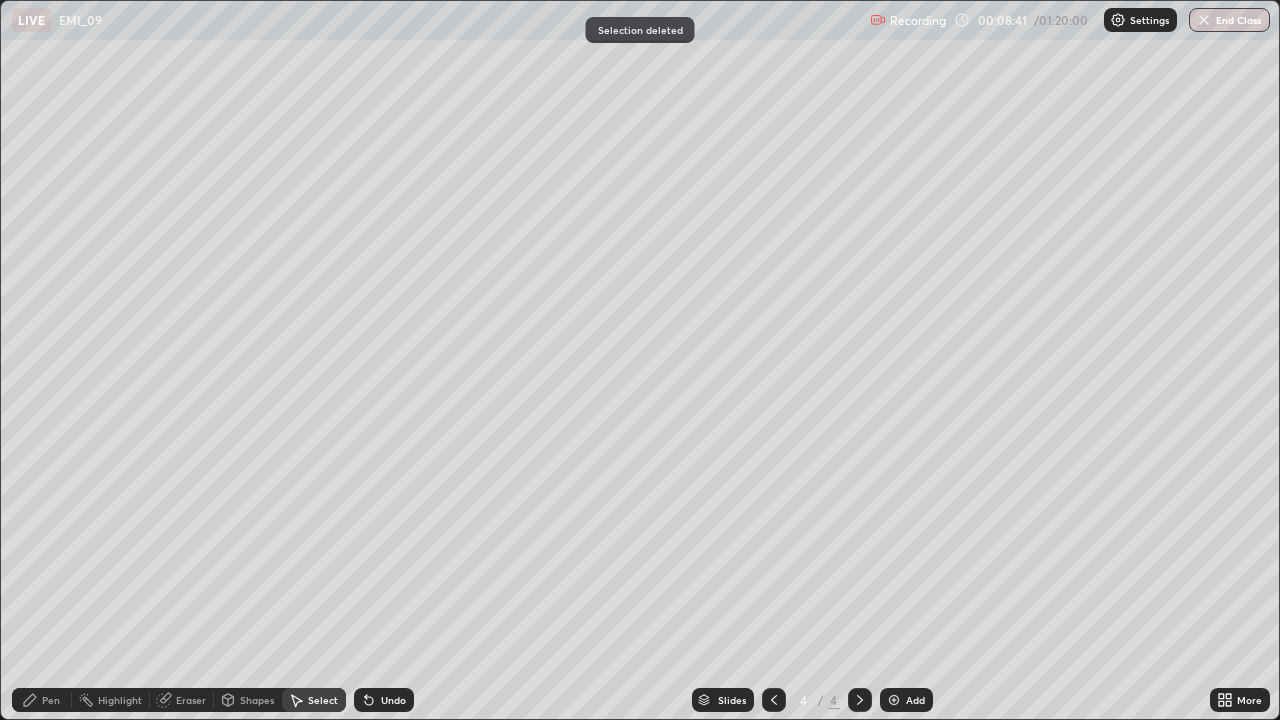 click 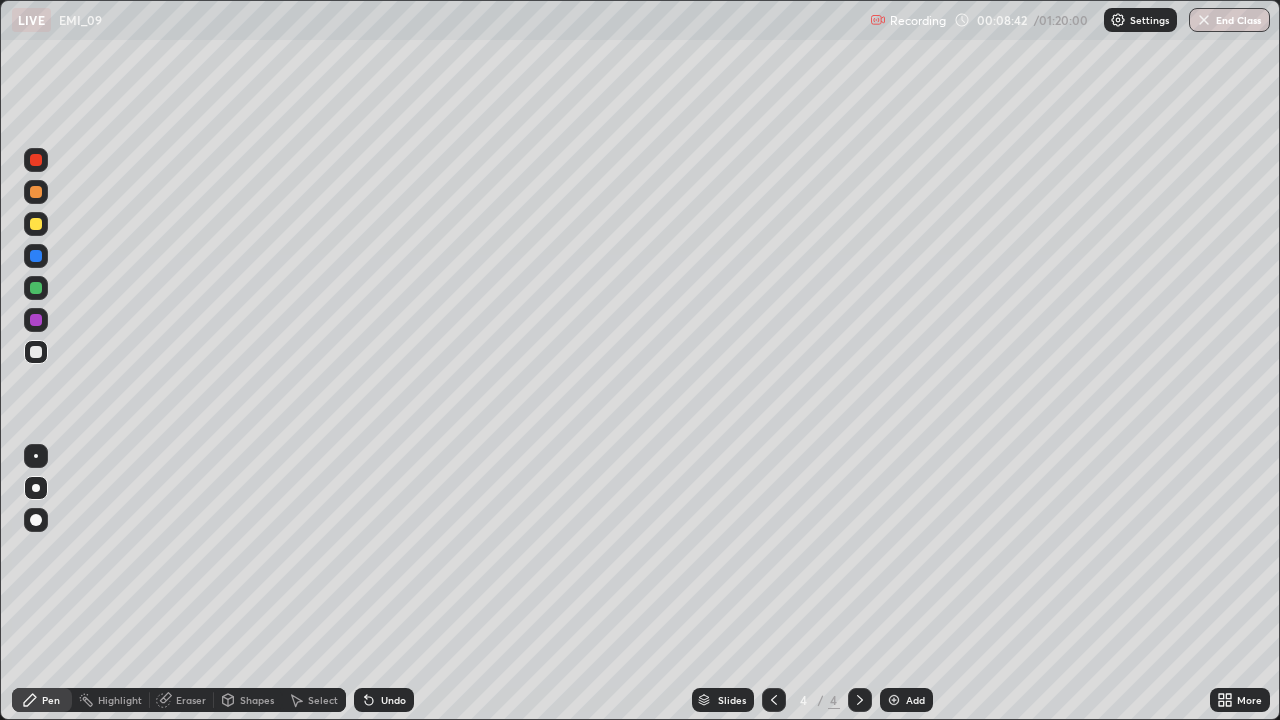 click 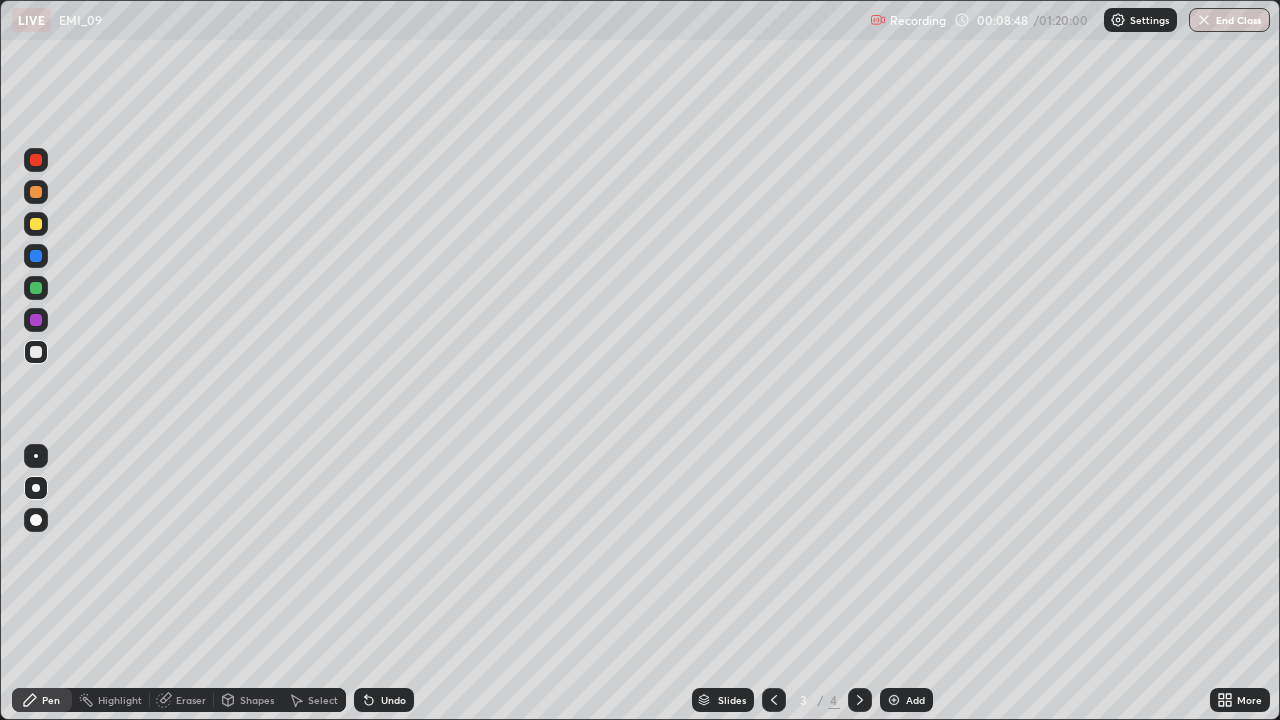 click 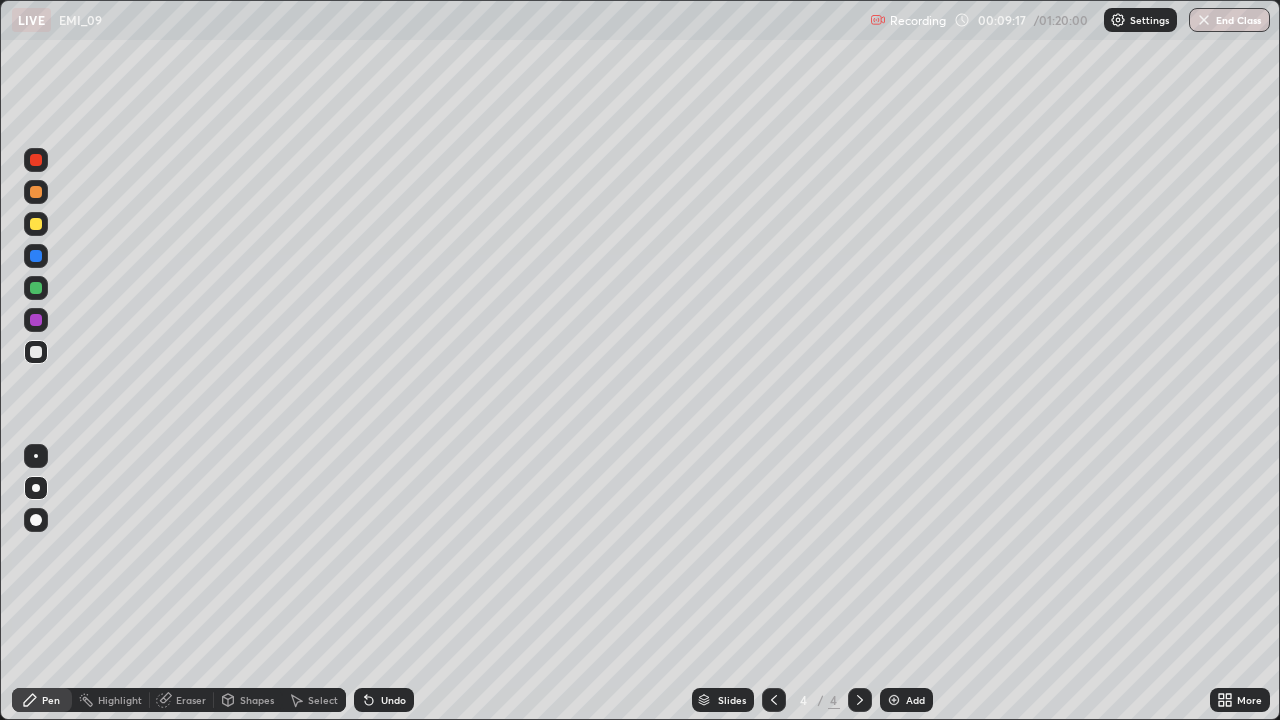 click on "Undo" at bounding box center [384, 700] 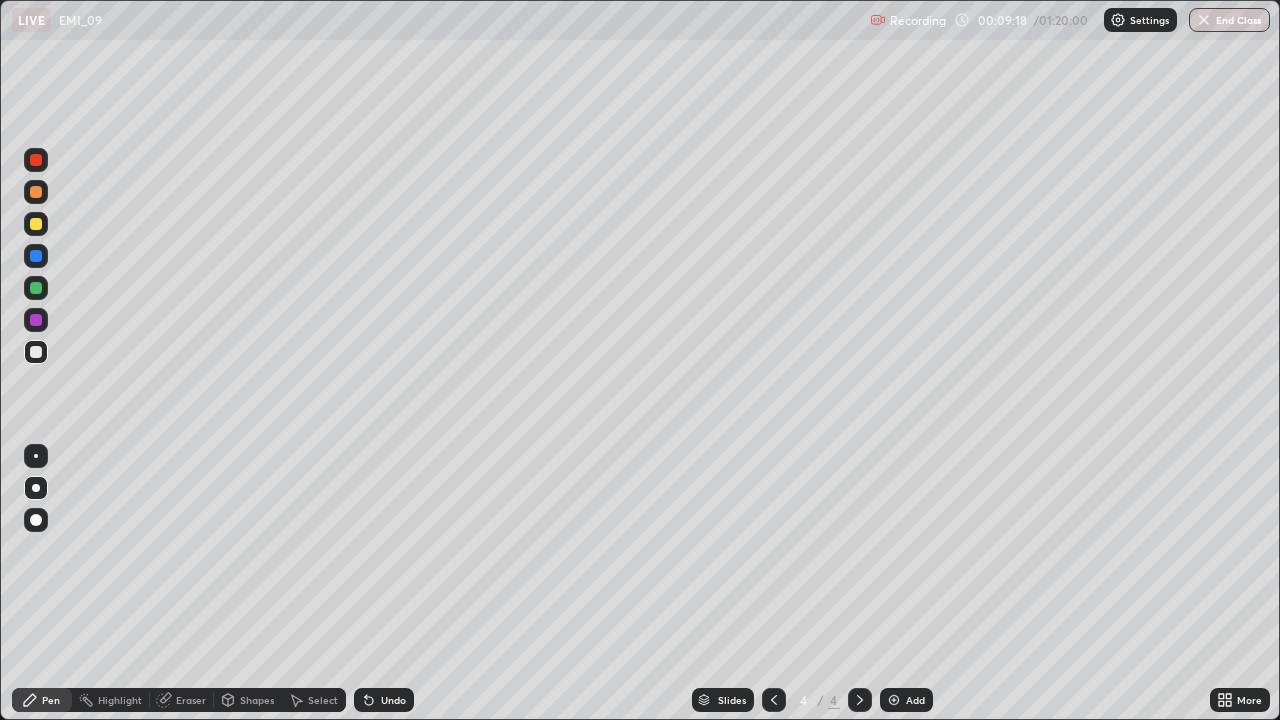 click on "Select" at bounding box center [314, 700] 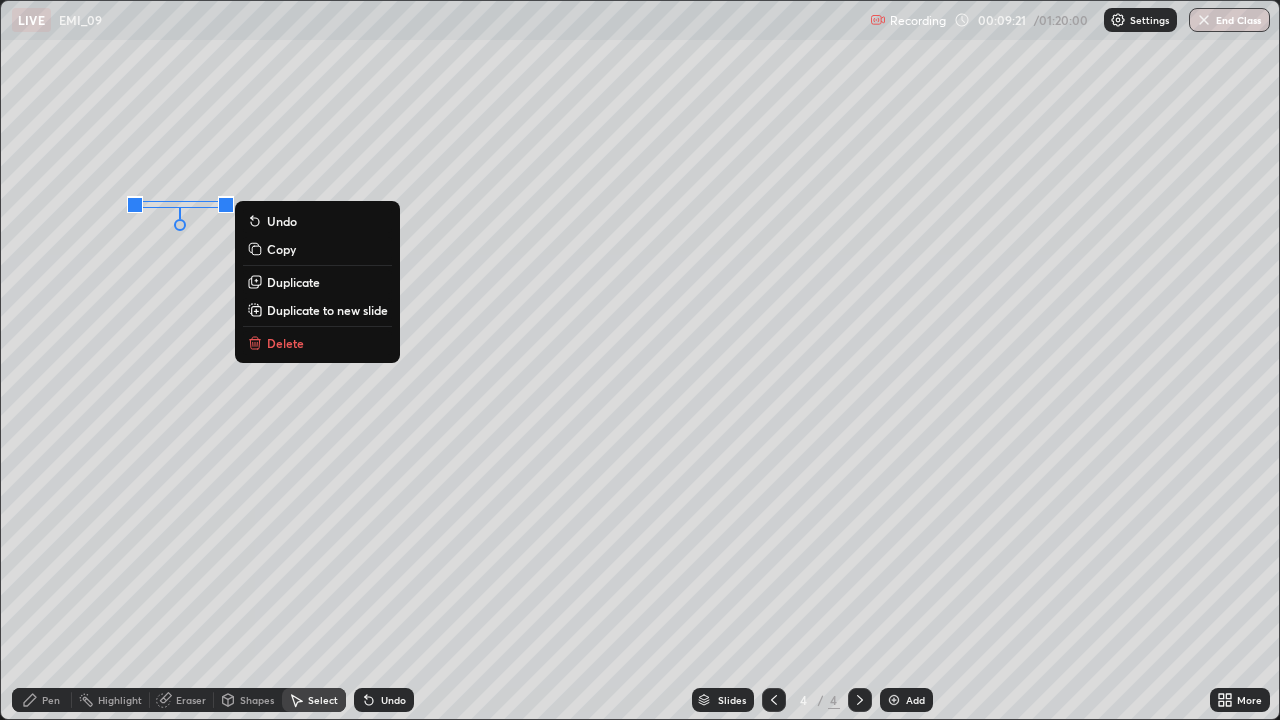 click on "Delete" at bounding box center (285, 343) 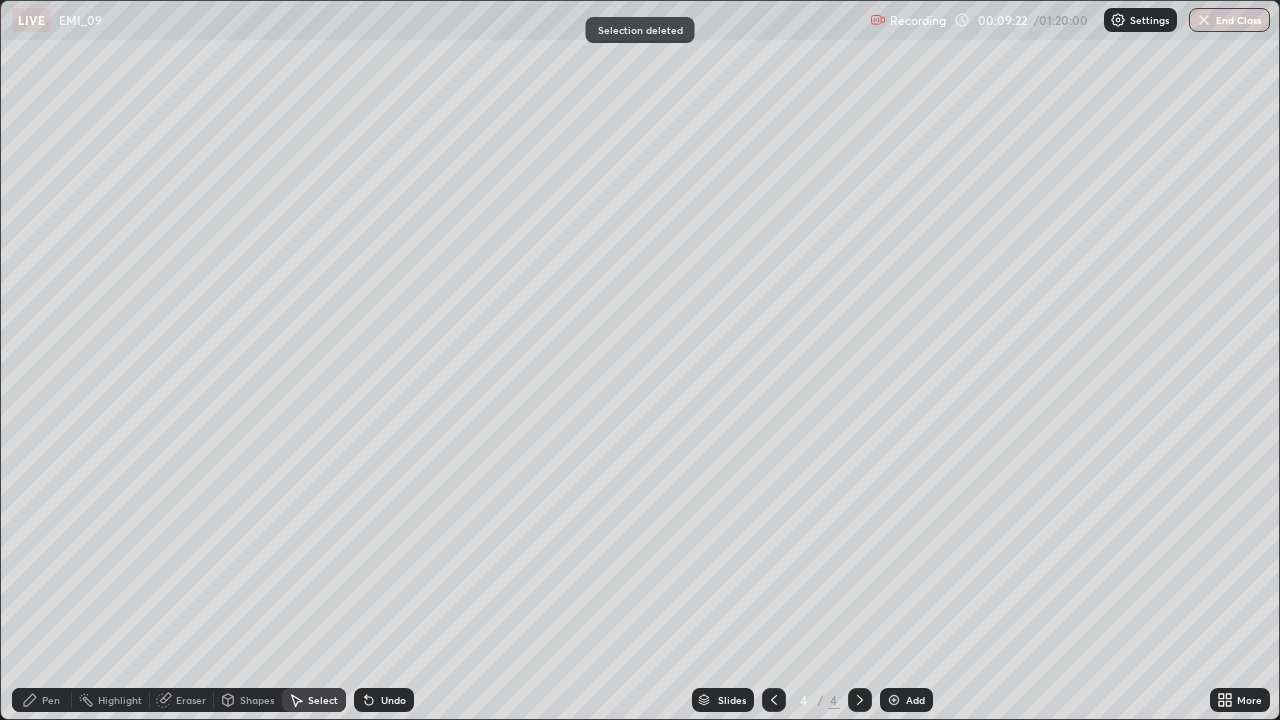 click on "Pen" at bounding box center [51, 700] 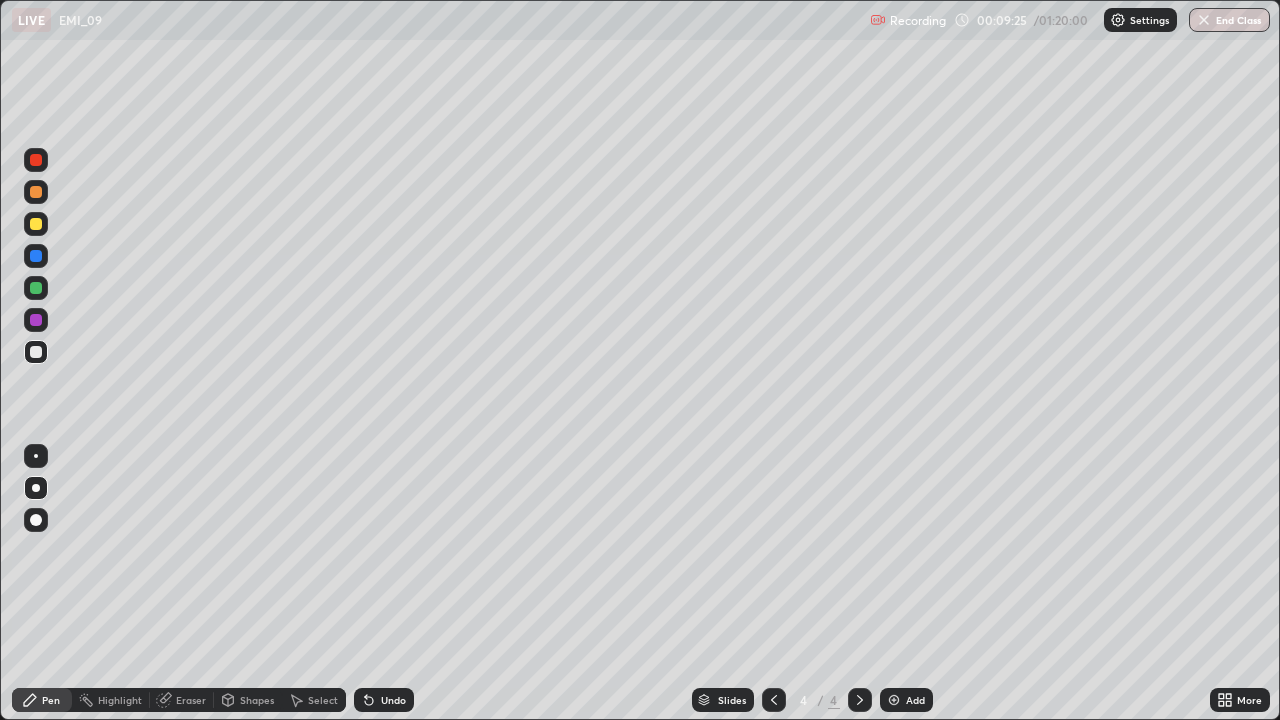 click on "Shapes" at bounding box center (248, 700) 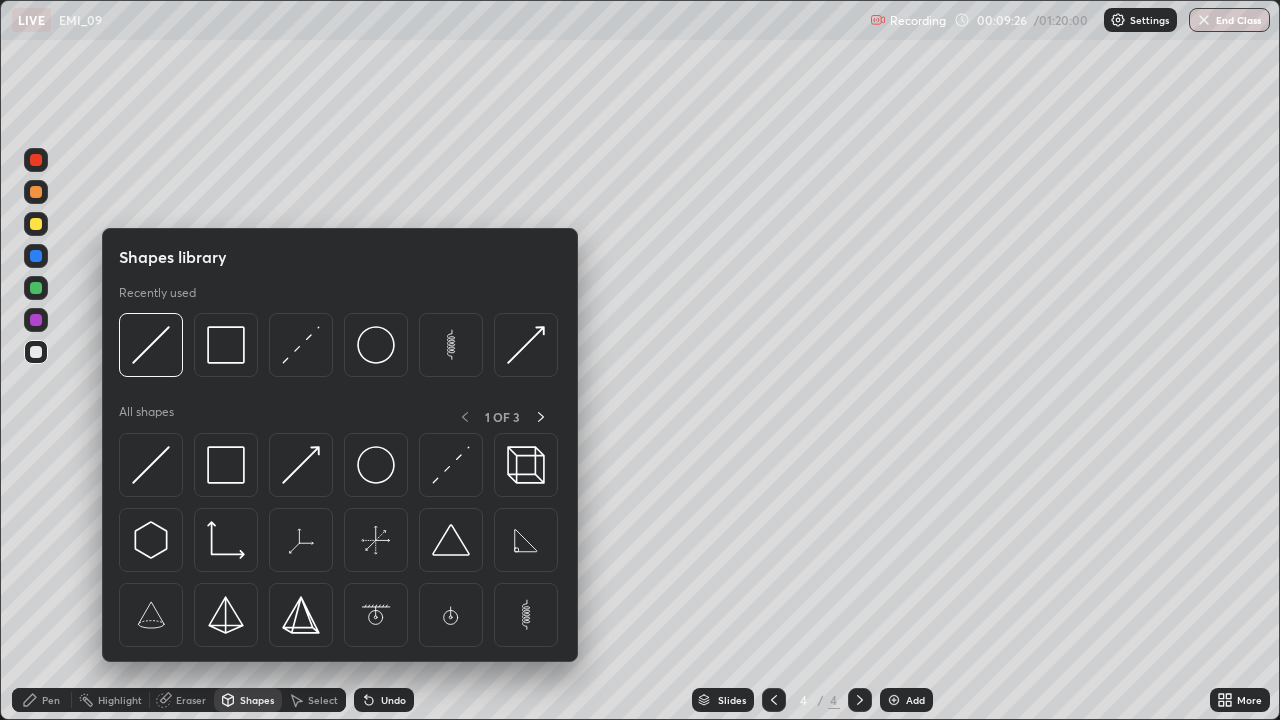 click on "Eraser" at bounding box center [191, 700] 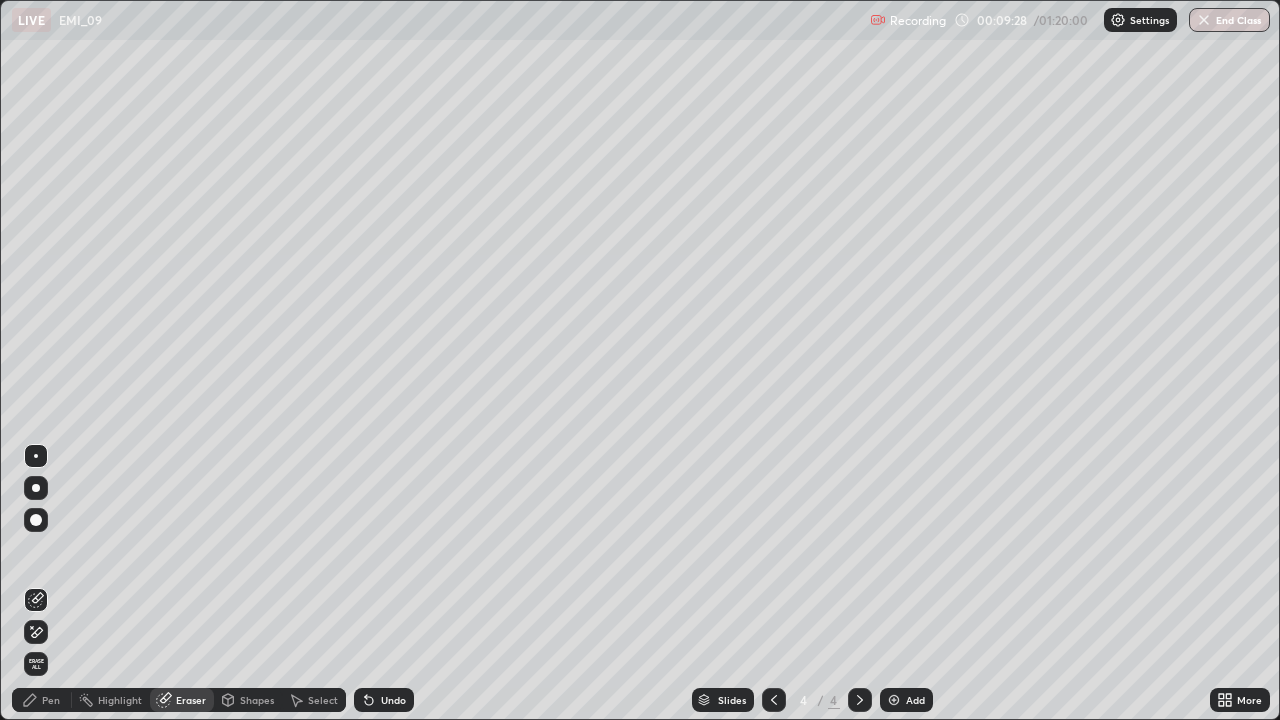 click on "Pen" at bounding box center [51, 700] 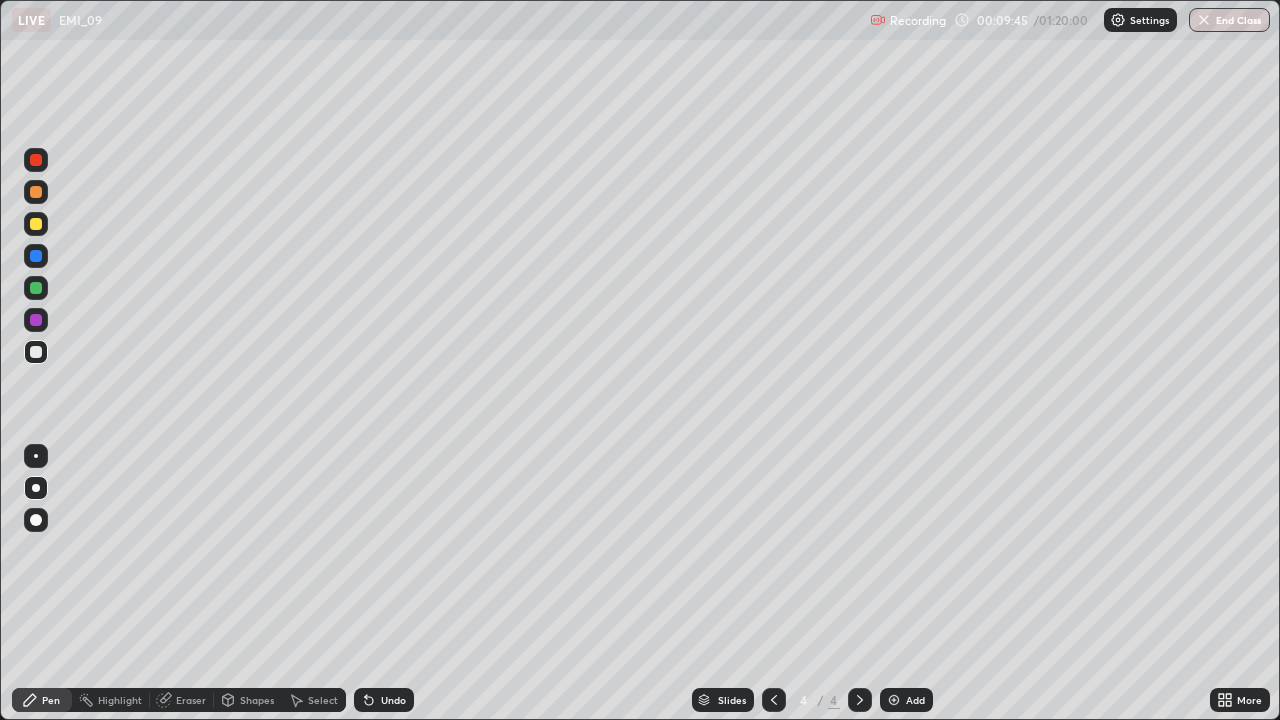 click on "Undo" at bounding box center (384, 700) 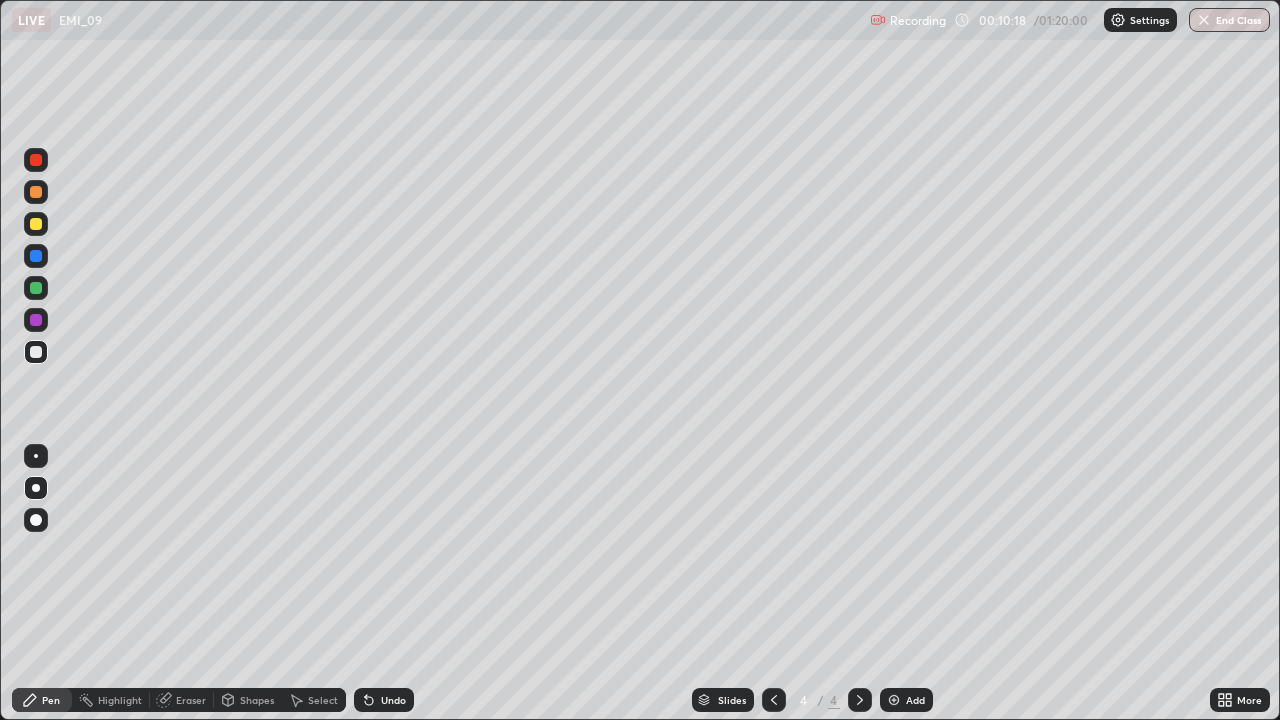 click on "Undo" at bounding box center [393, 700] 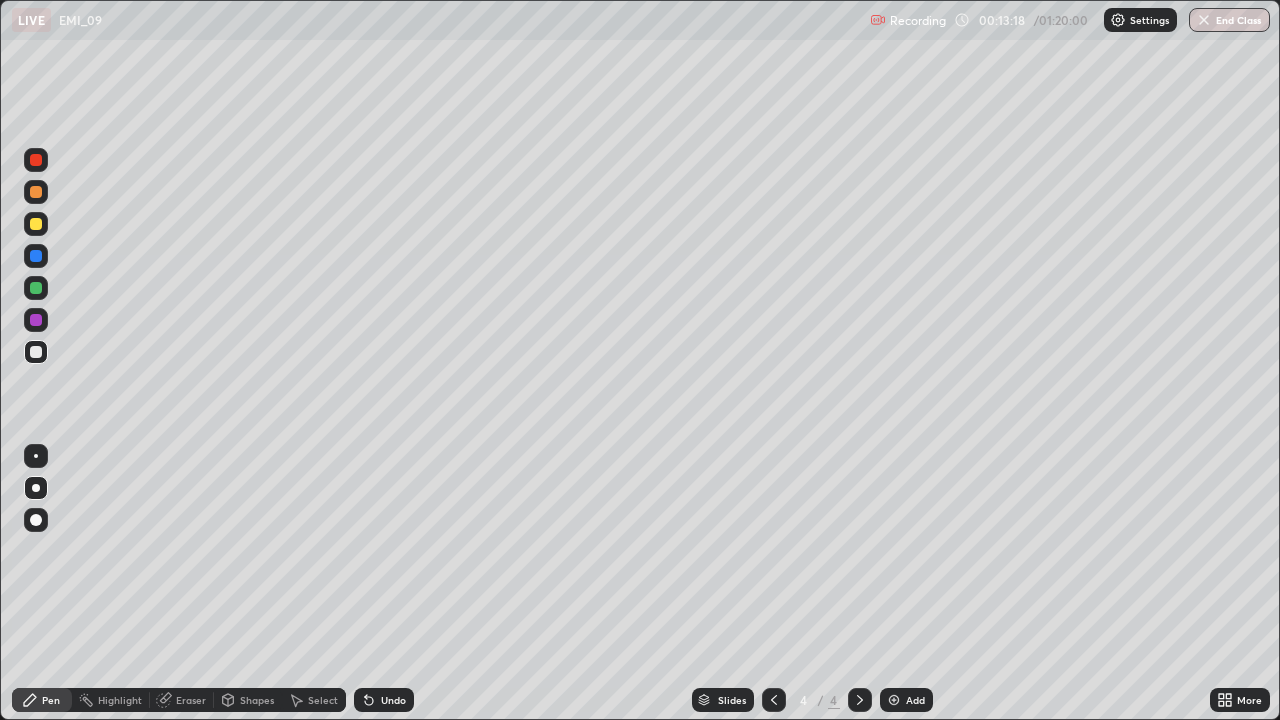 click on "Select" at bounding box center (323, 700) 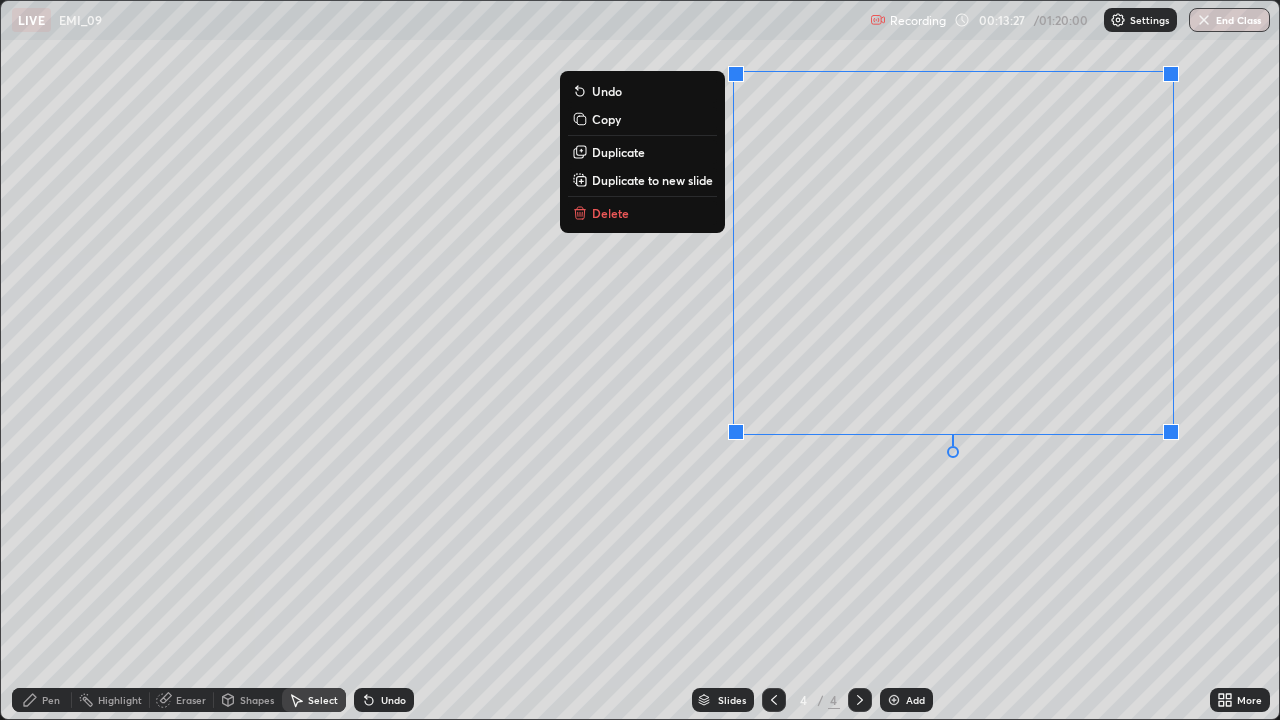 click on "Duplicate to new slide" at bounding box center (652, 180) 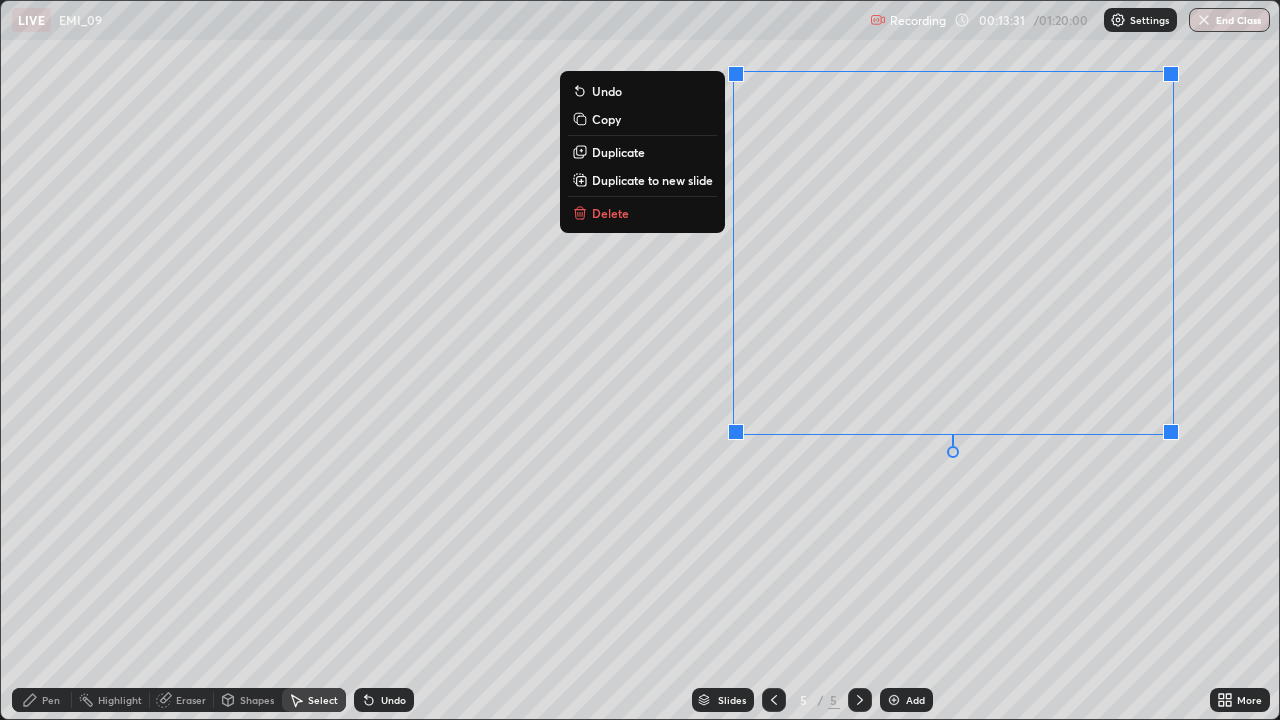 click on "Duplicate to new slide" at bounding box center (652, 180) 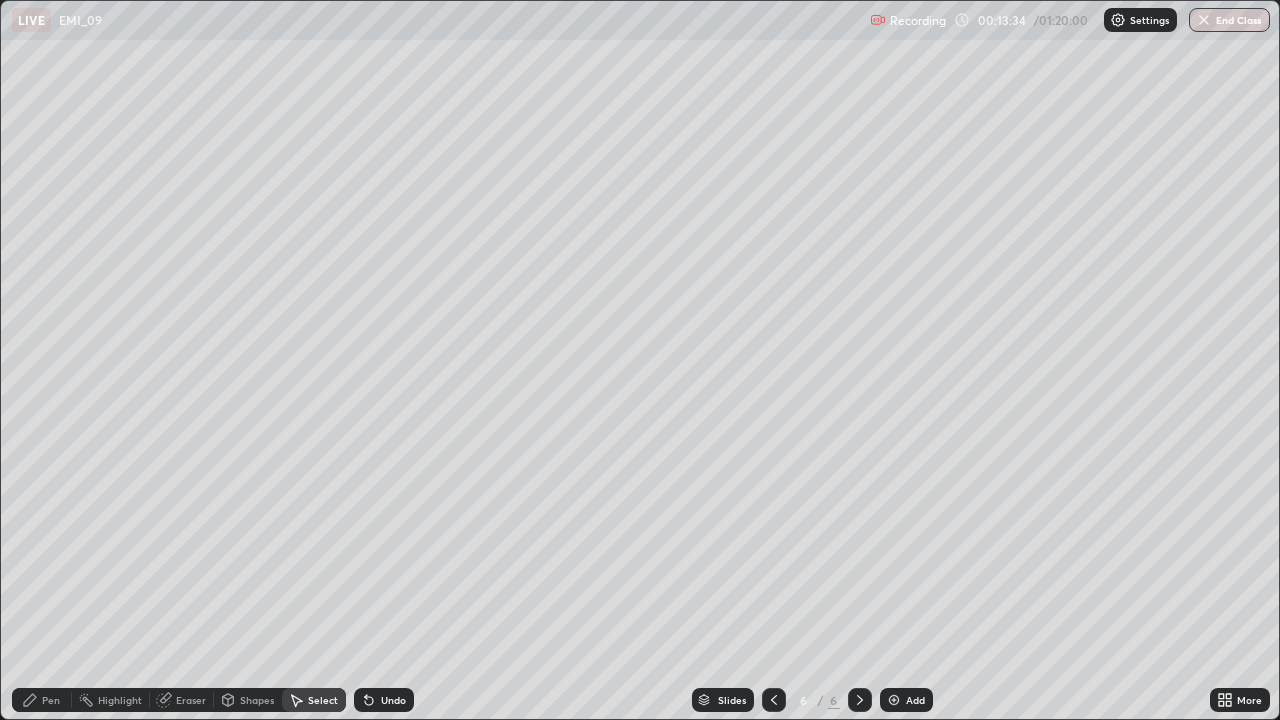 click 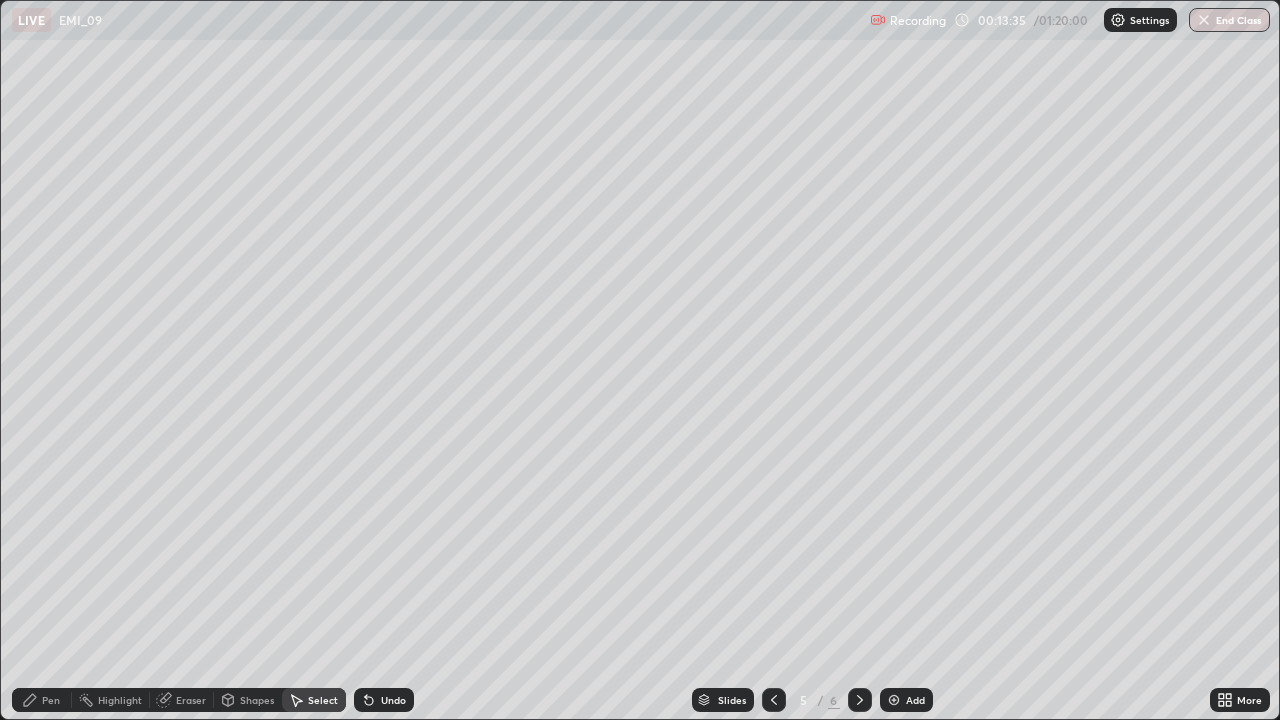 click on "Eraser" at bounding box center (191, 700) 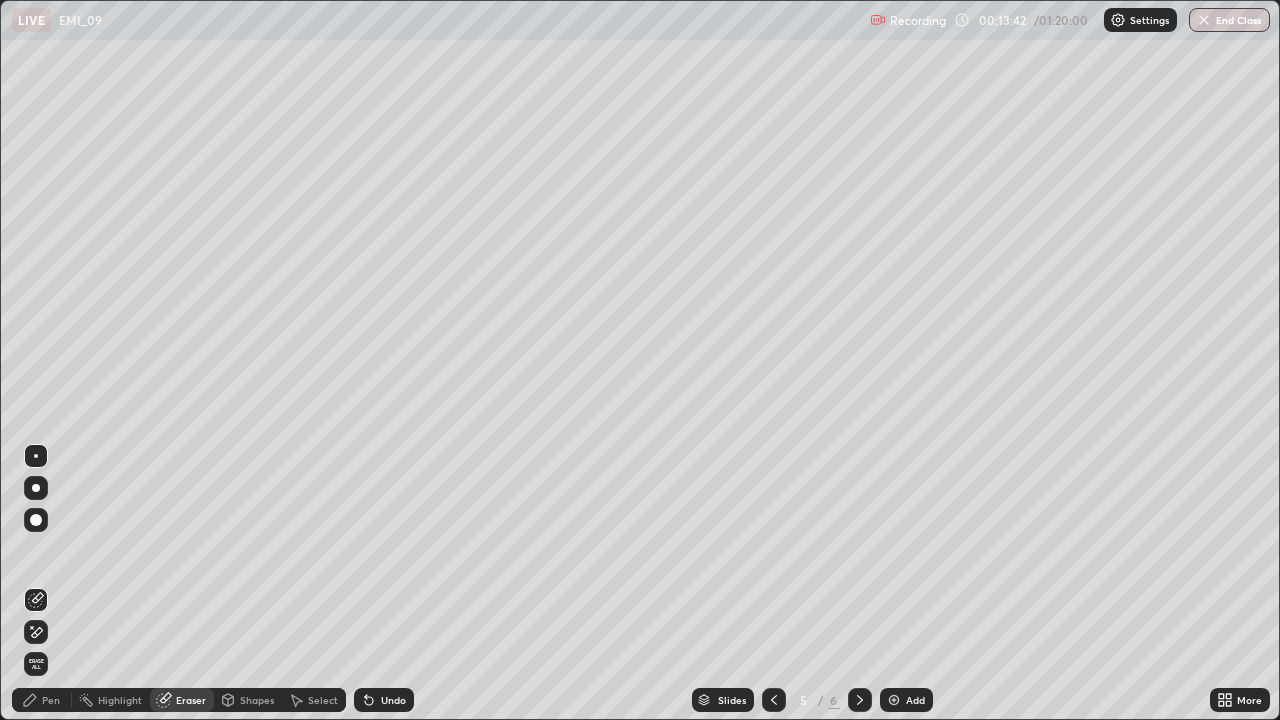 click on "Pen" at bounding box center (51, 700) 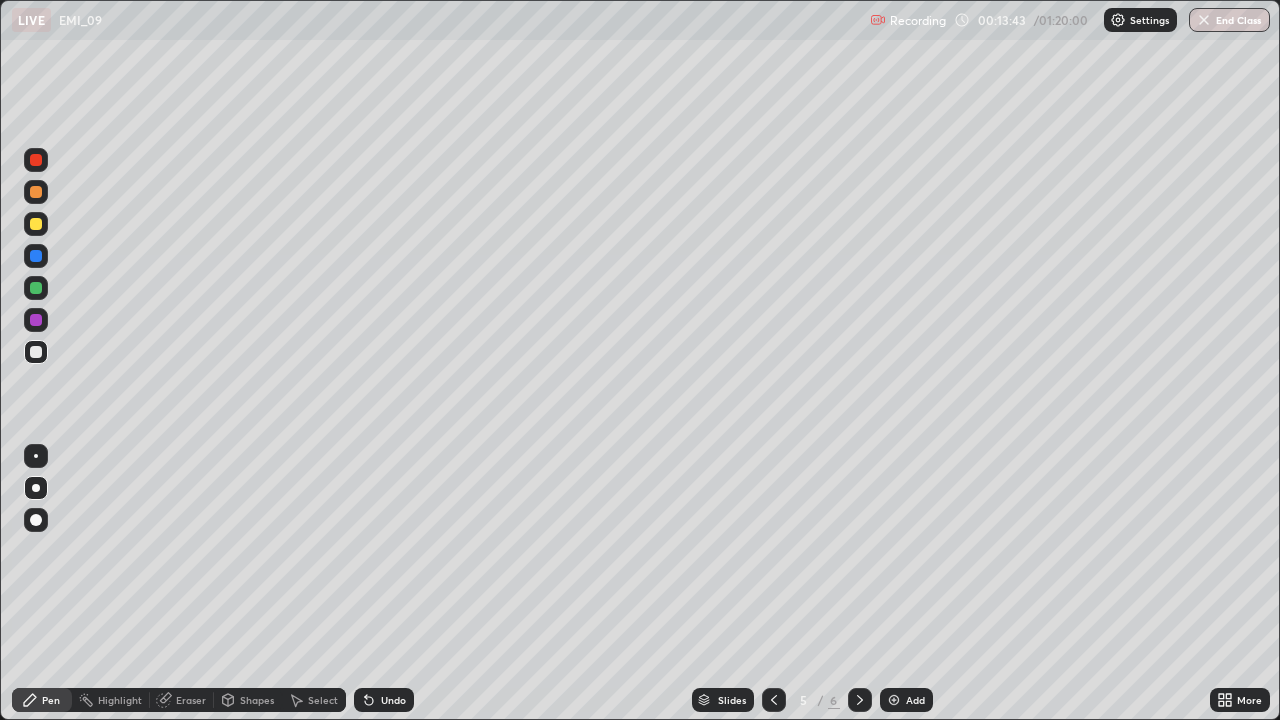 click at bounding box center [36, 352] 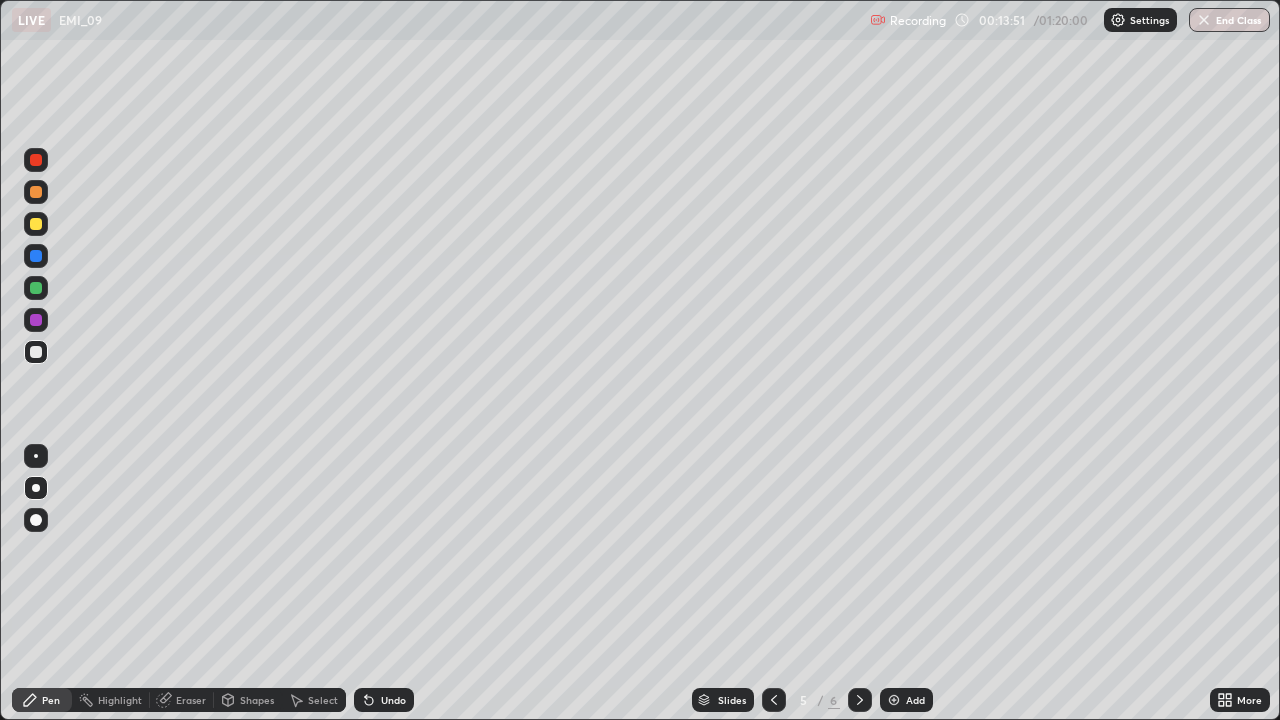 click on "Undo" at bounding box center [393, 700] 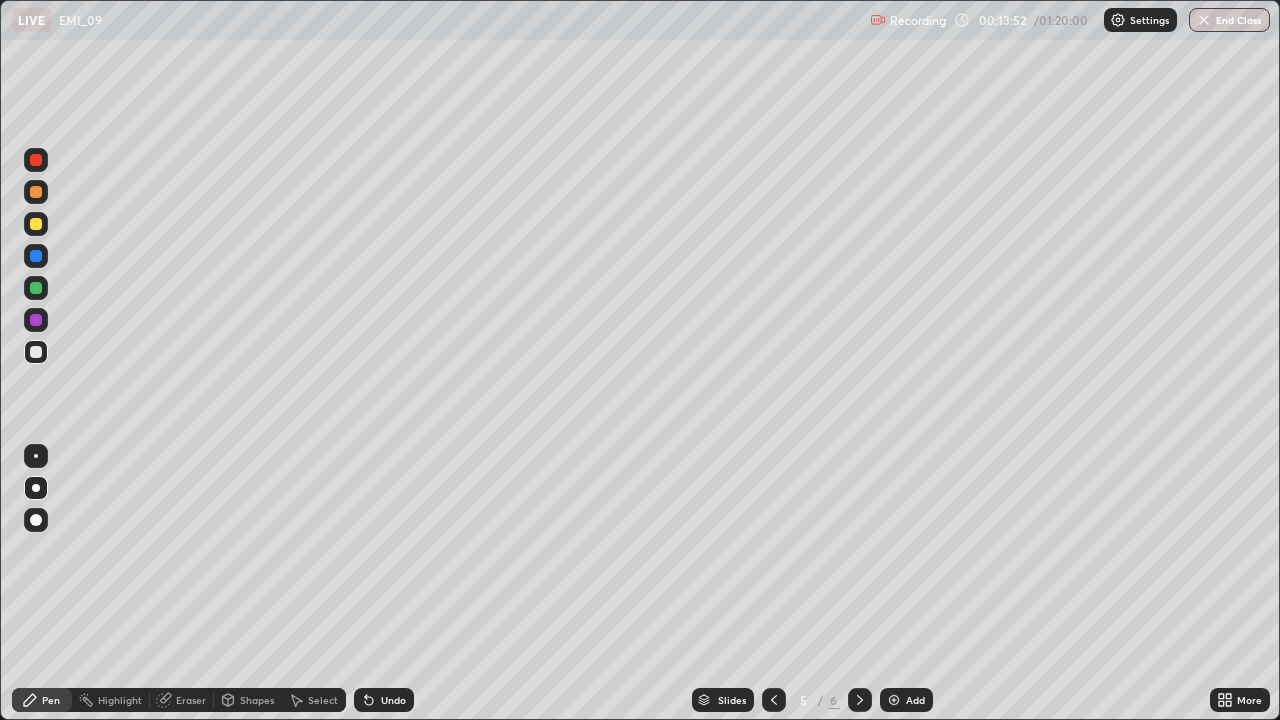 click on "Undo" at bounding box center (393, 700) 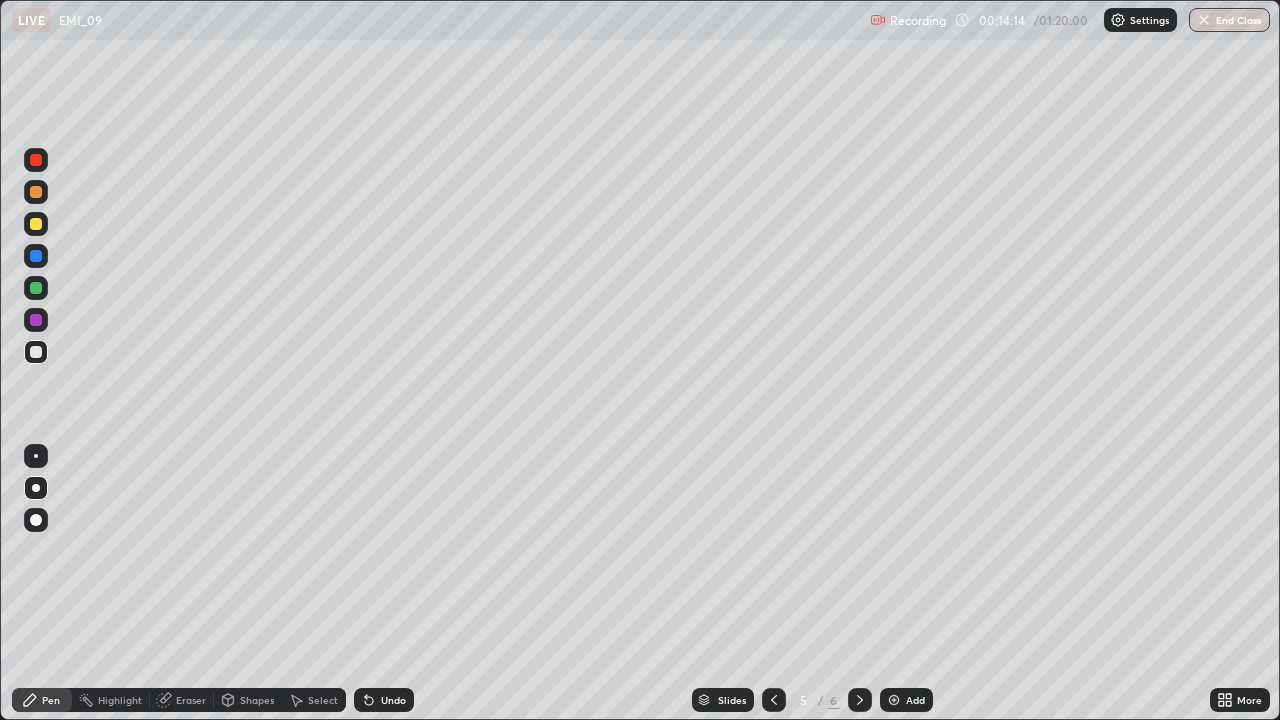 click on "Eraser" at bounding box center (182, 700) 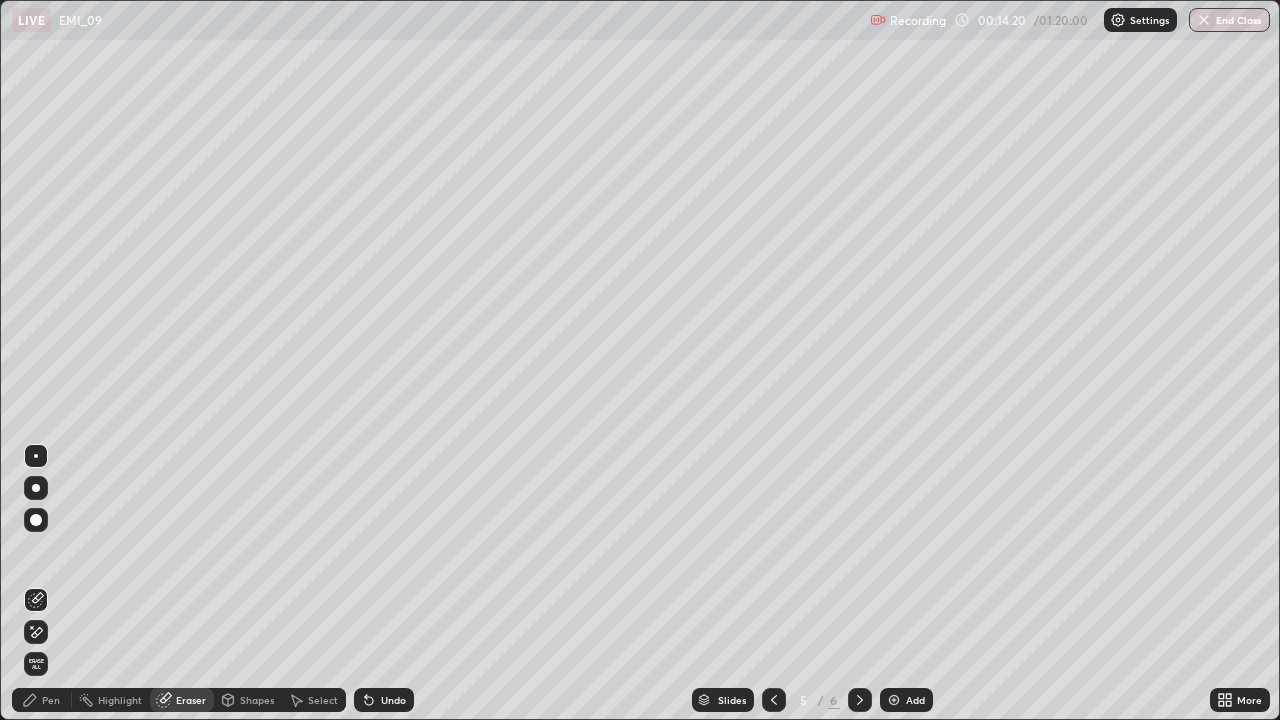click on "Pen" at bounding box center (51, 700) 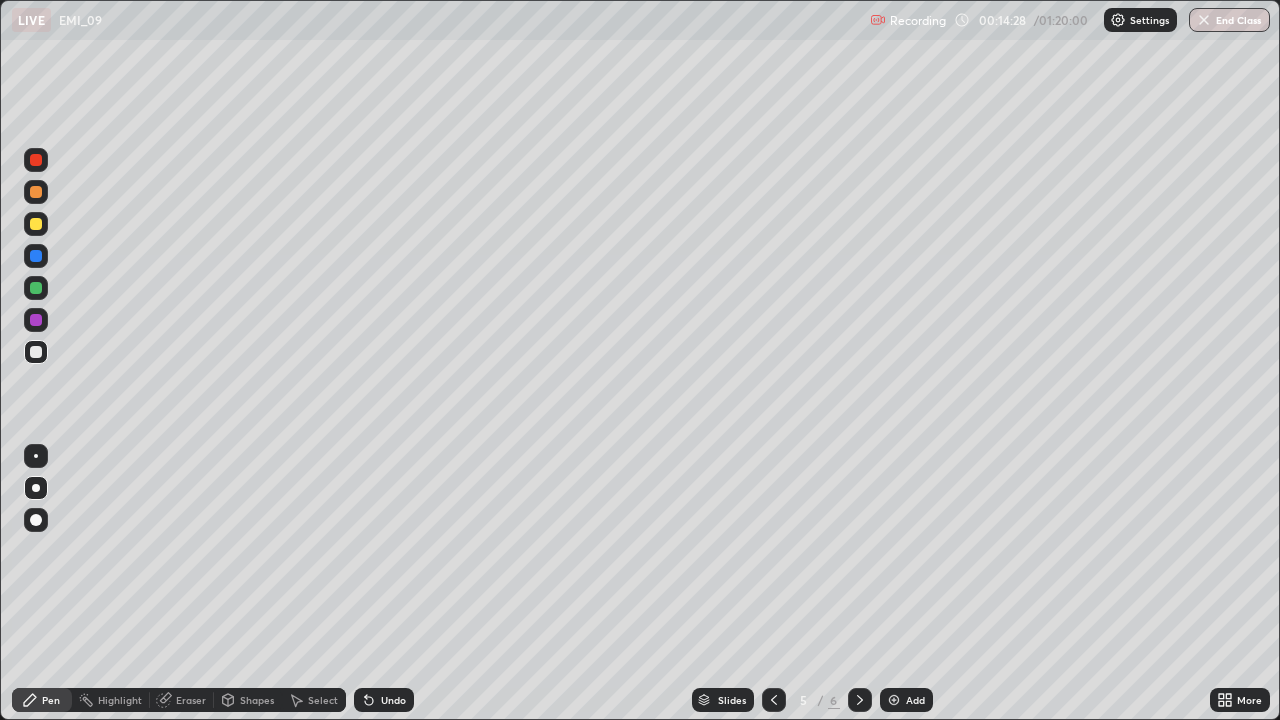 click at bounding box center [774, 700] 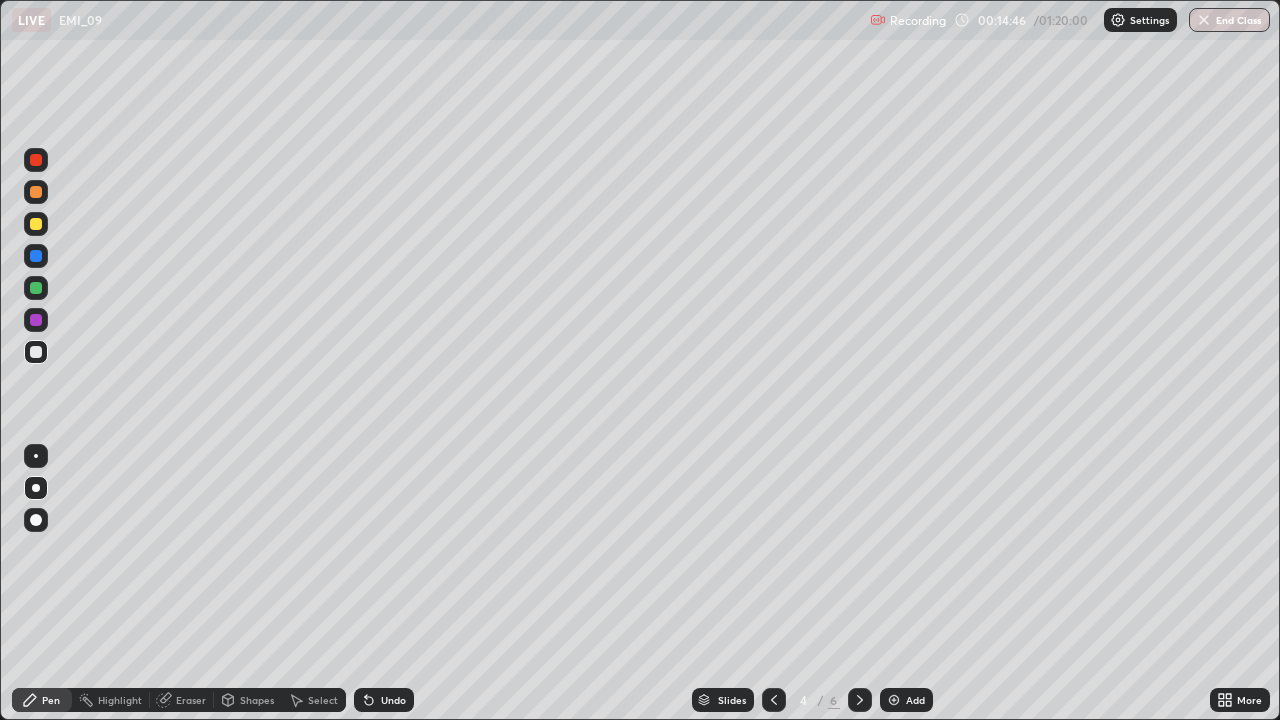 click 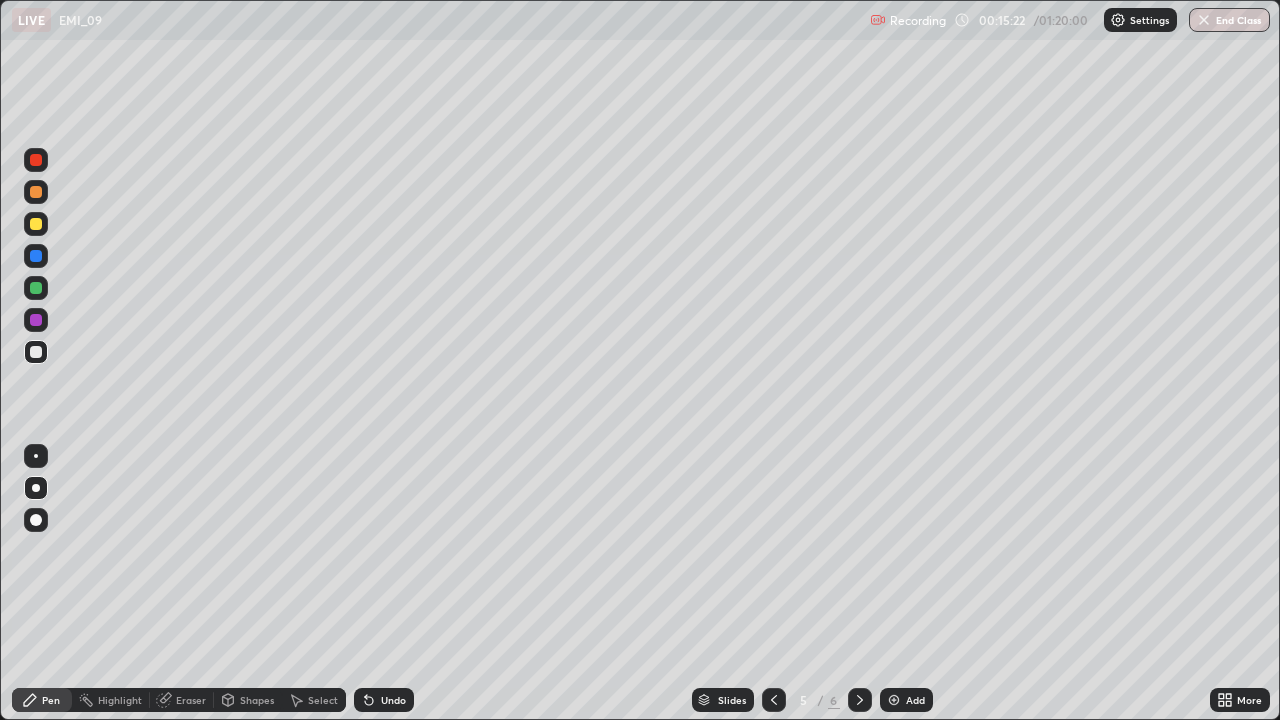 click on "Pen" at bounding box center [51, 700] 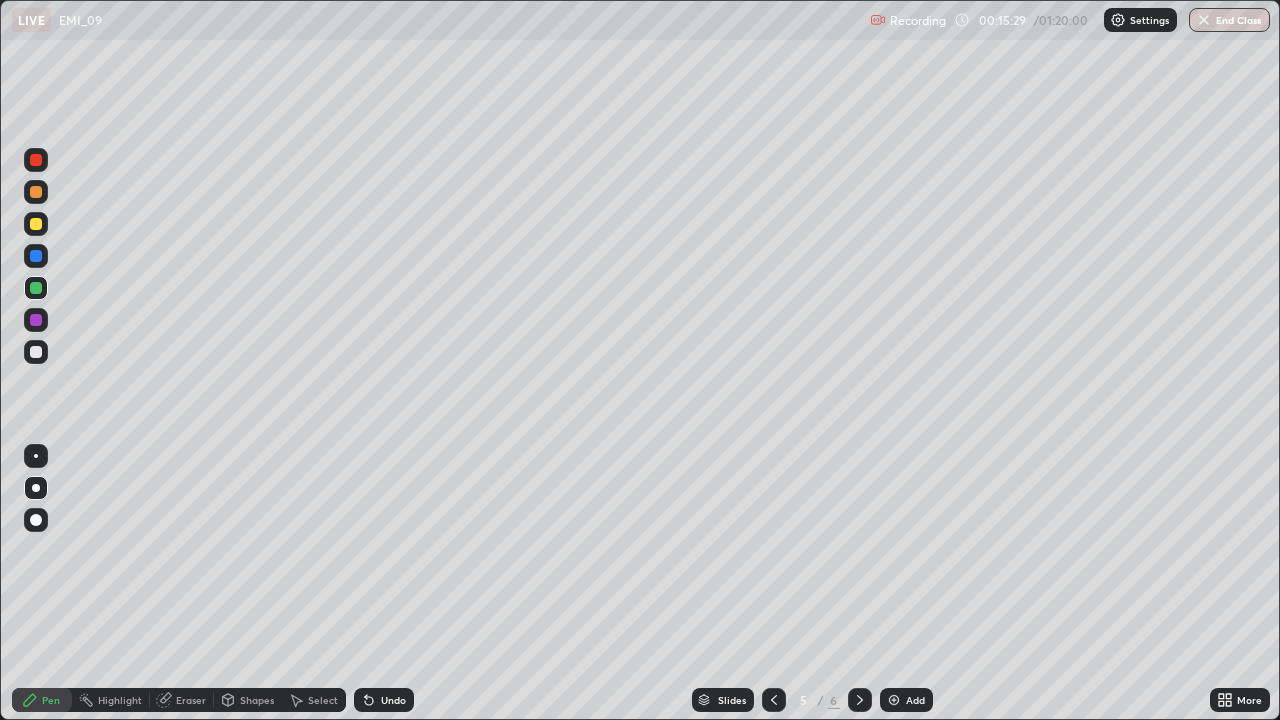 click on "Undo" at bounding box center (393, 700) 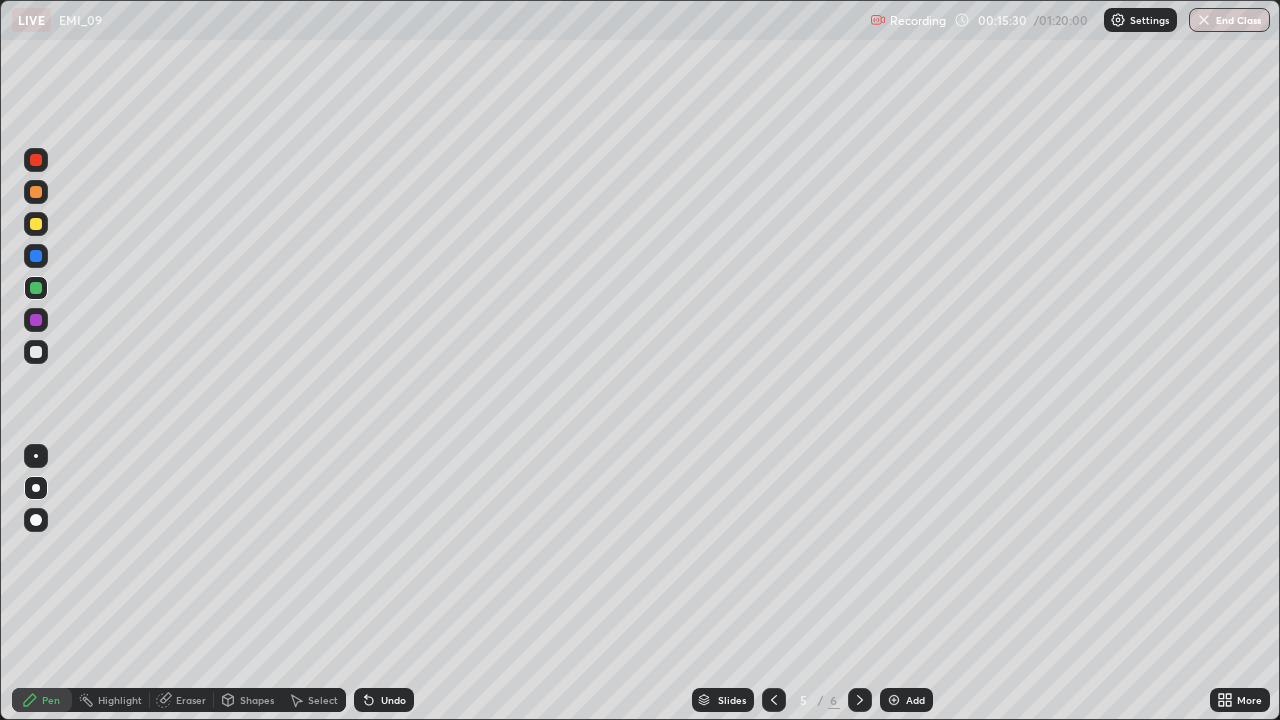 click on "Undo" at bounding box center (384, 700) 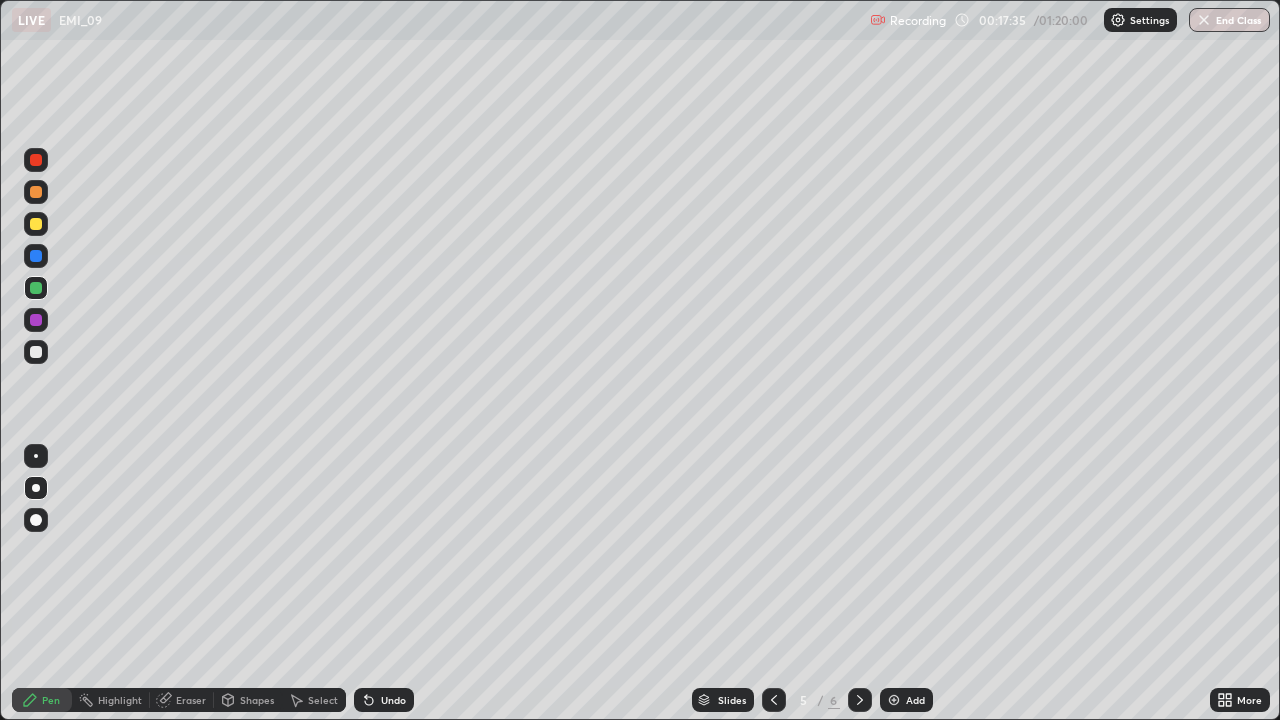 click on "Undo" at bounding box center (393, 700) 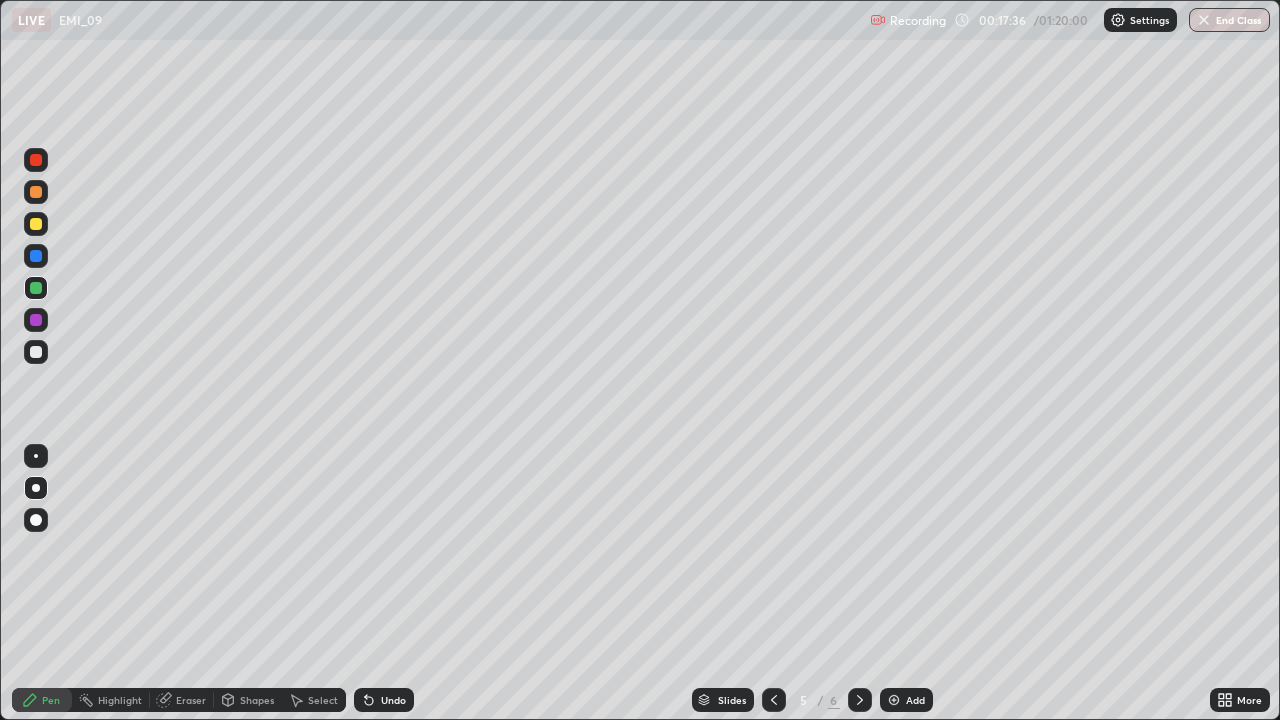click on "Undo" at bounding box center (384, 700) 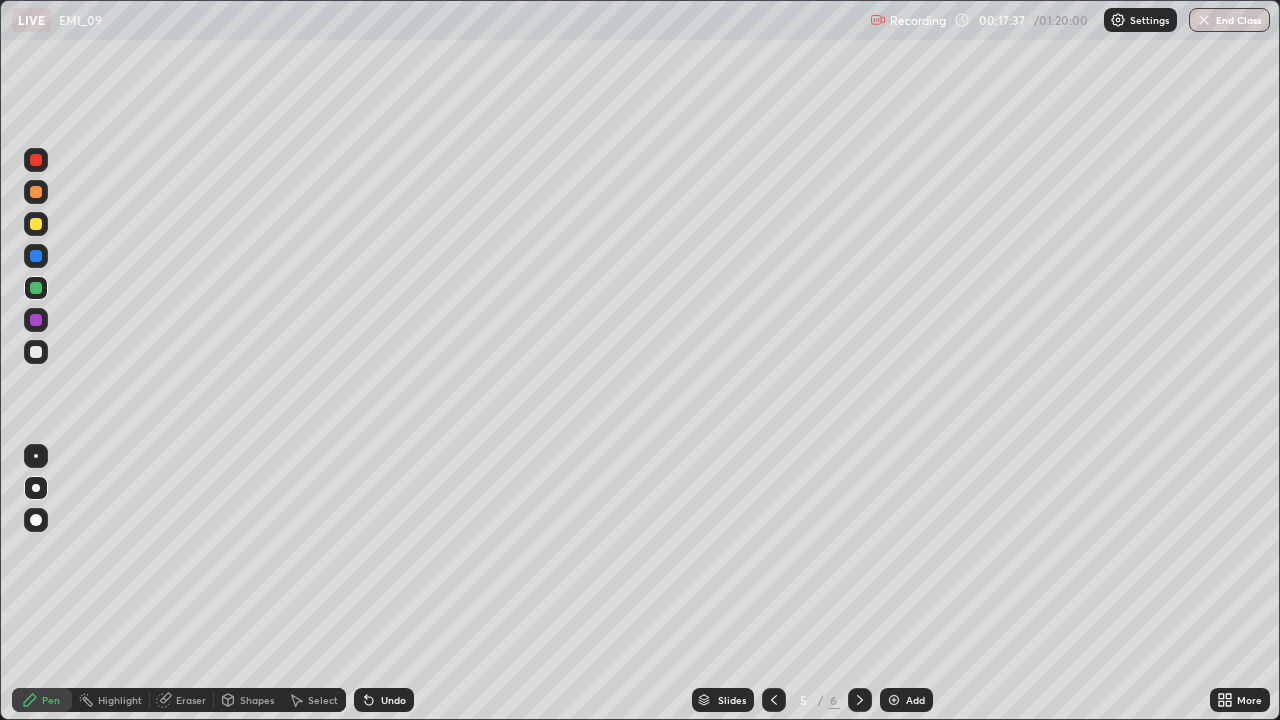 click on "Undo" at bounding box center (393, 700) 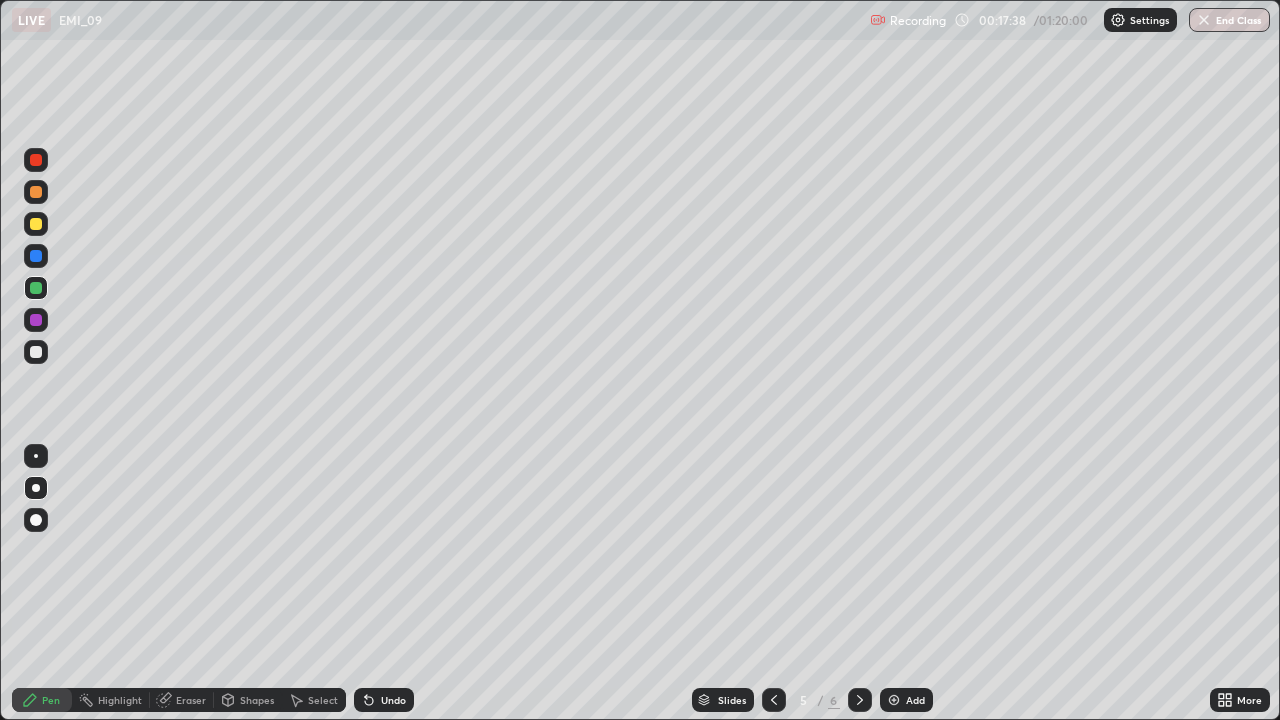 click on "Undo" at bounding box center (384, 700) 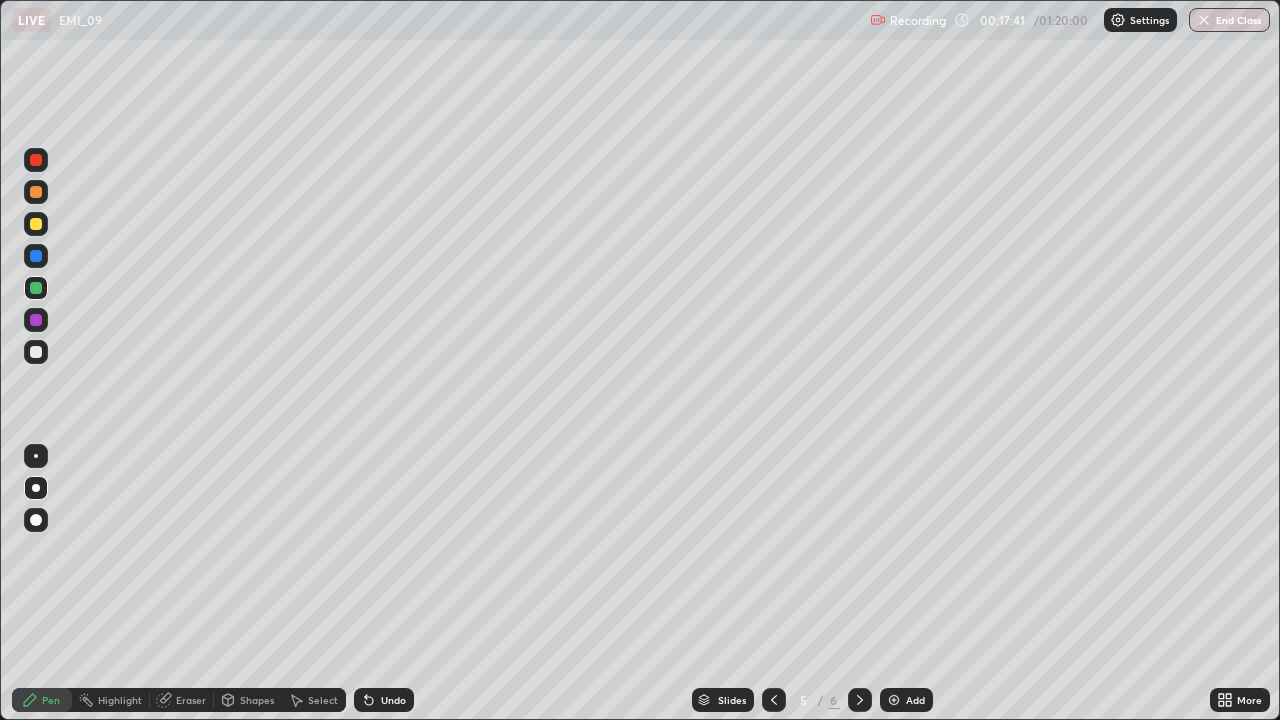 click on "Undo" at bounding box center (393, 700) 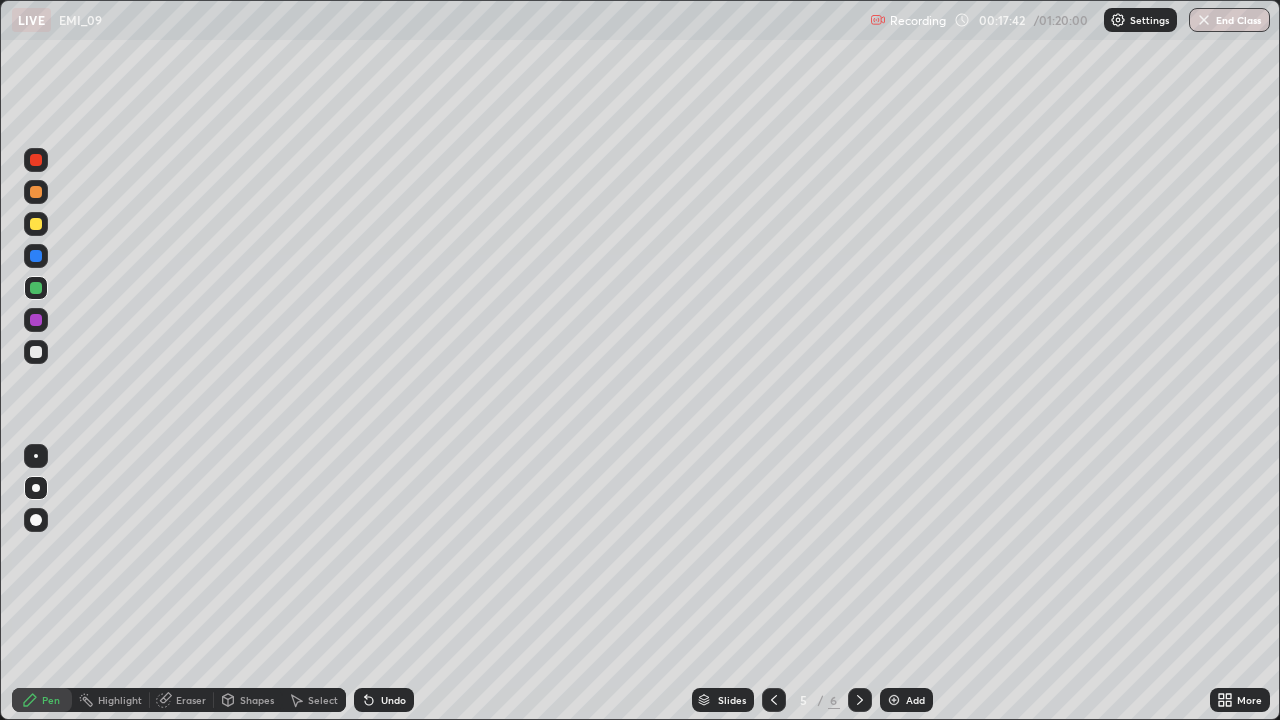 click on "Undo" at bounding box center (384, 700) 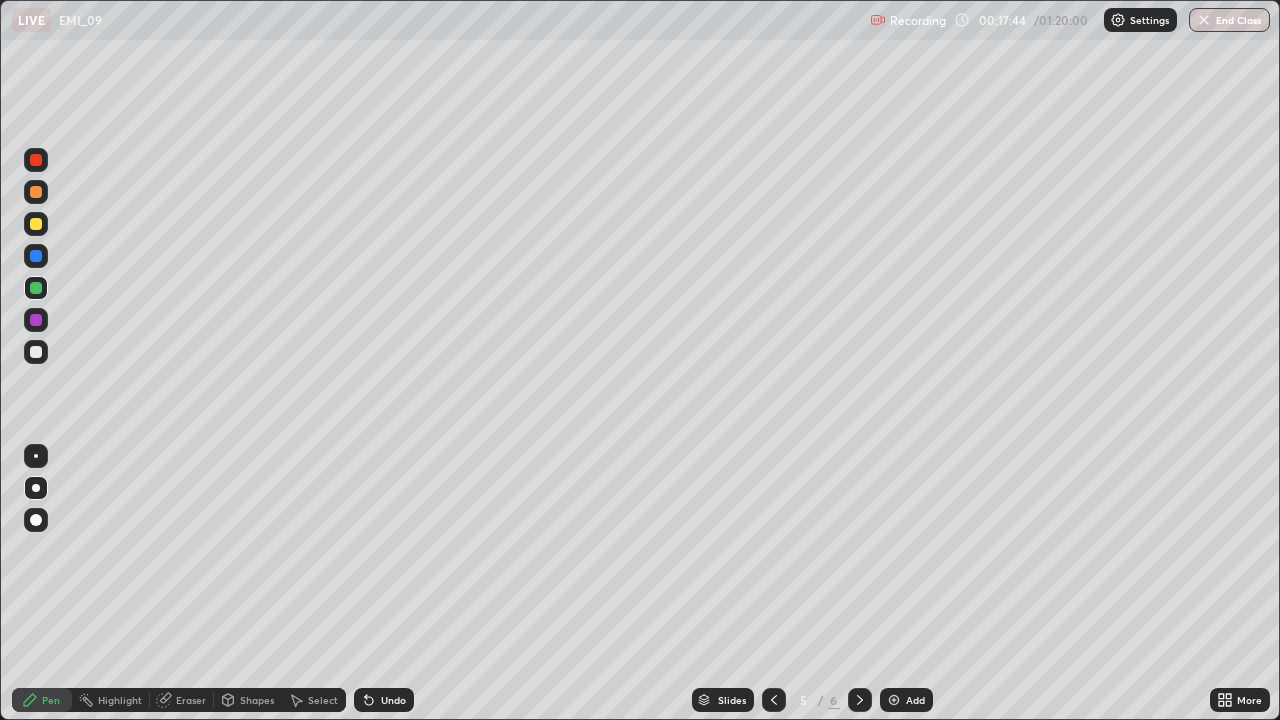 click 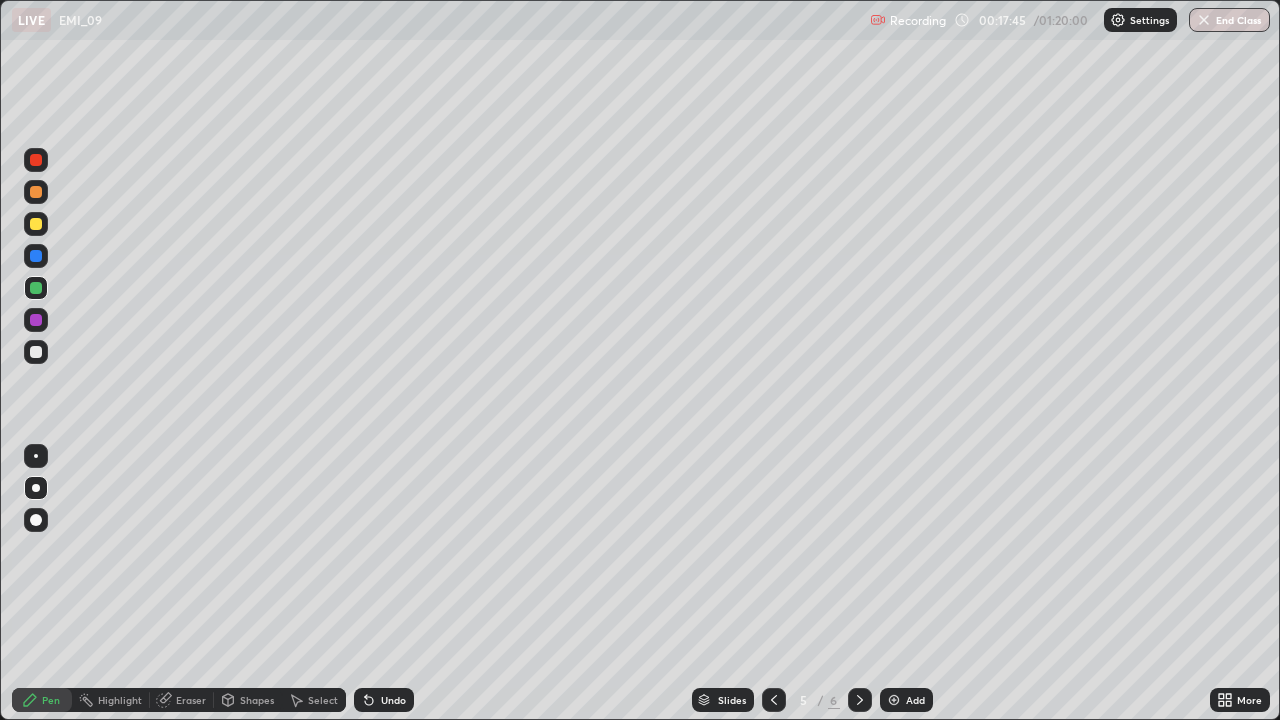 click on "Undo" at bounding box center (384, 700) 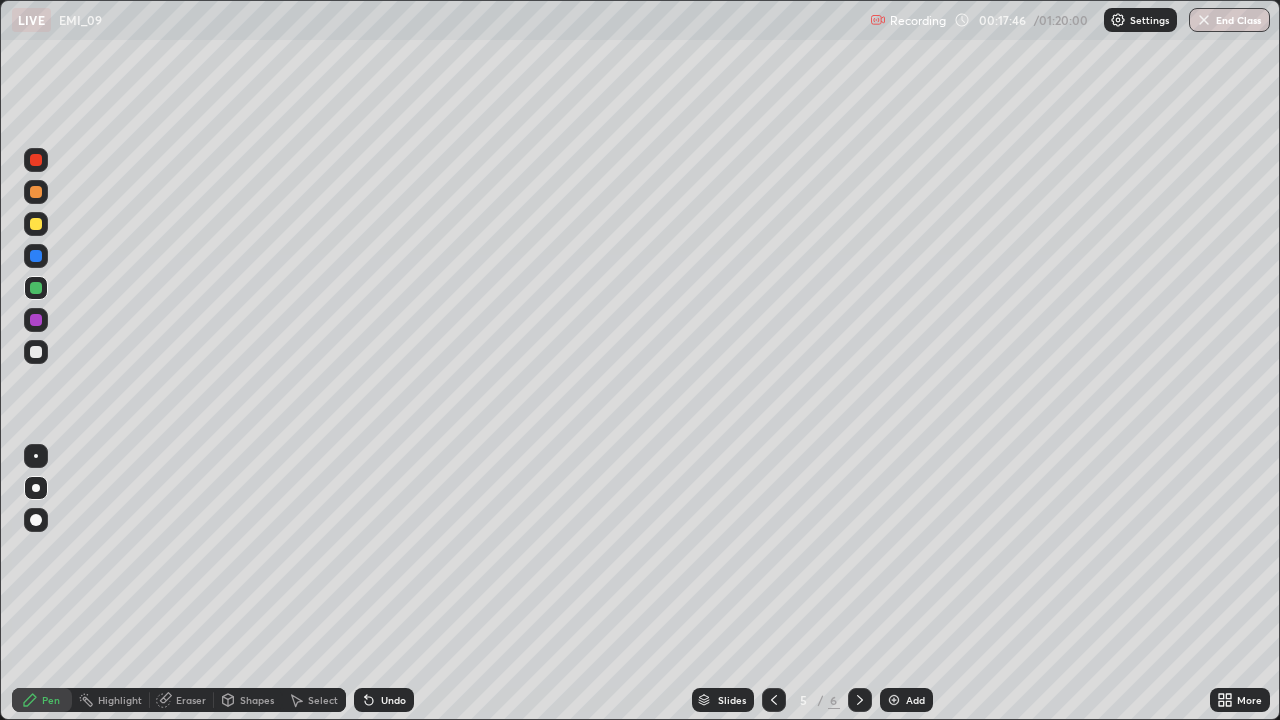 click on "Undo" at bounding box center [393, 700] 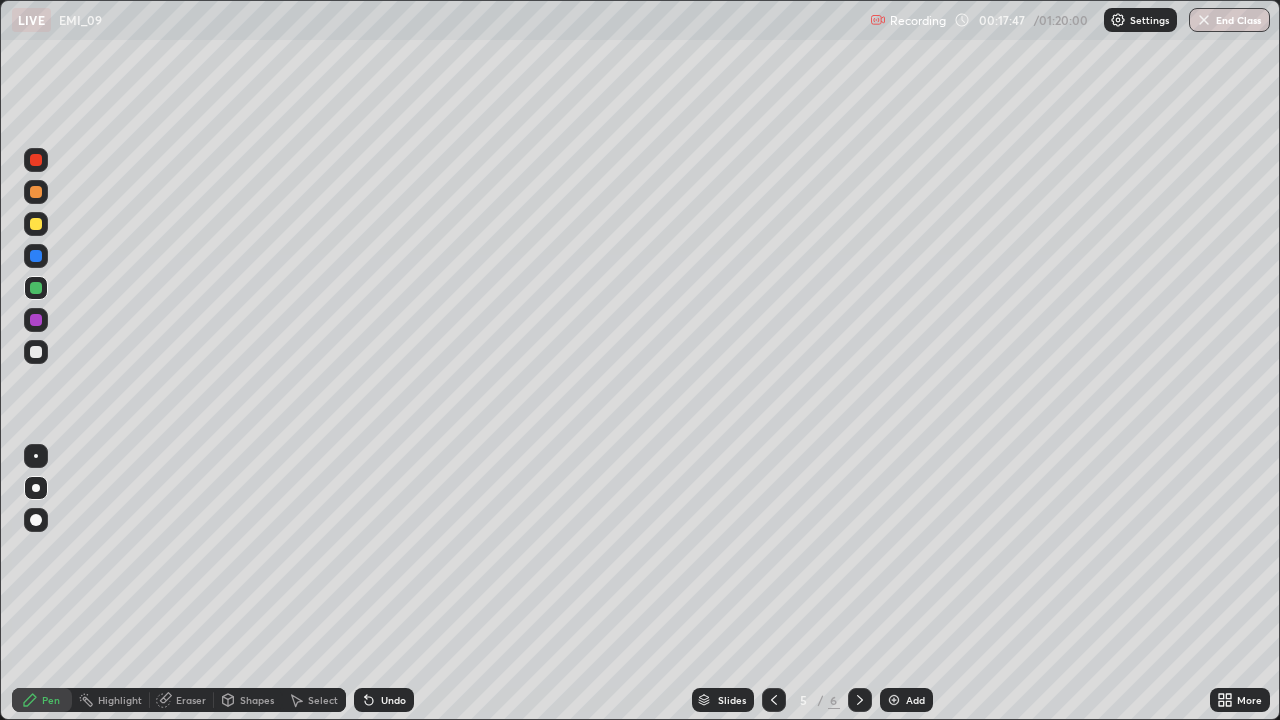 click on "Undo" at bounding box center (384, 700) 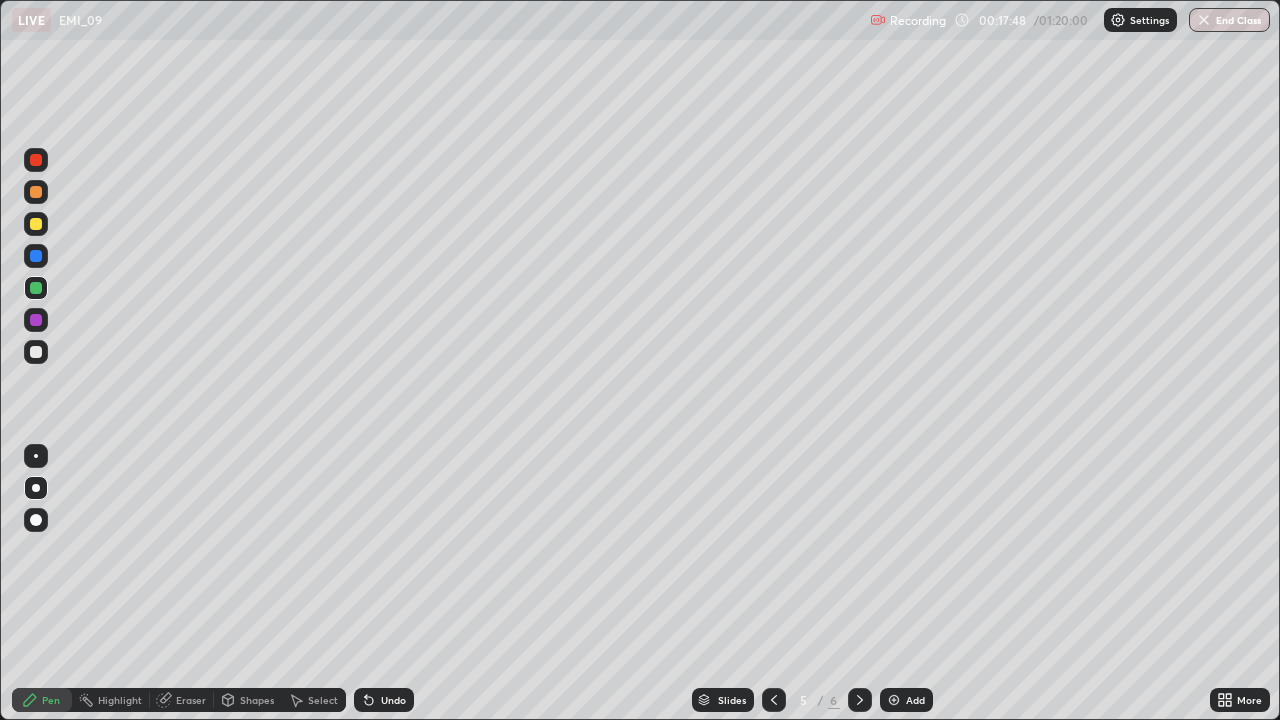 click on "Undo" at bounding box center (393, 700) 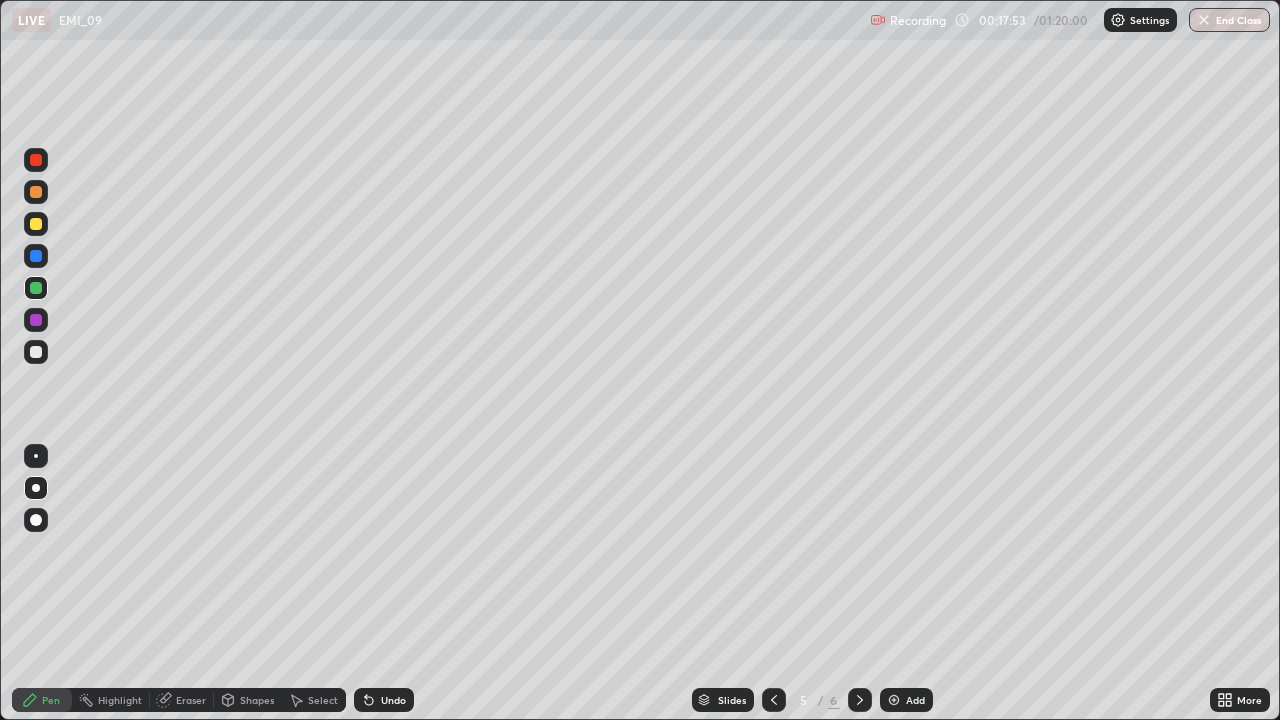 click on "Undo" at bounding box center (384, 700) 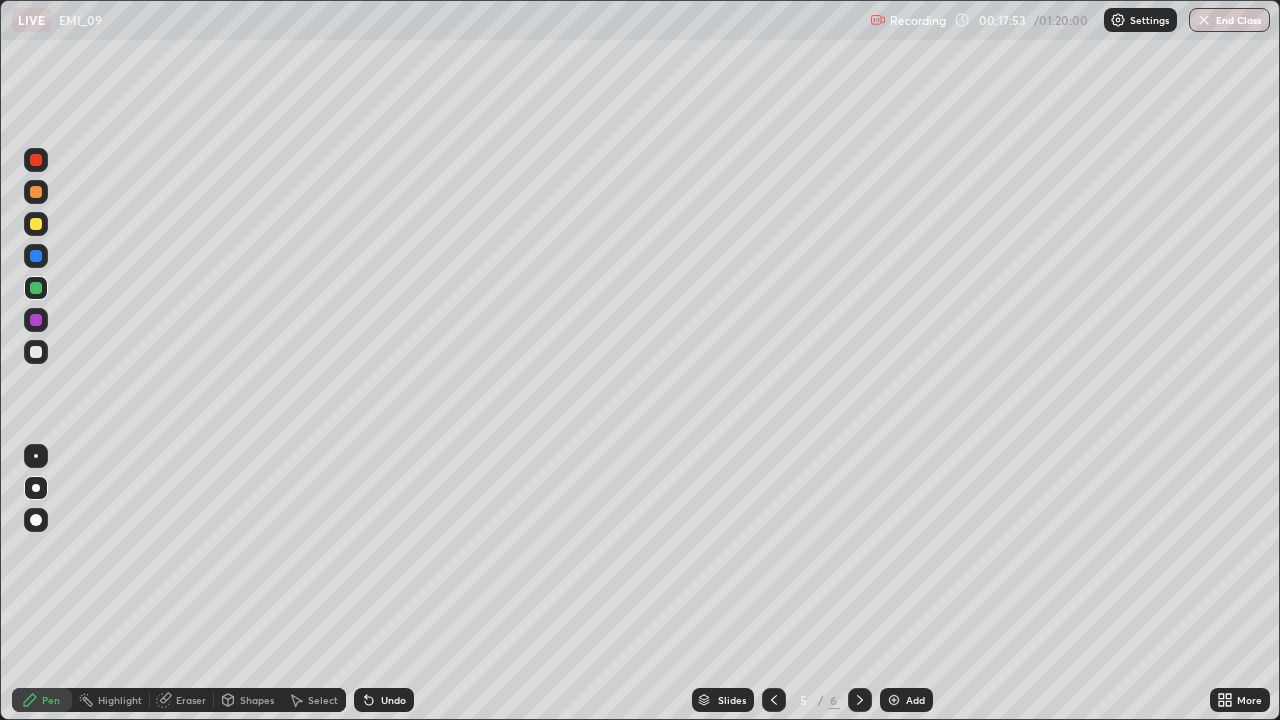 click on "Undo" at bounding box center (393, 700) 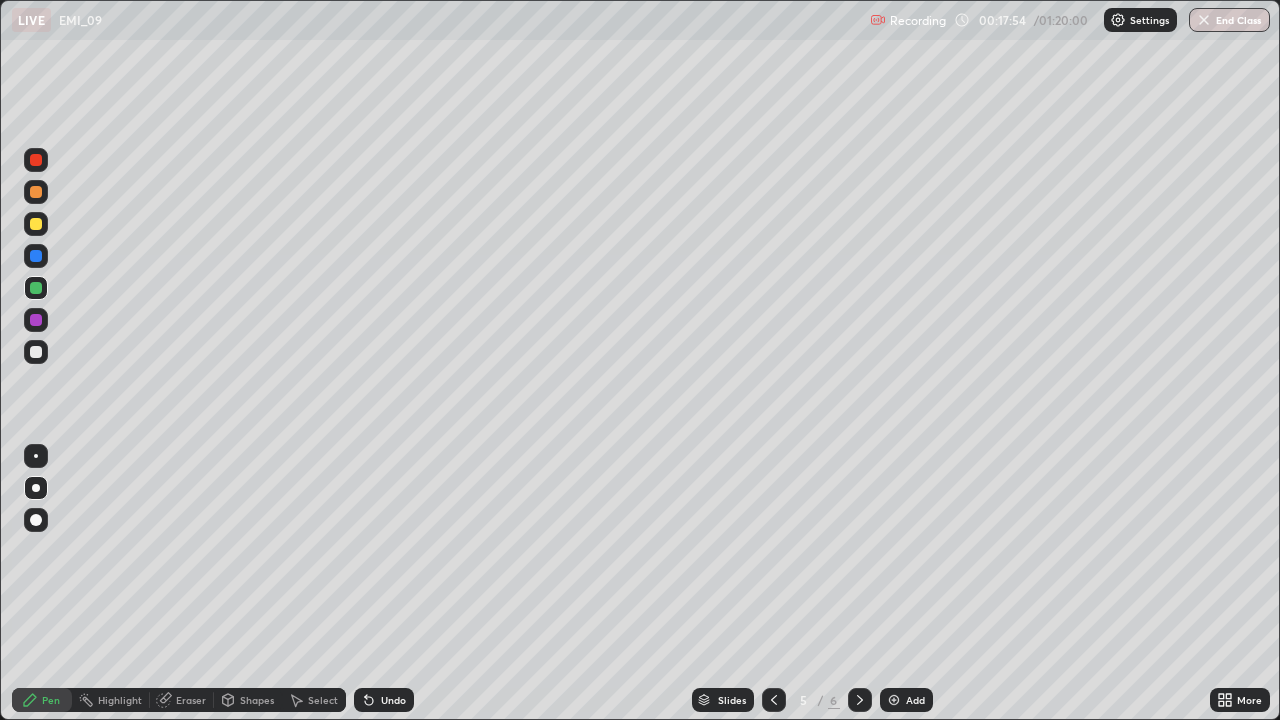 click on "Undo" at bounding box center (393, 700) 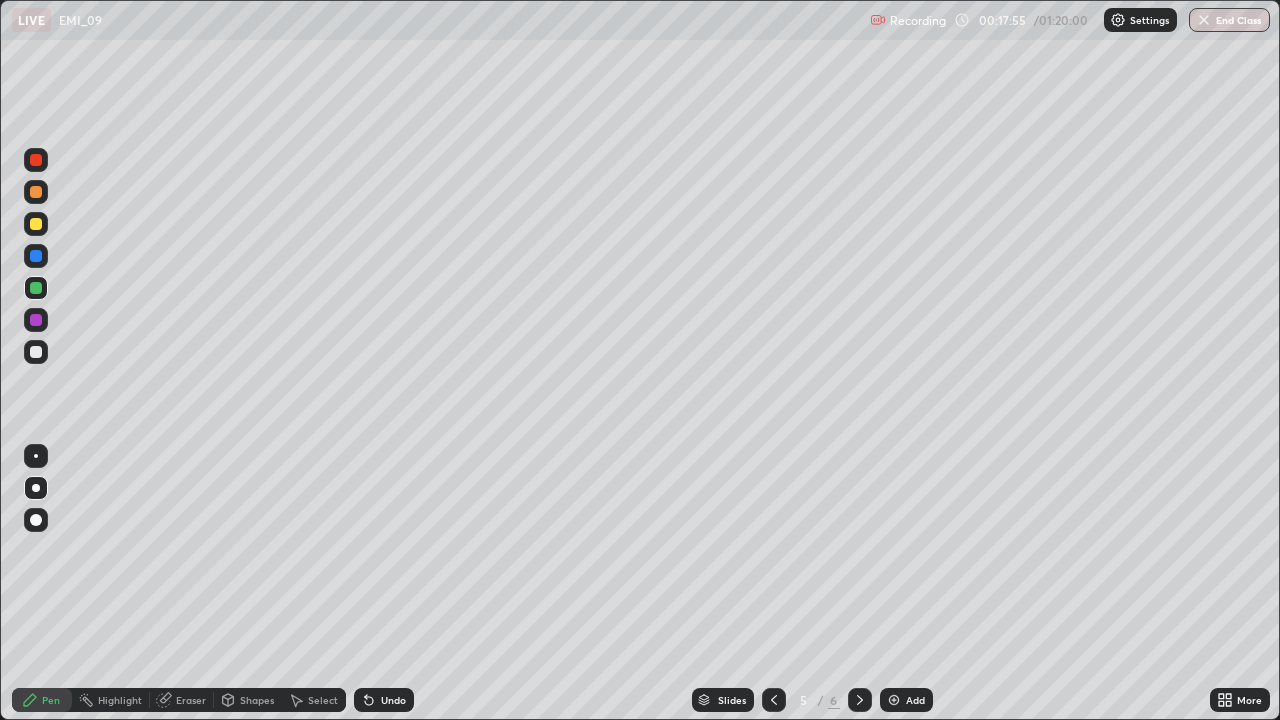 click at bounding box center [36, 224] 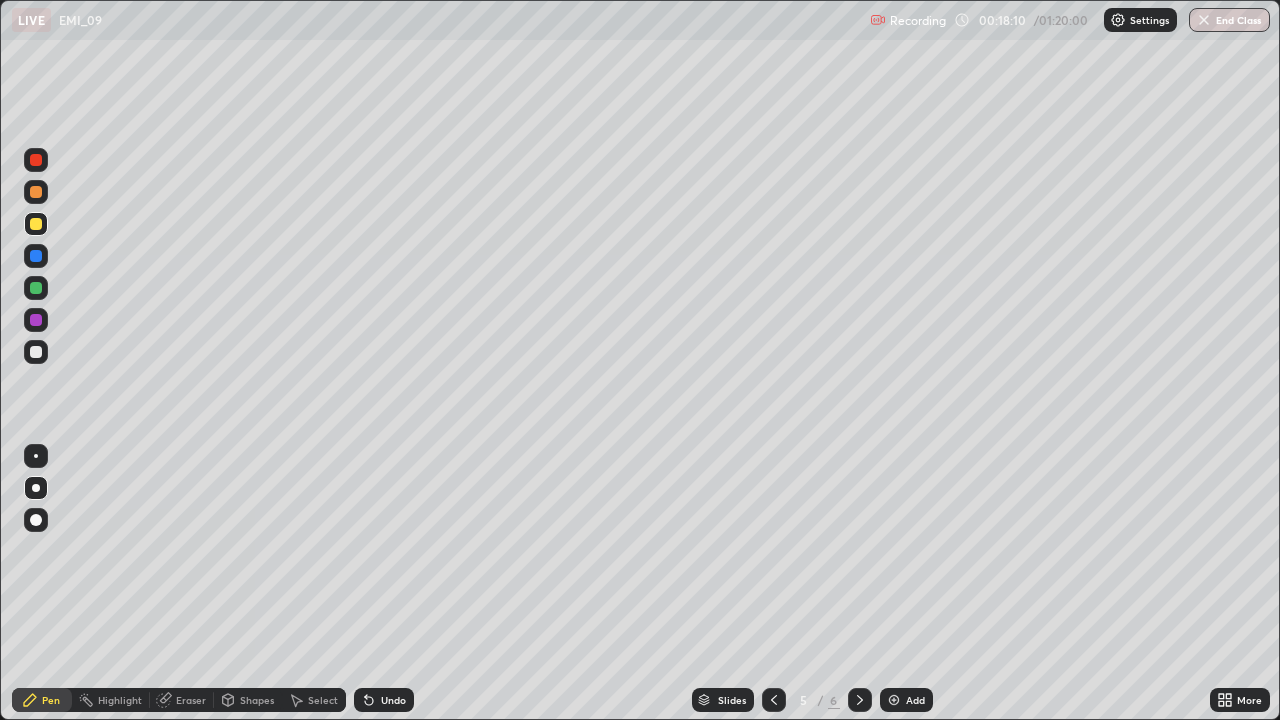 click on "Undo" at bounding box center [393, 700] 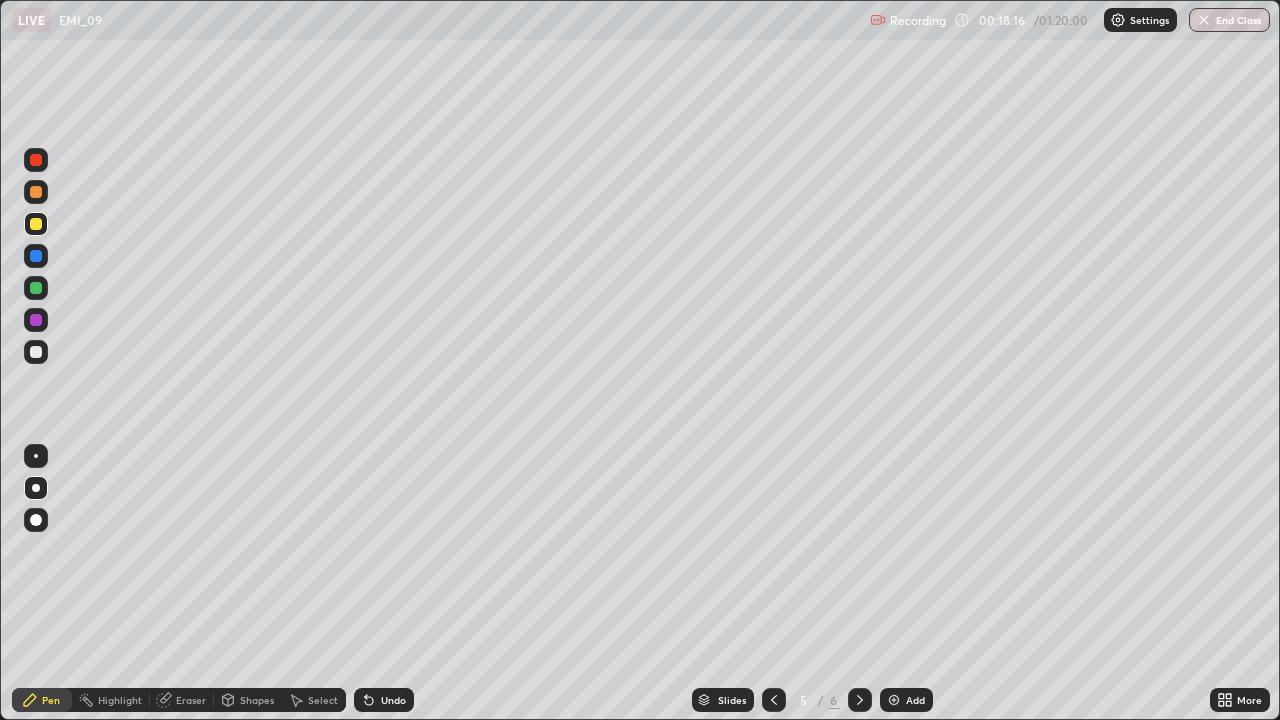 click on "Undo" at bounding box center (393, 700) 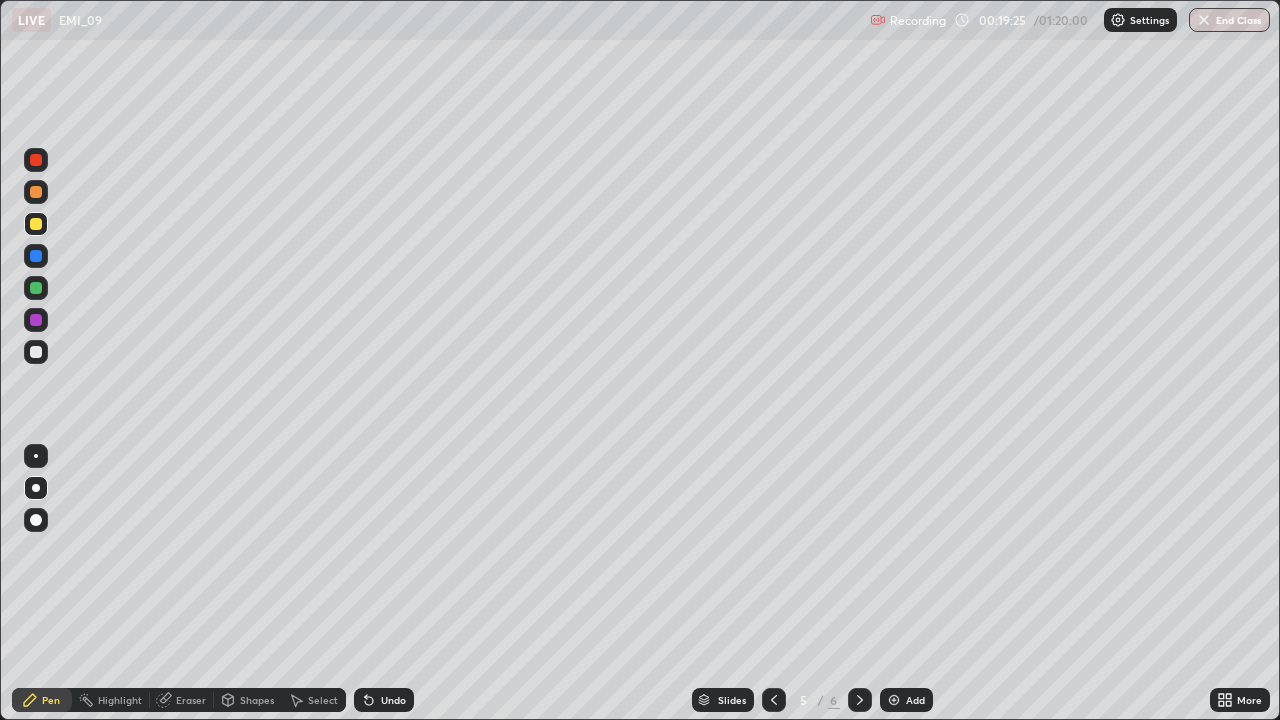 click on "Select" at bounding box center [323, 700] 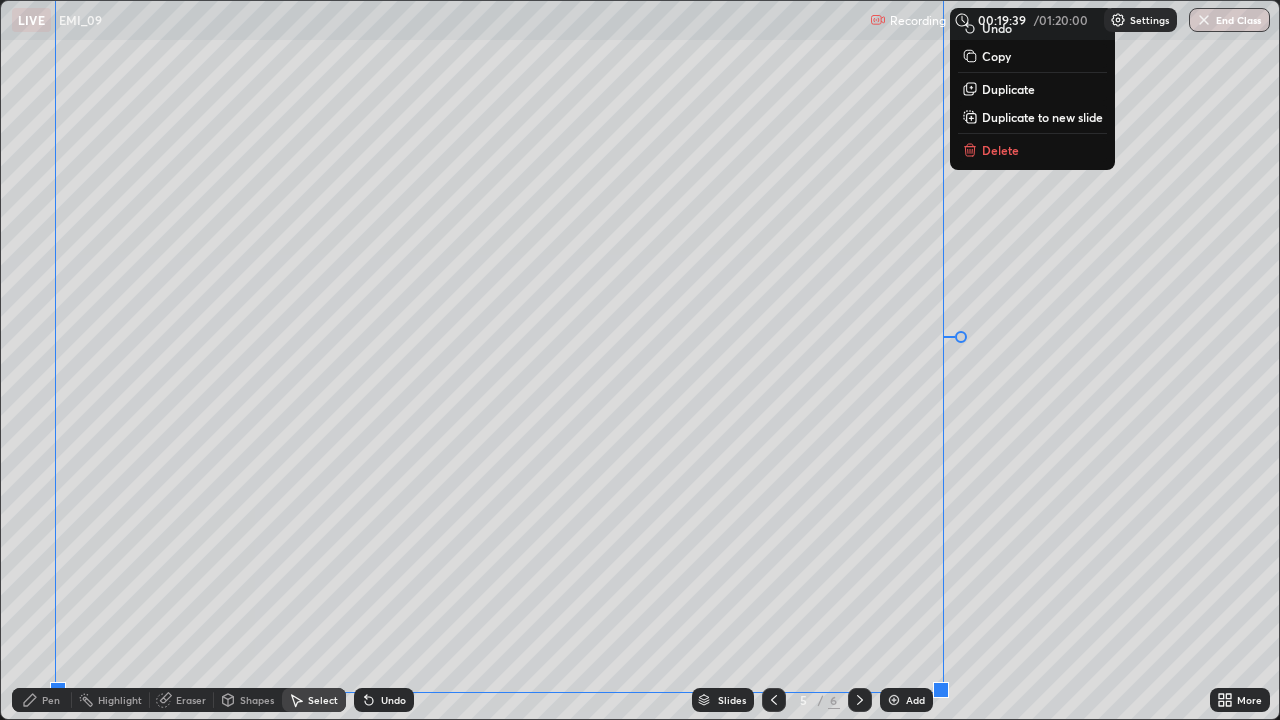 click on "Erase all" at bounding box center [36, 360] 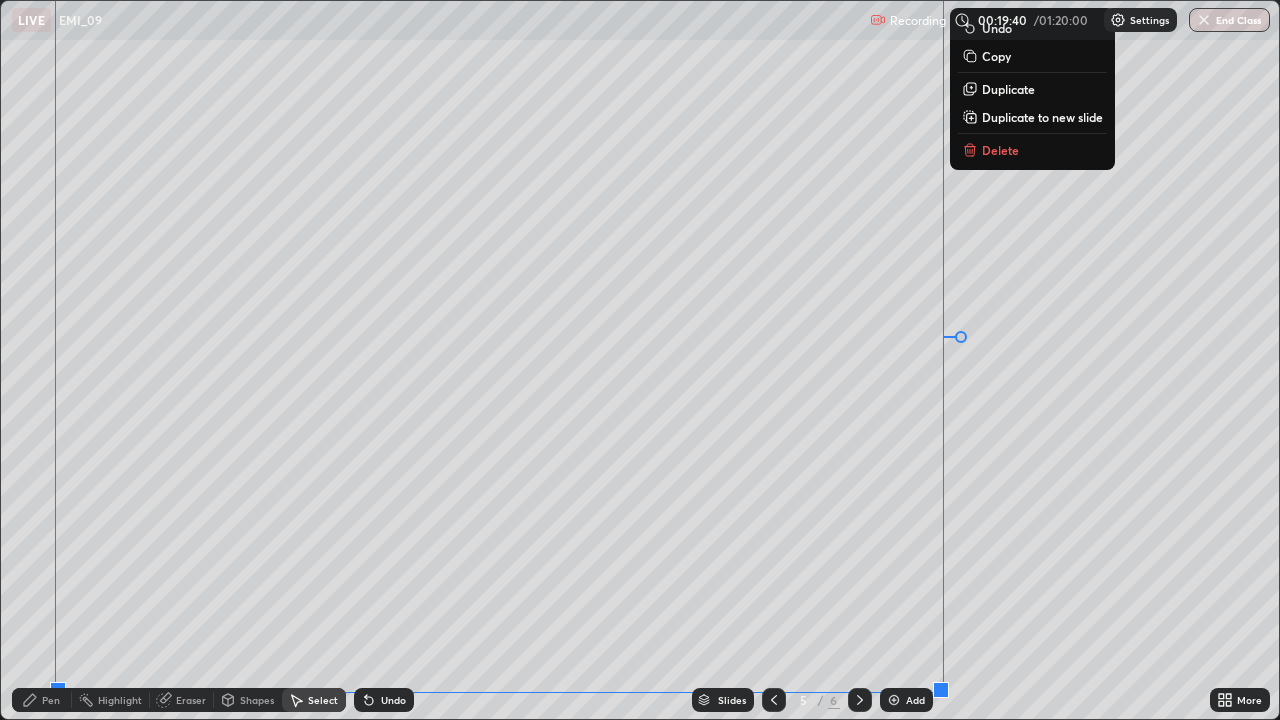 click on "Erase all" at bounding box center (36, 360) 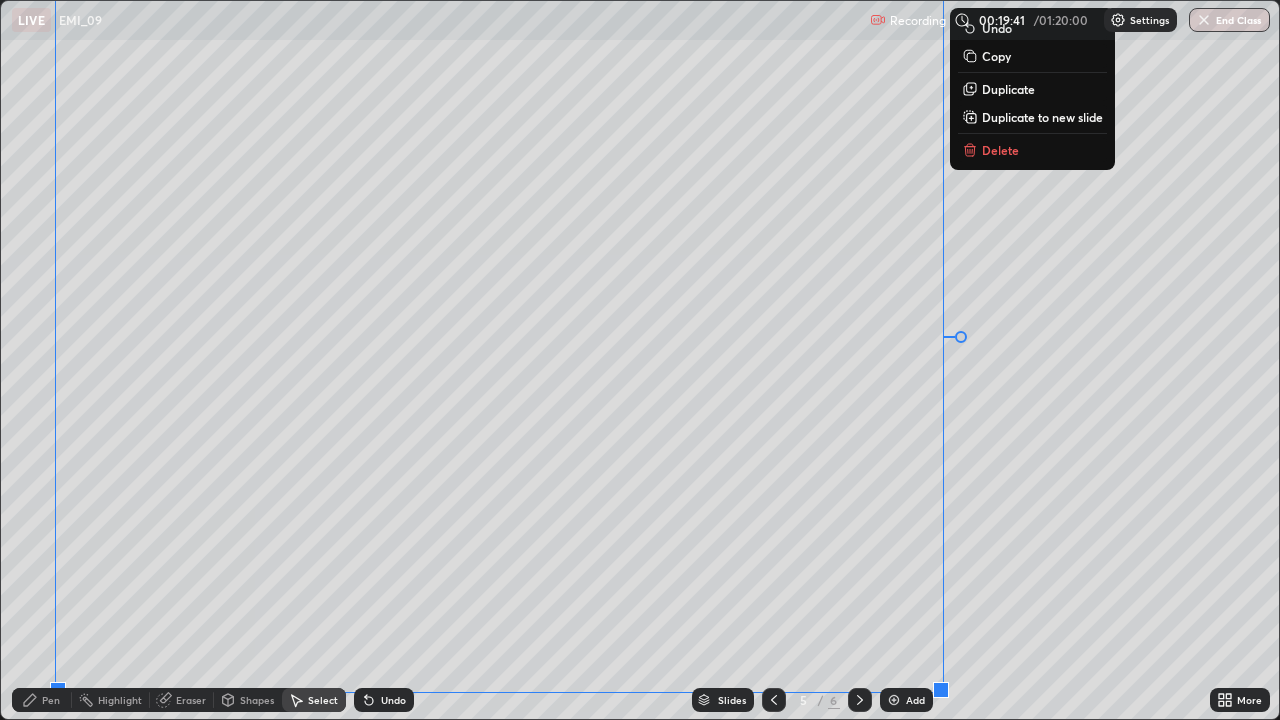 click on "0 ° Undo Copy Duplicate Duplicate to new slide Delete" at bounding box center (640, 360) 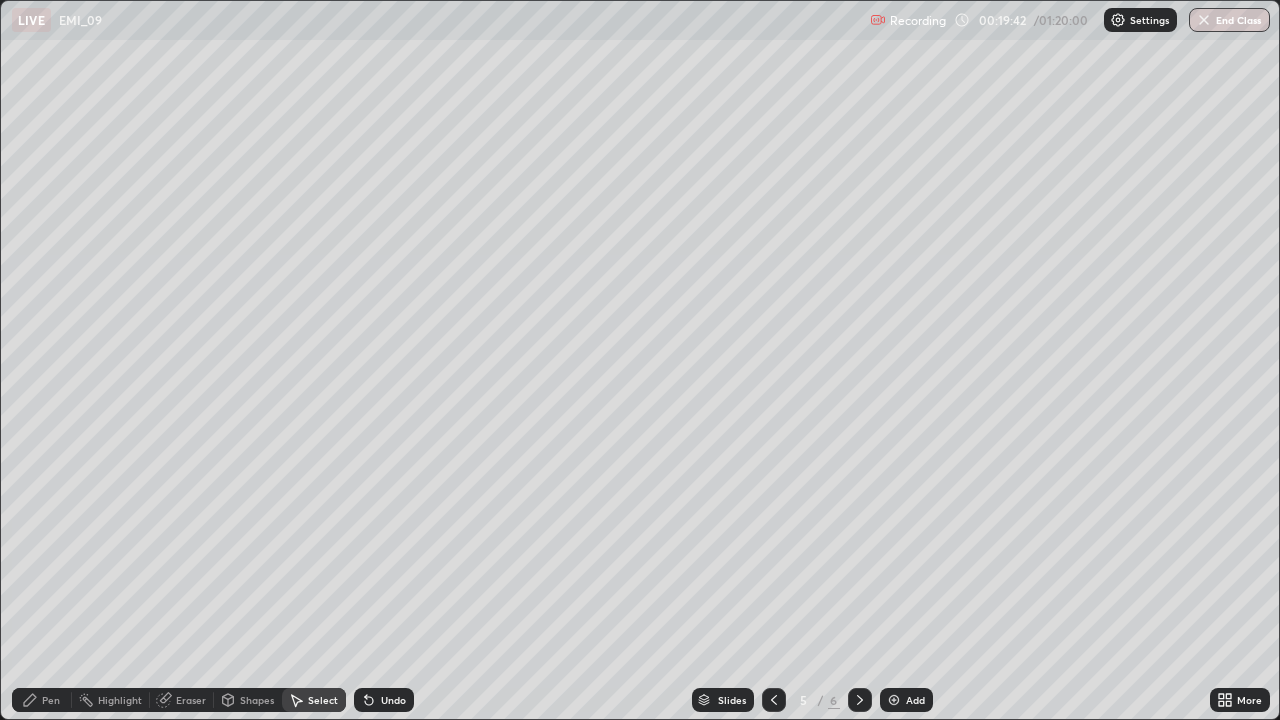 click 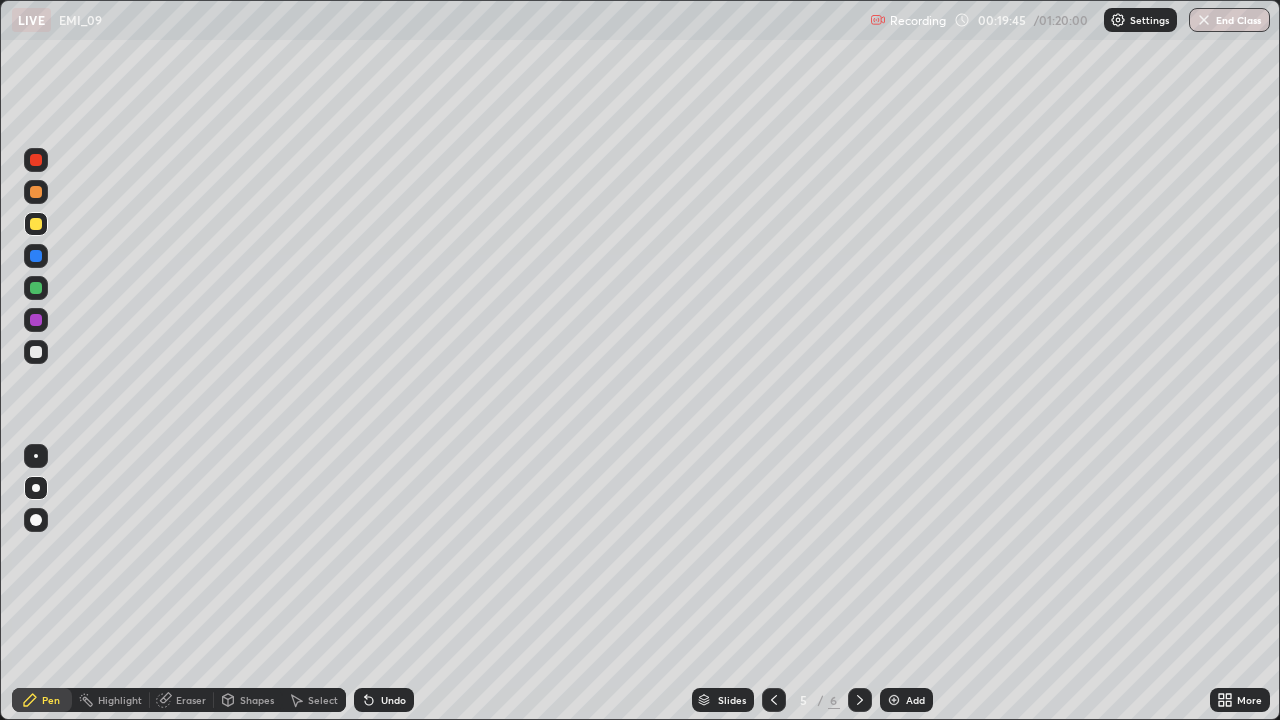 click on "Undo" at bounding box center (393, 700) 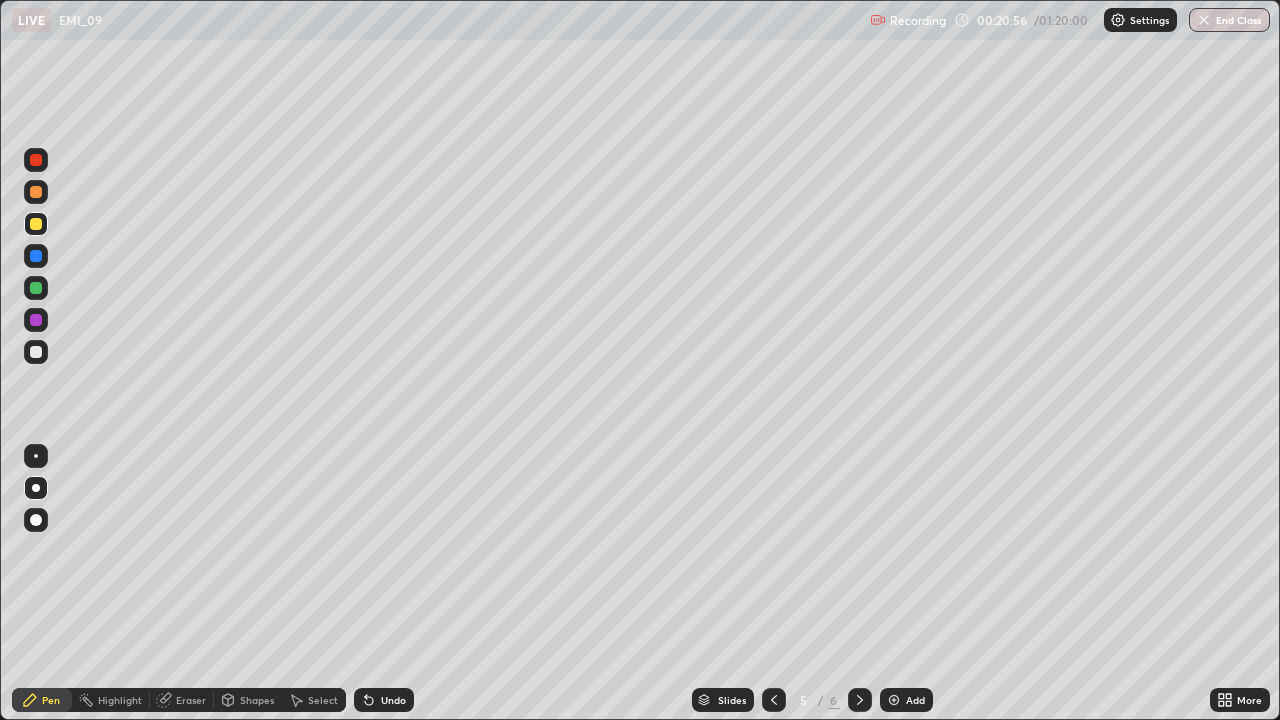 click 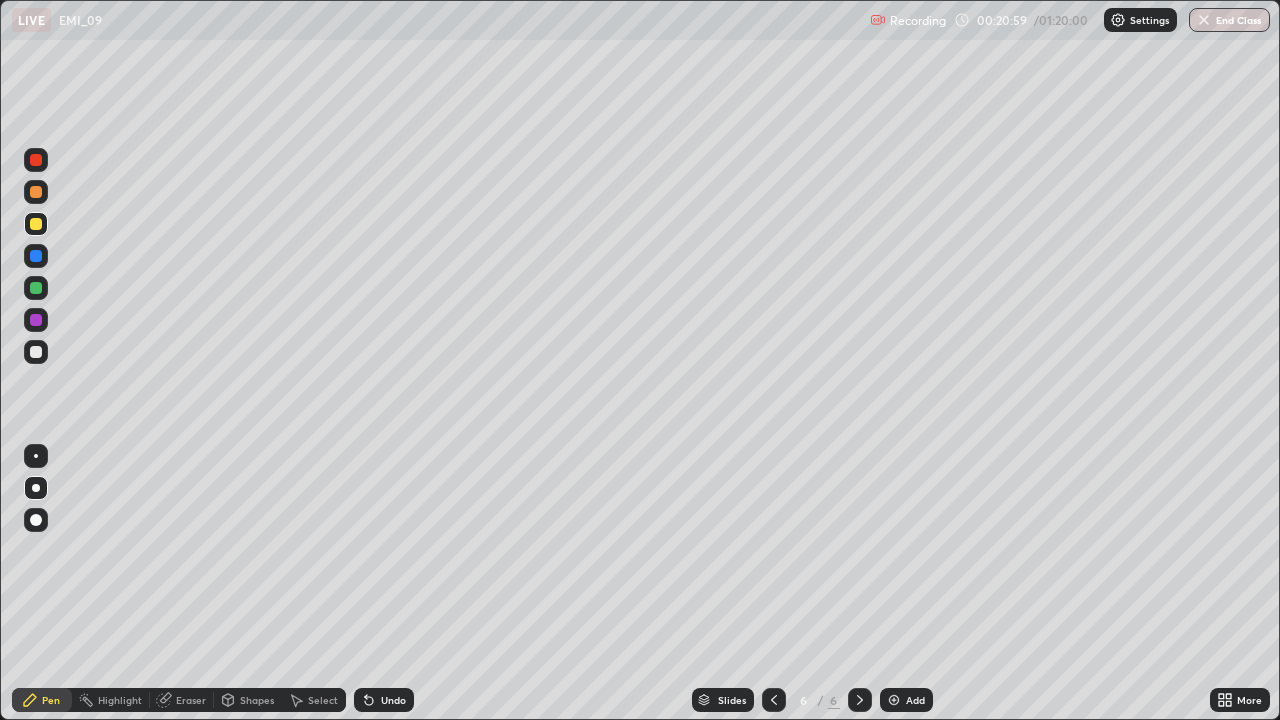 click on "Eraser" at bounding box center [191, 700] 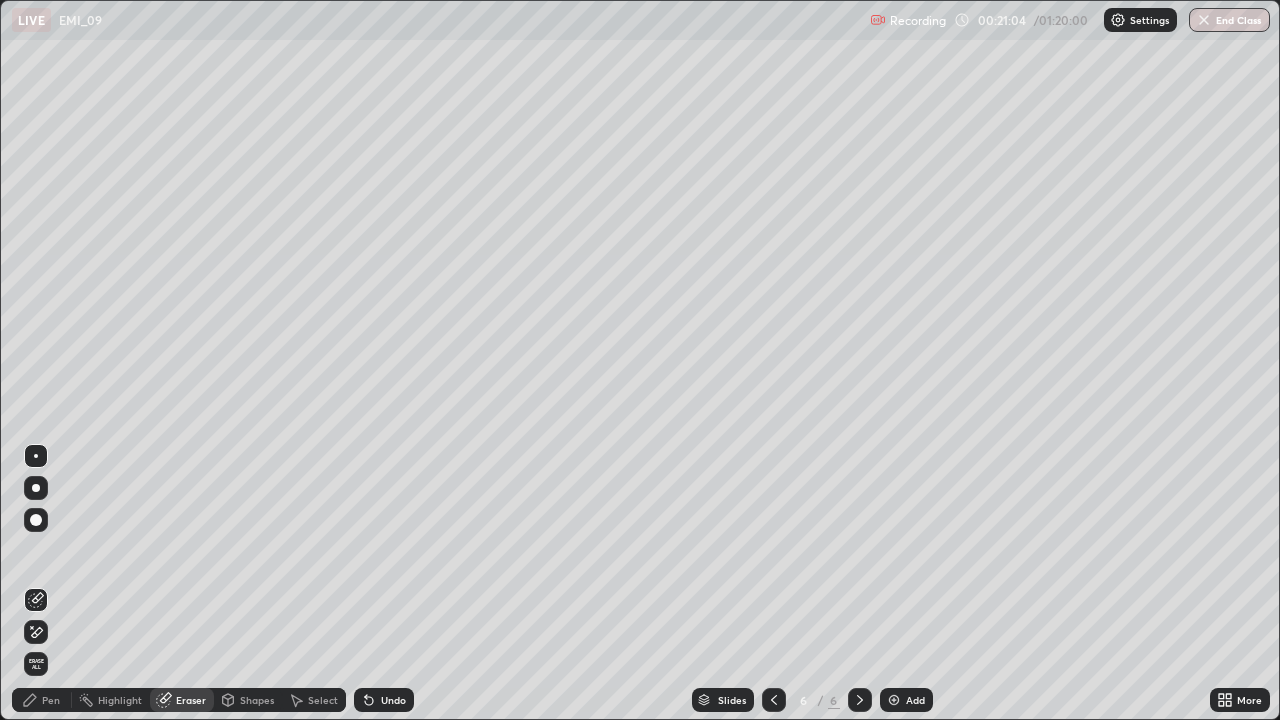 click on "Pen" at bounding box center (51, 700) 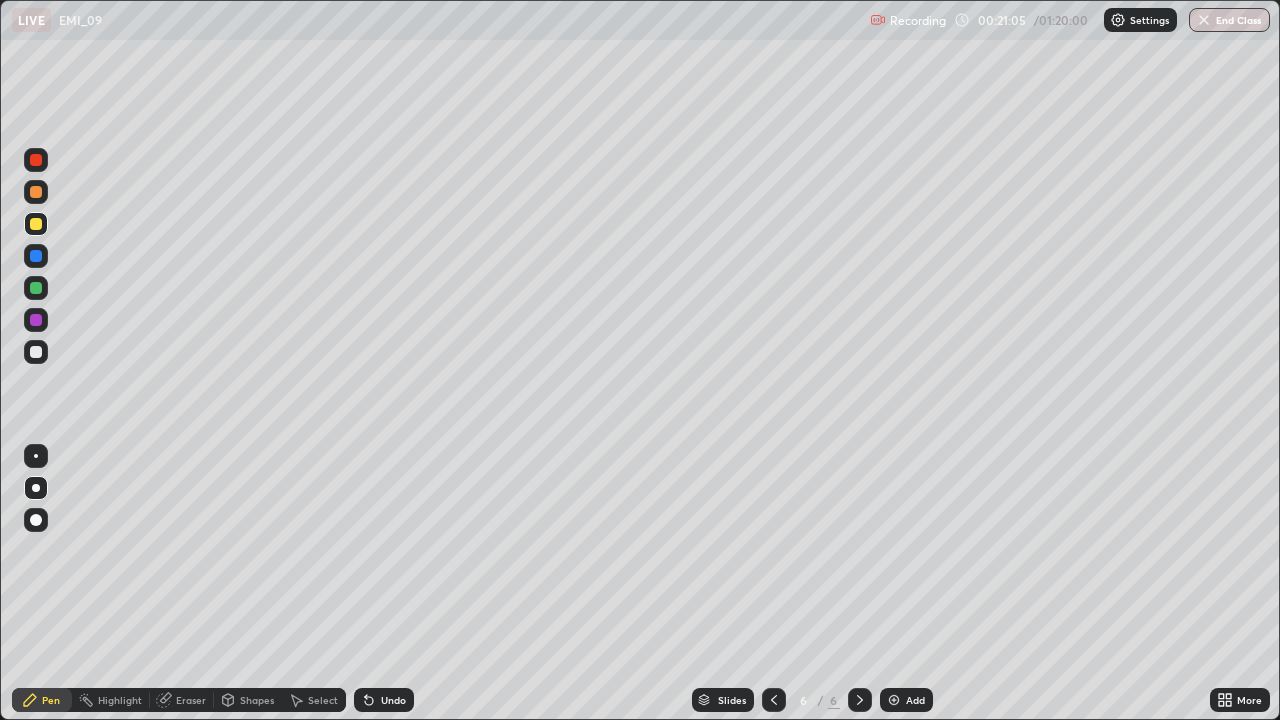 click at bounding box center (36, 352) 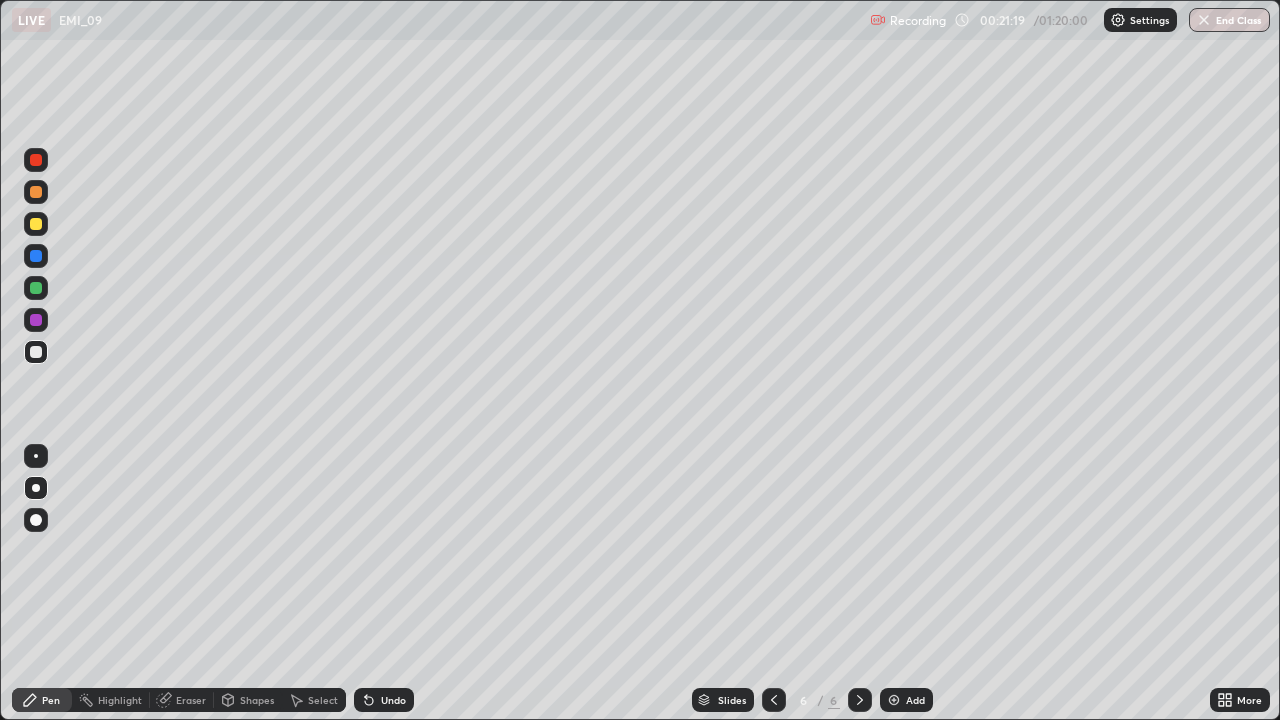 click on "Eraser" at bounding box center (182, 700) 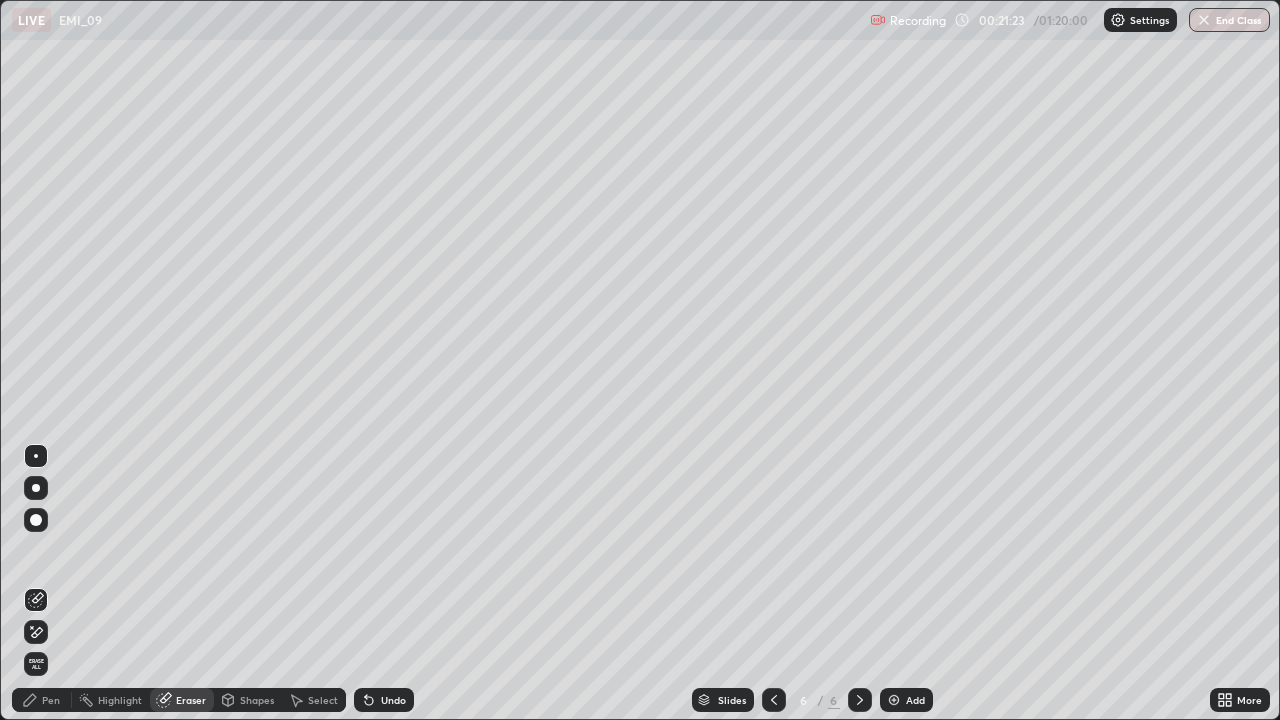 click on "Pen" at bounding box center (42, 700) 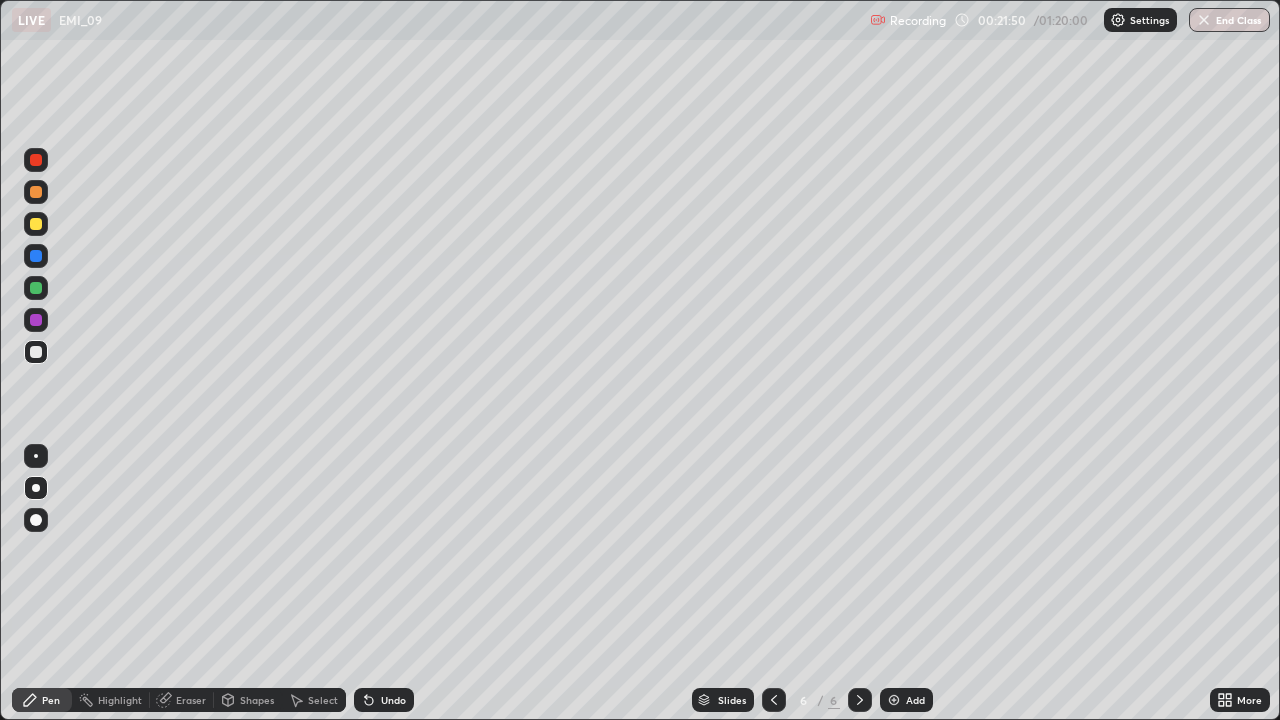 click at bounding box center [36, 288] 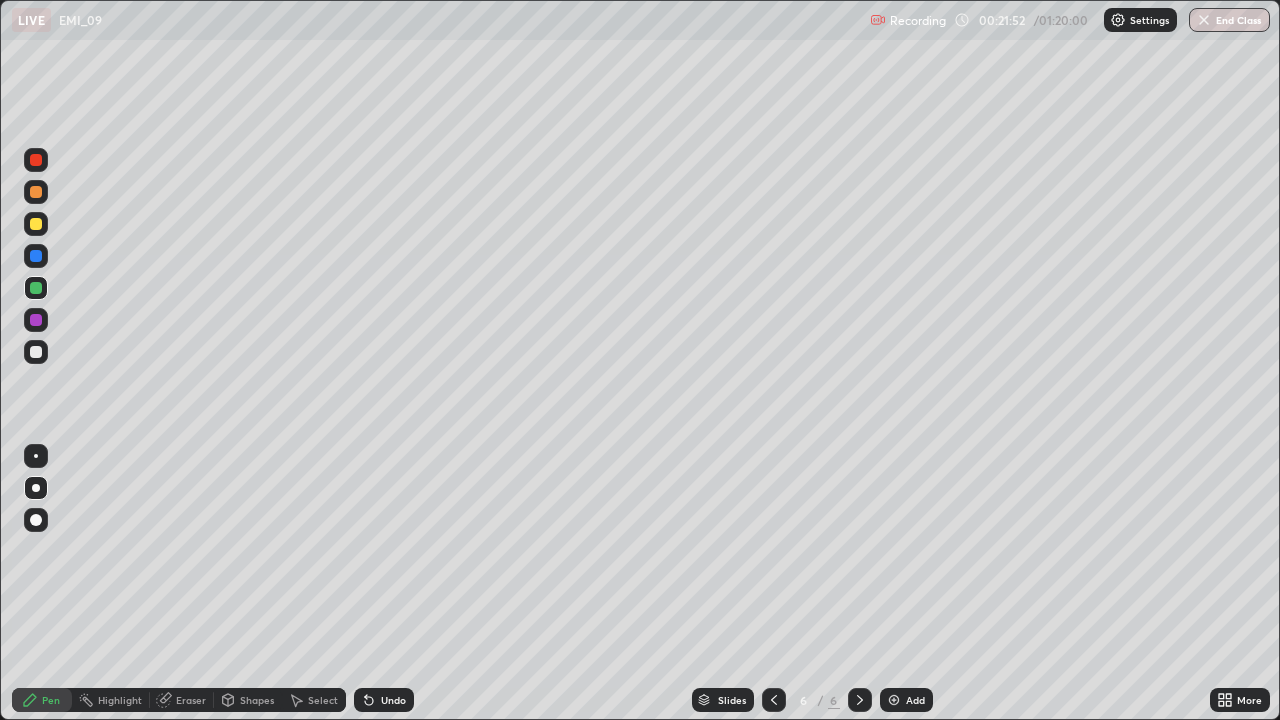 click 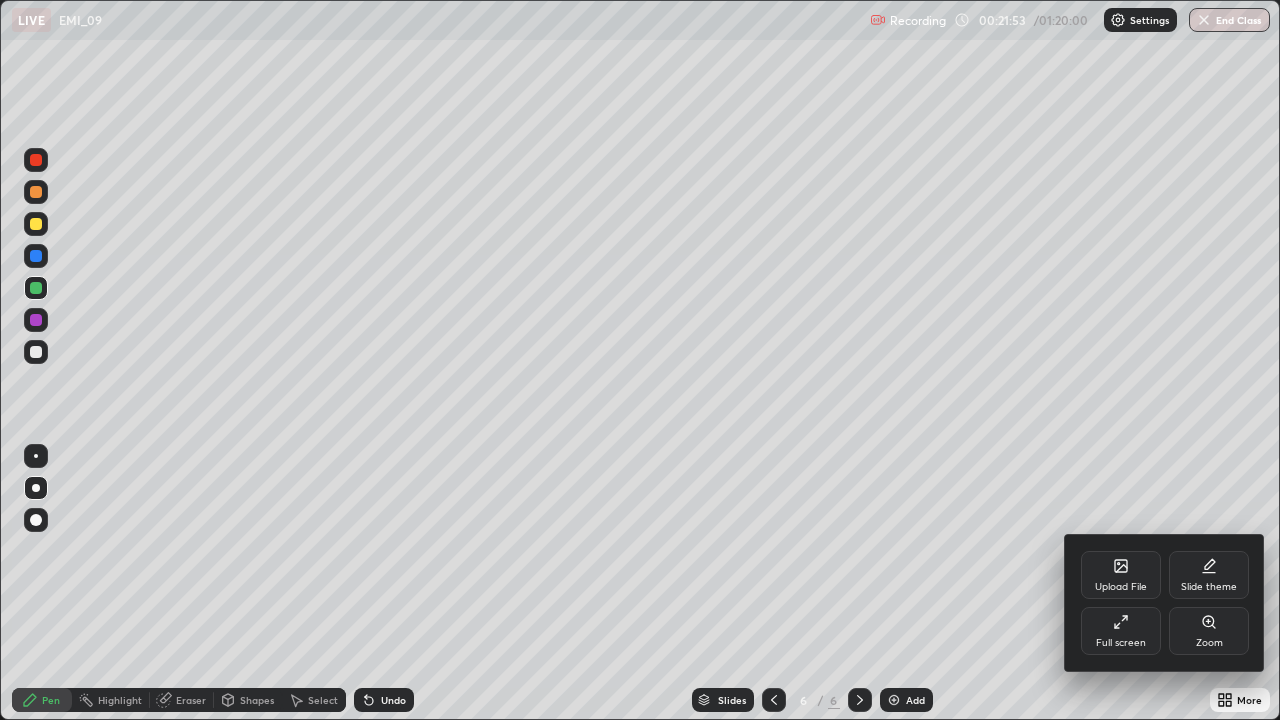 click on "Full screen" at bounding box center (1121, 631) 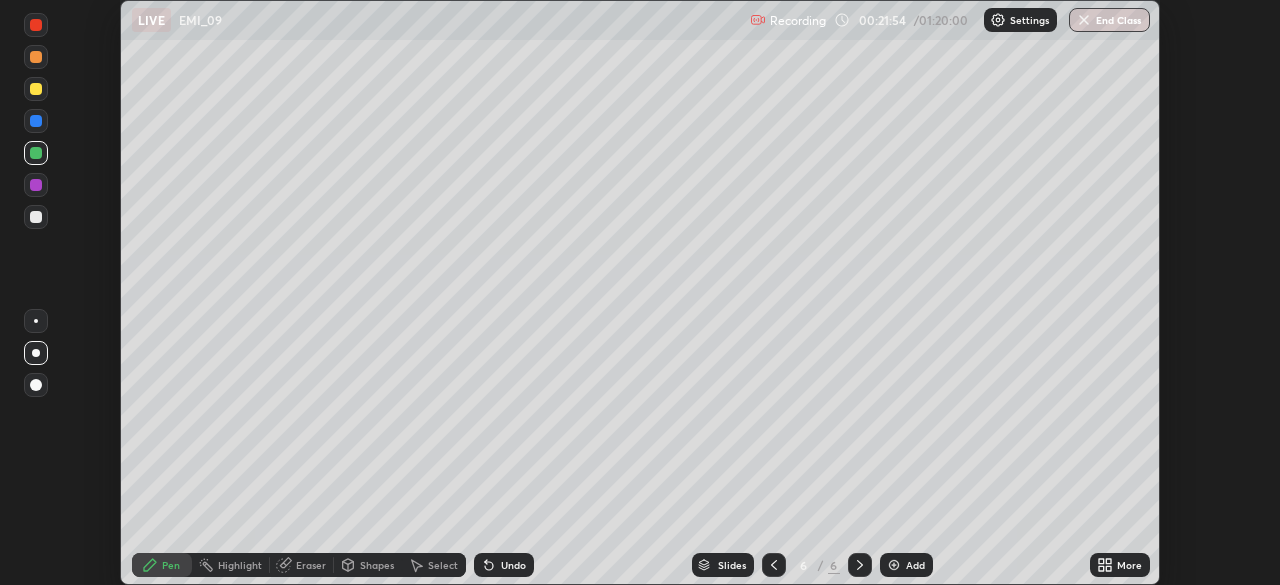 scroll, scrollTop: 585, scrollLeft: 1280, axis: both 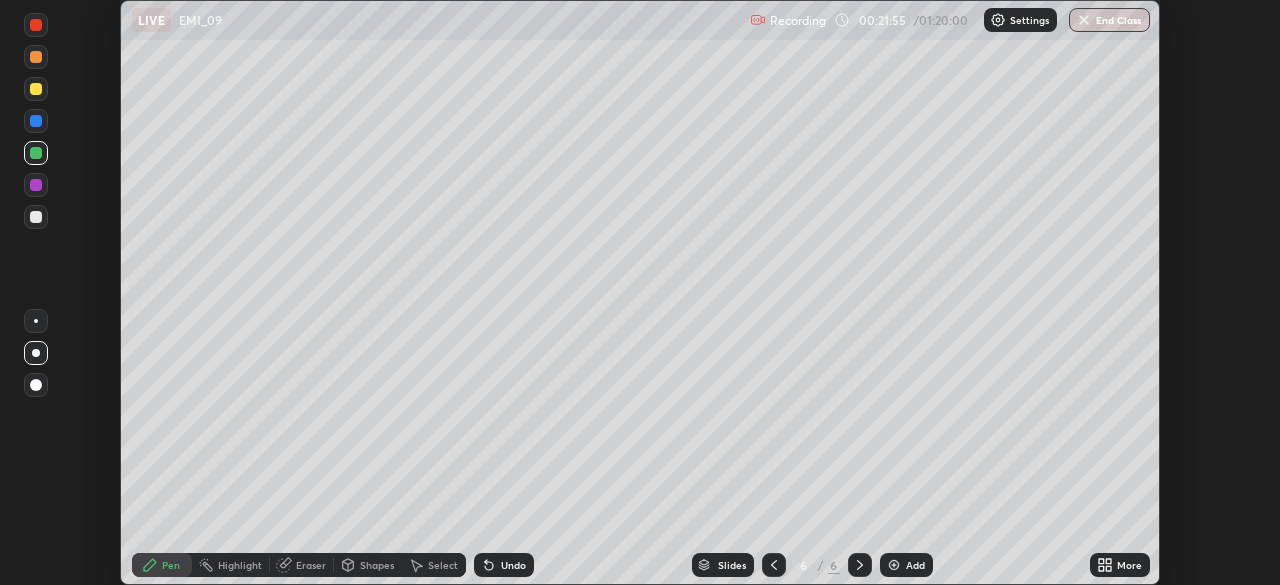 click on "More" at bounding box center (1120, 565) 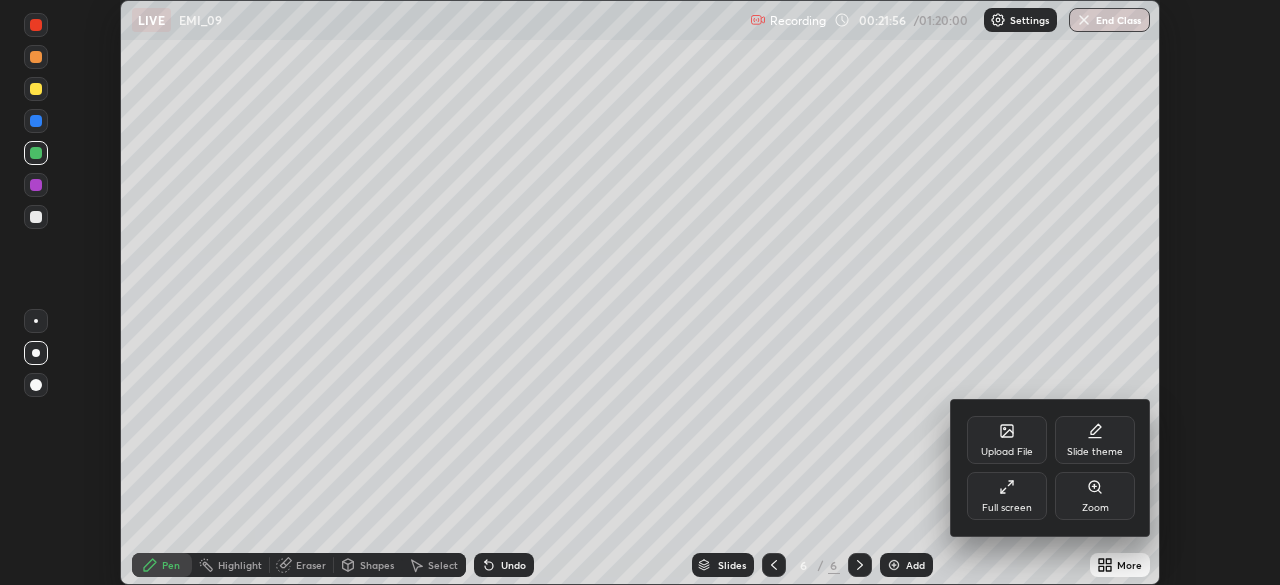 click on "Full screen" at bounding box center [1007, 496] 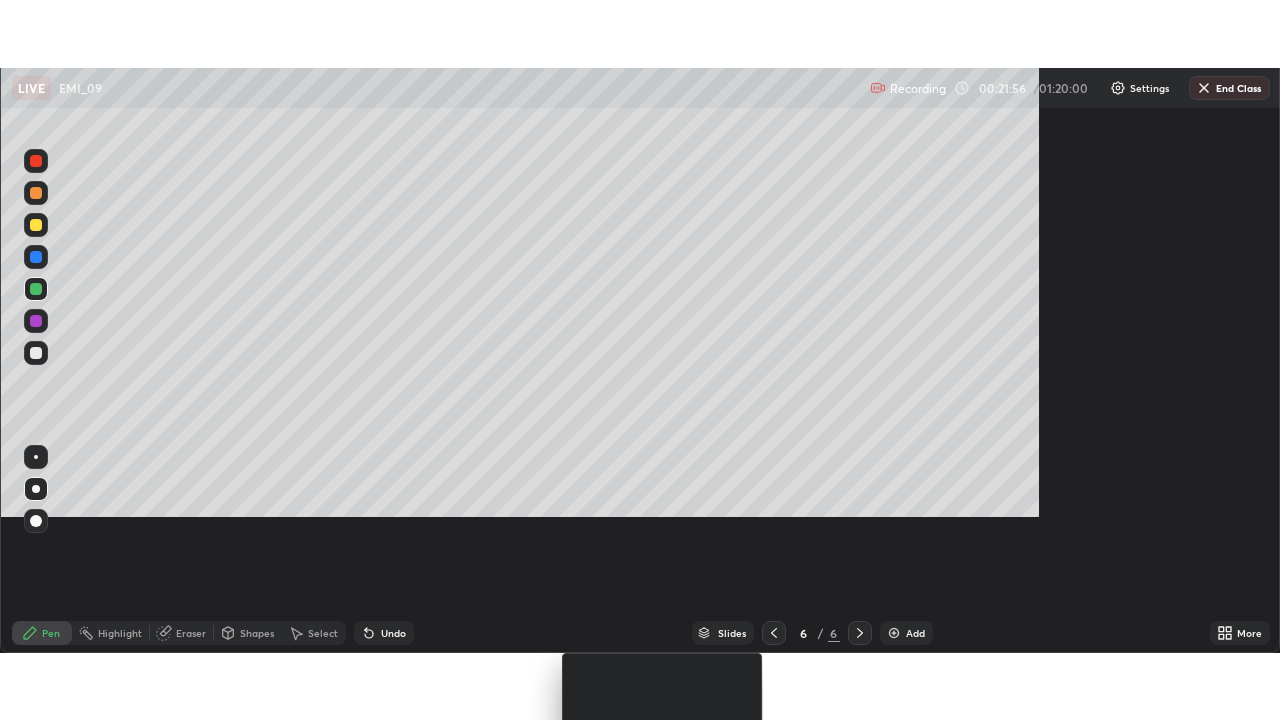 scroll, scrollTop: 99280, scrollLeft: 98720, axis: both 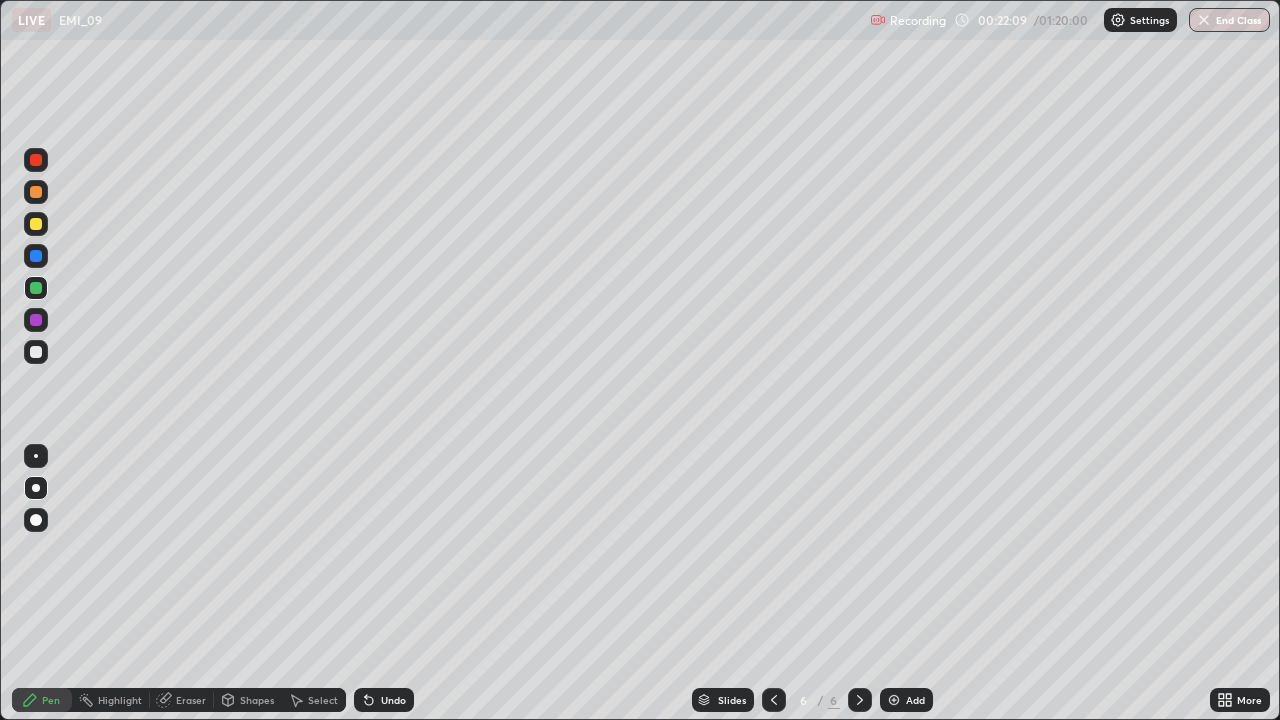 click on "Undo" at bounding box center (393, 700) 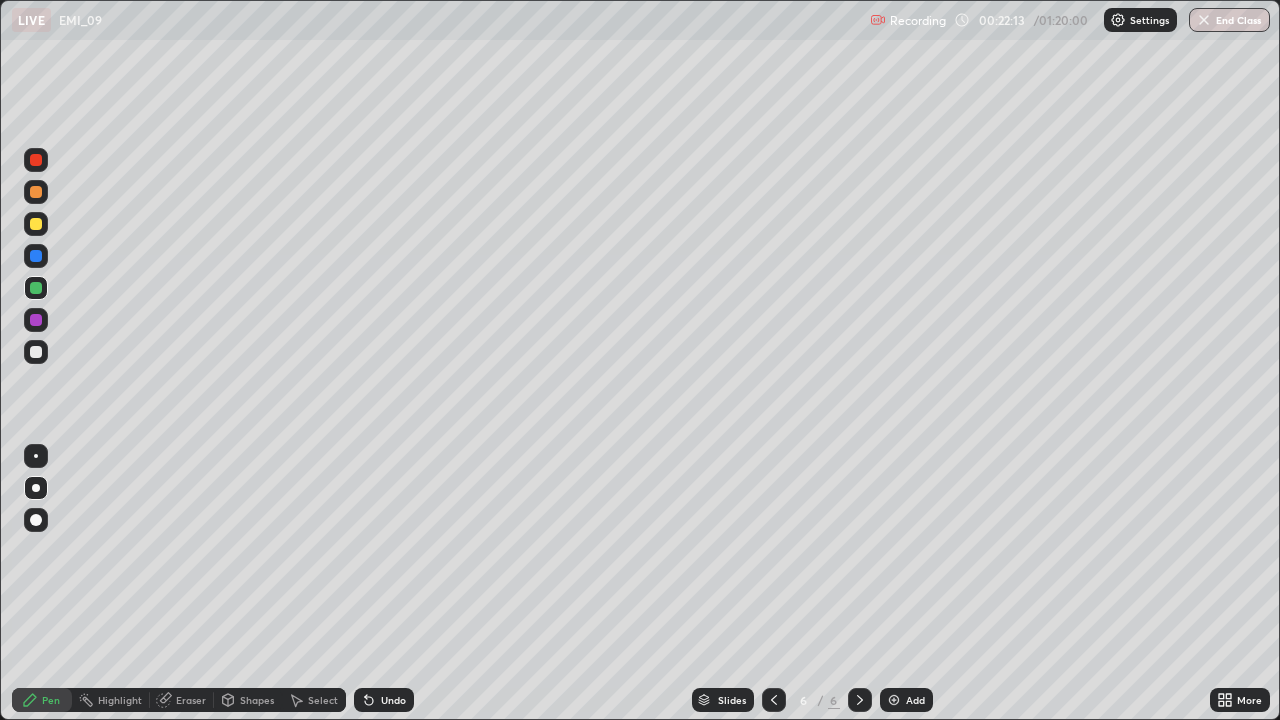 click on "Undo" at bounding box center [393, 700] 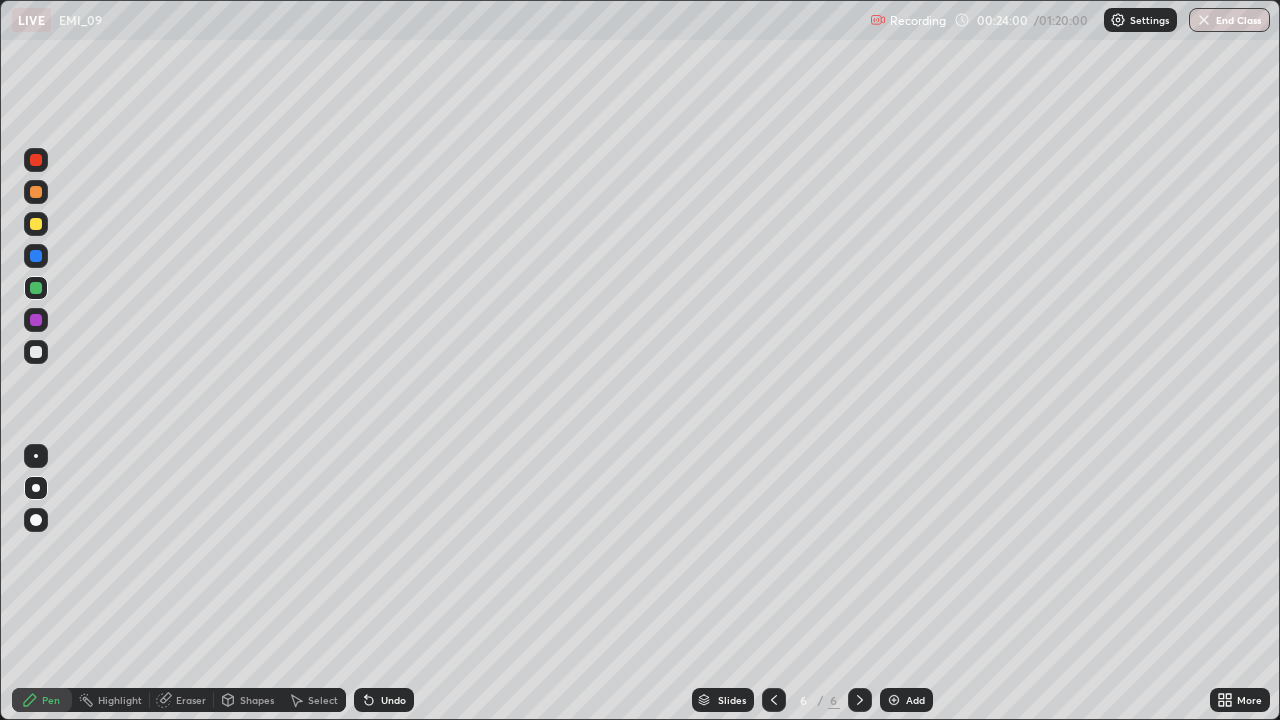 click at bounding box center (36, 224) 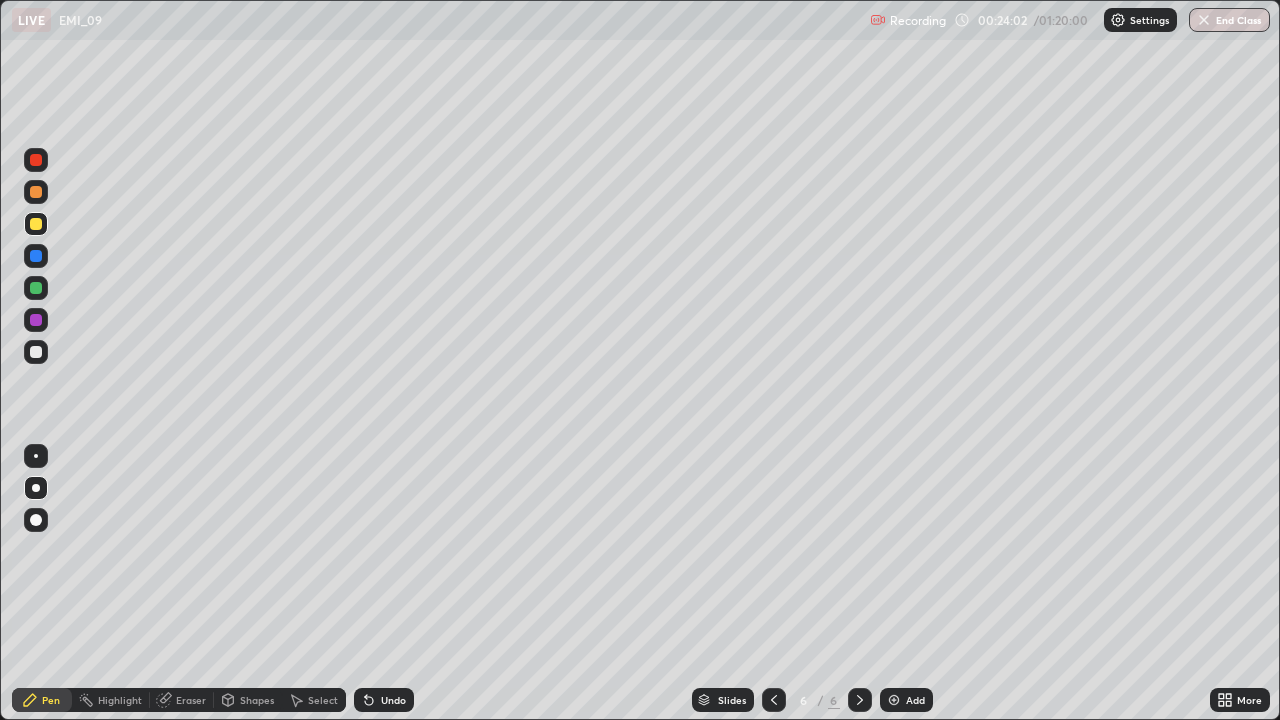 click on "More" at bounding box center [1249, 700] 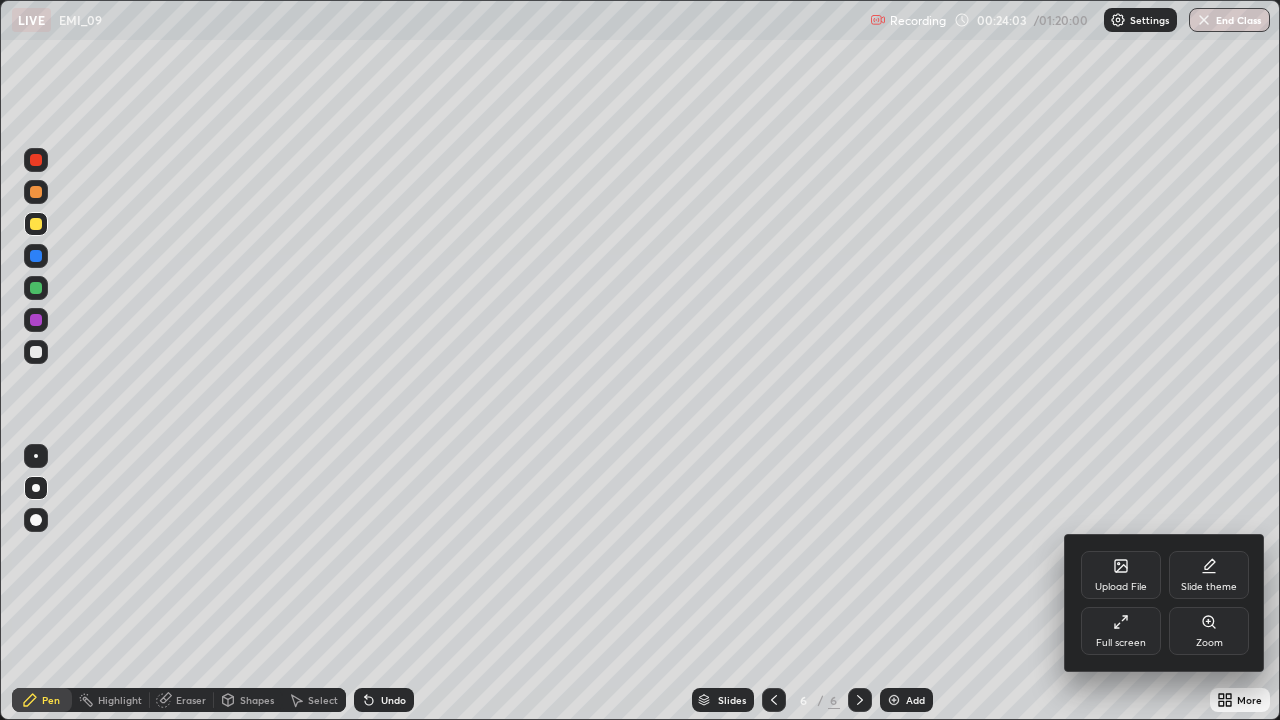 click on "Zoom" at bounding box center [1209, 631] 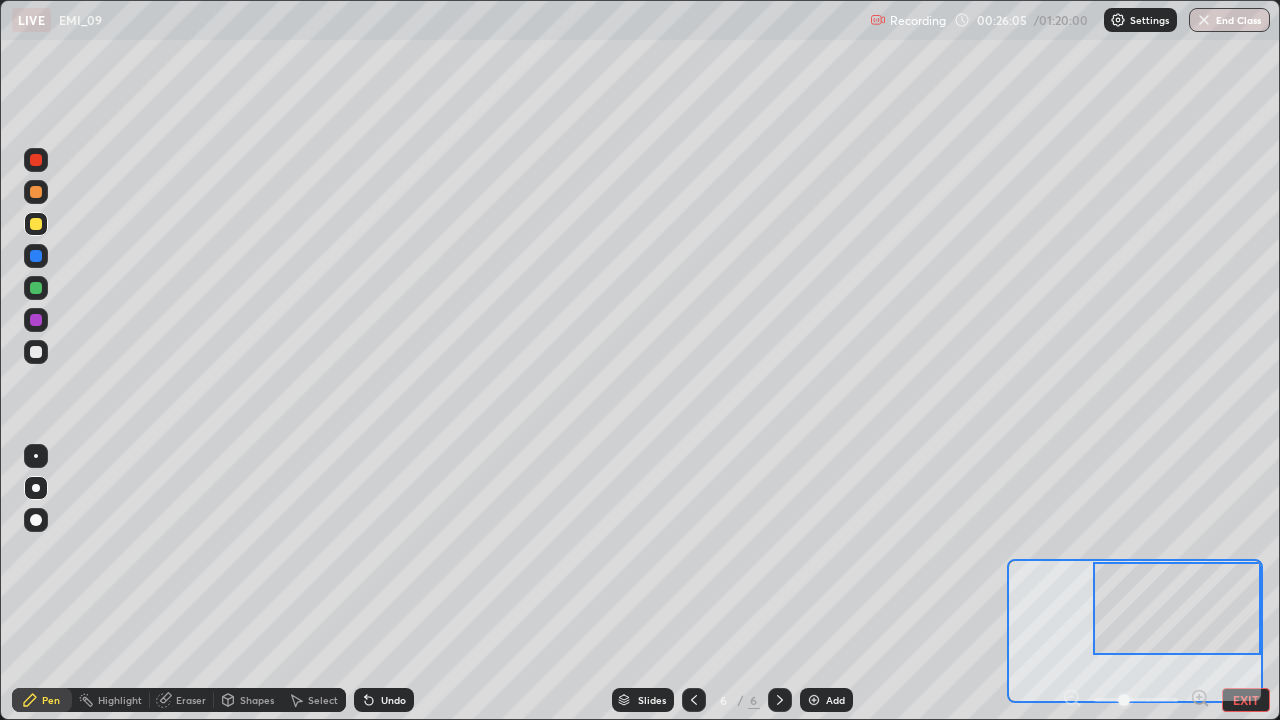 click on "EXIT" at bounding box center [1246, 700] 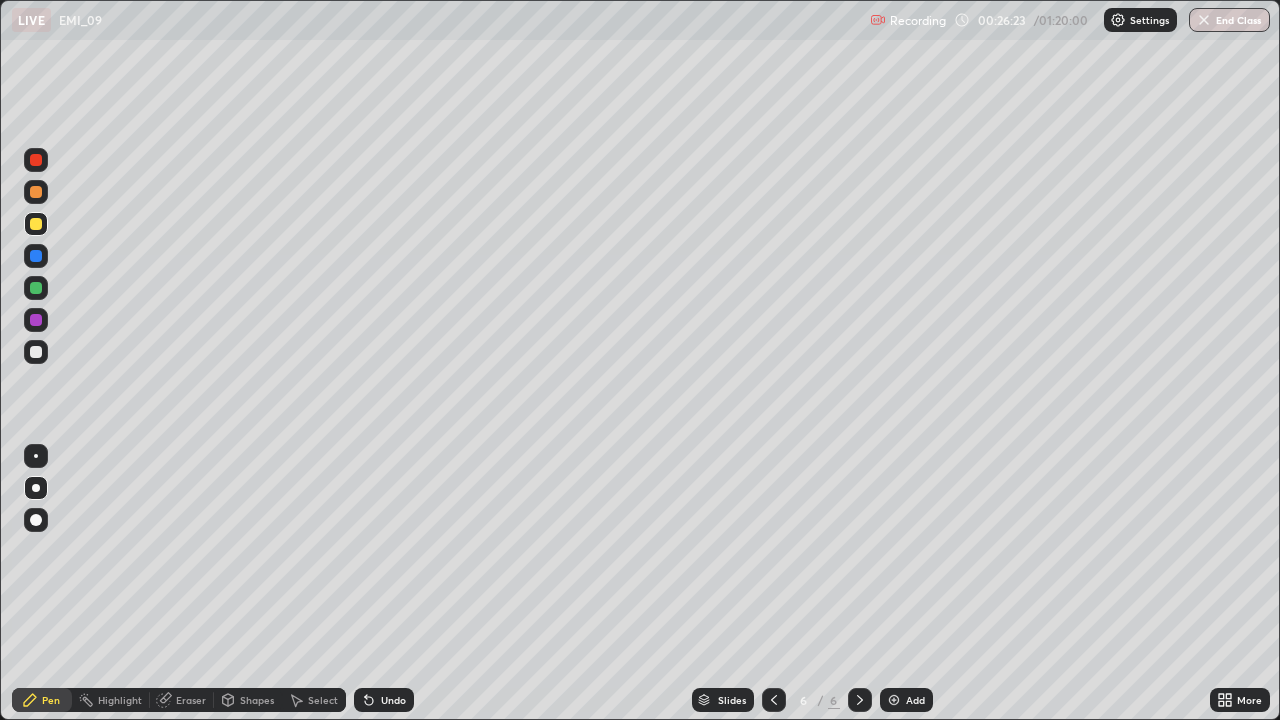 click 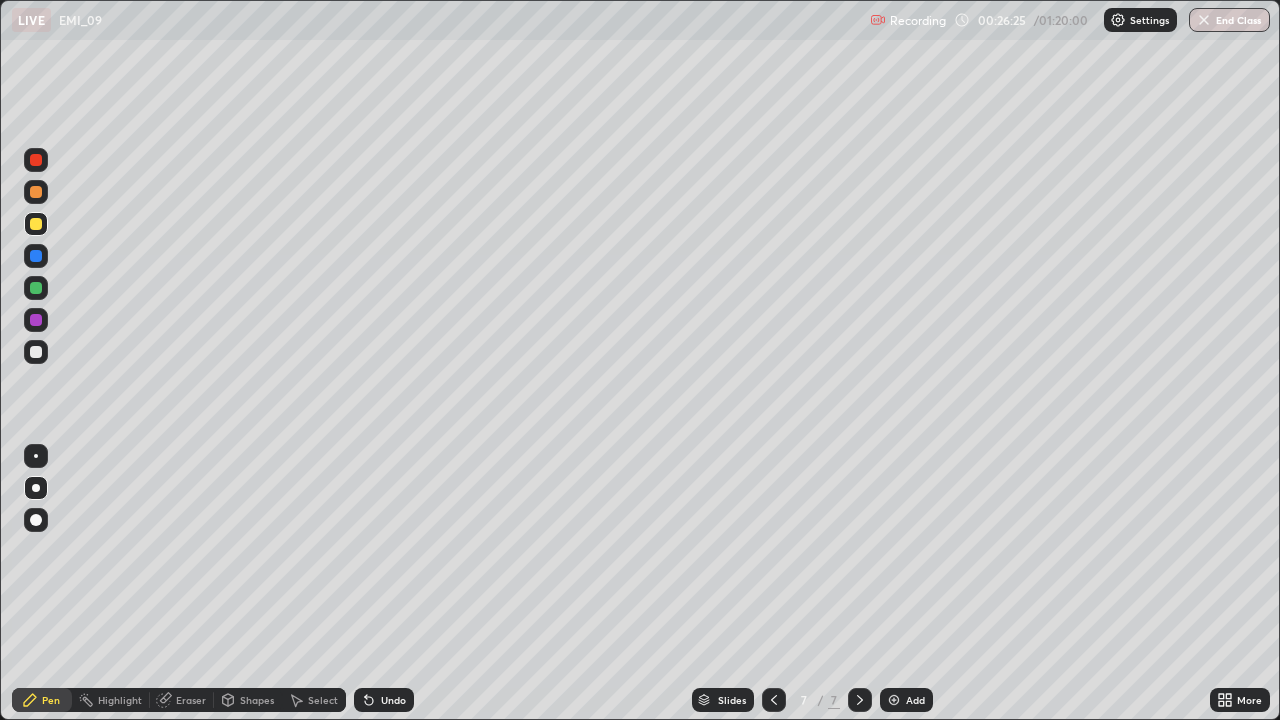 click at bounding box center (36, 352) 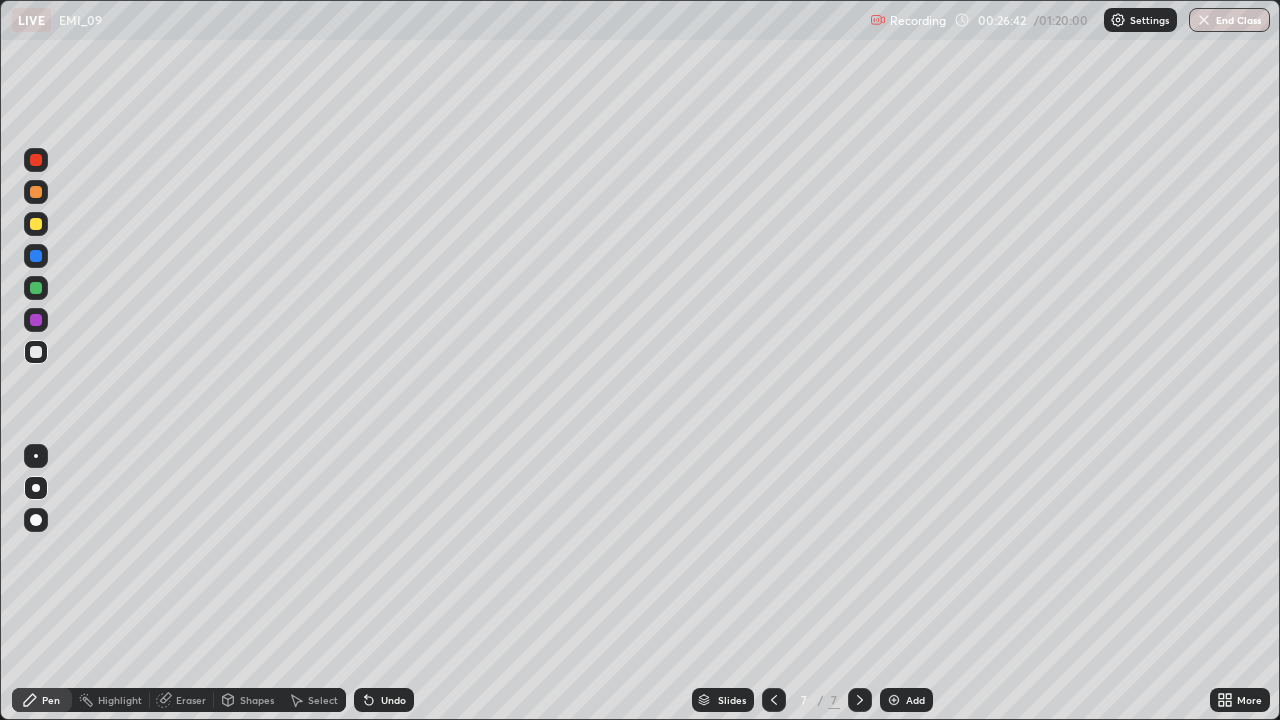 click at bounding box center [36, 352] 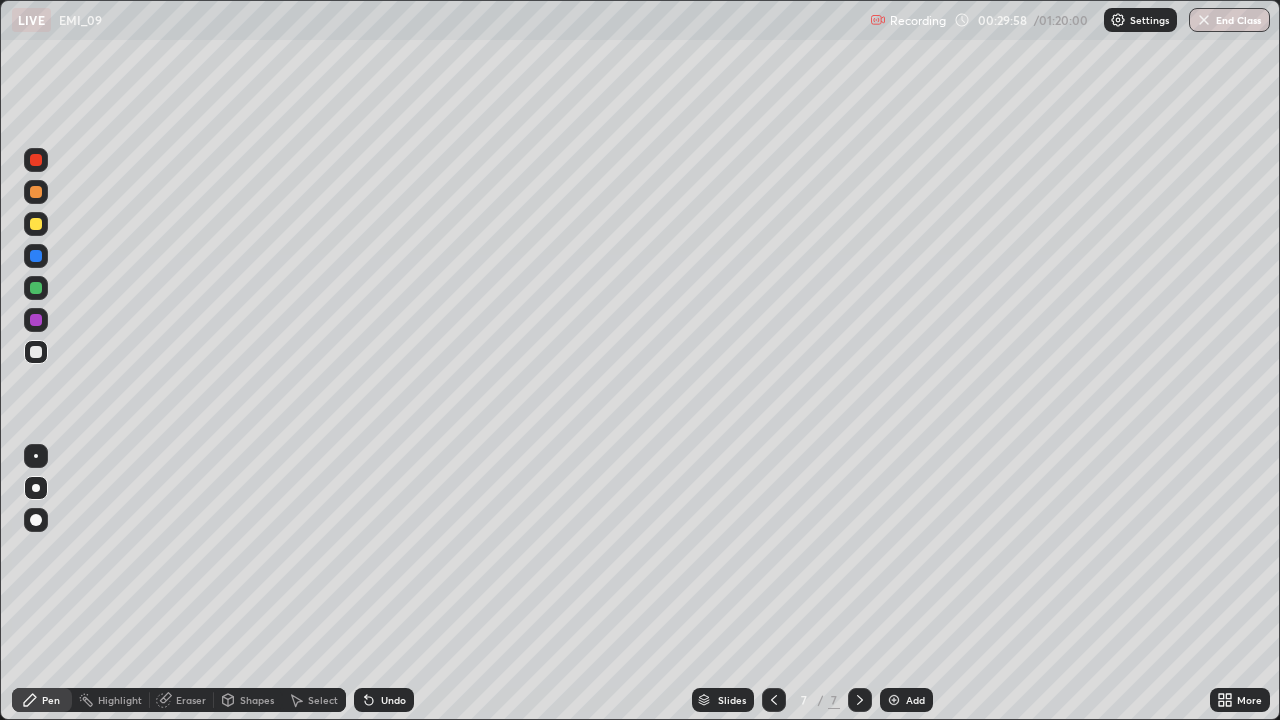 click on "Undo" at bounding box center (393, 700) 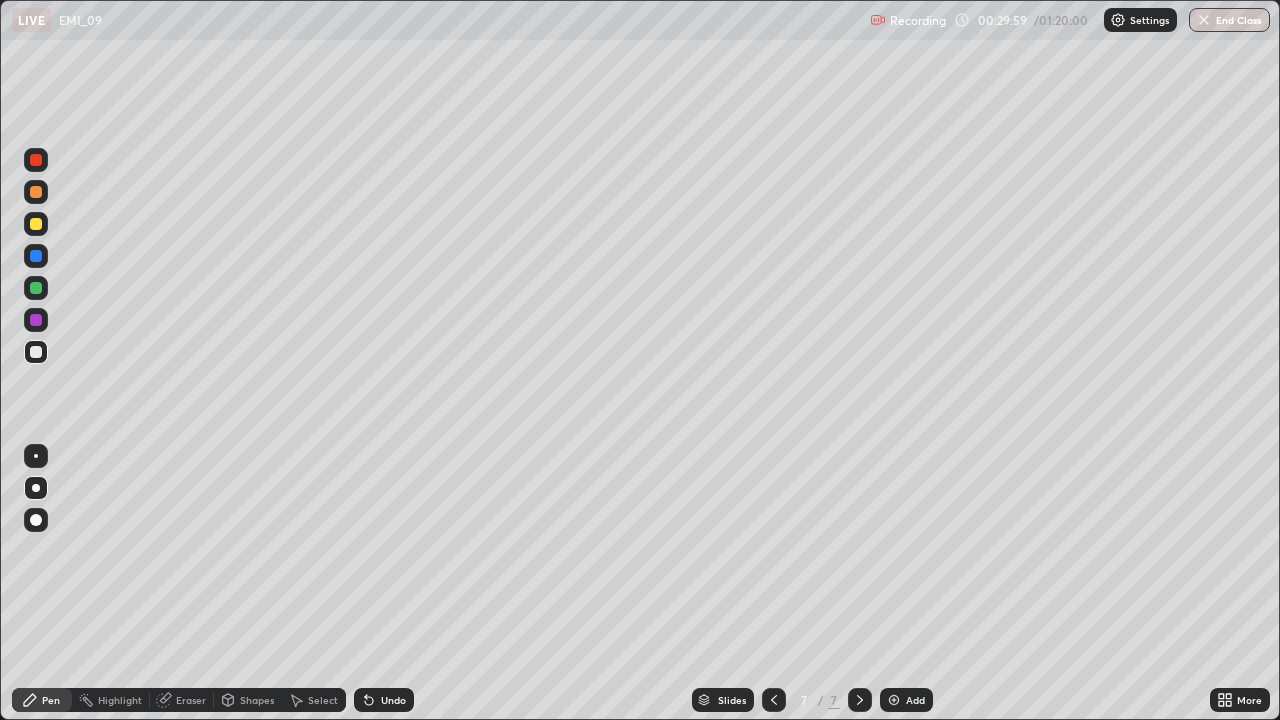 click on "Undo" at bounding box center (393, 700) 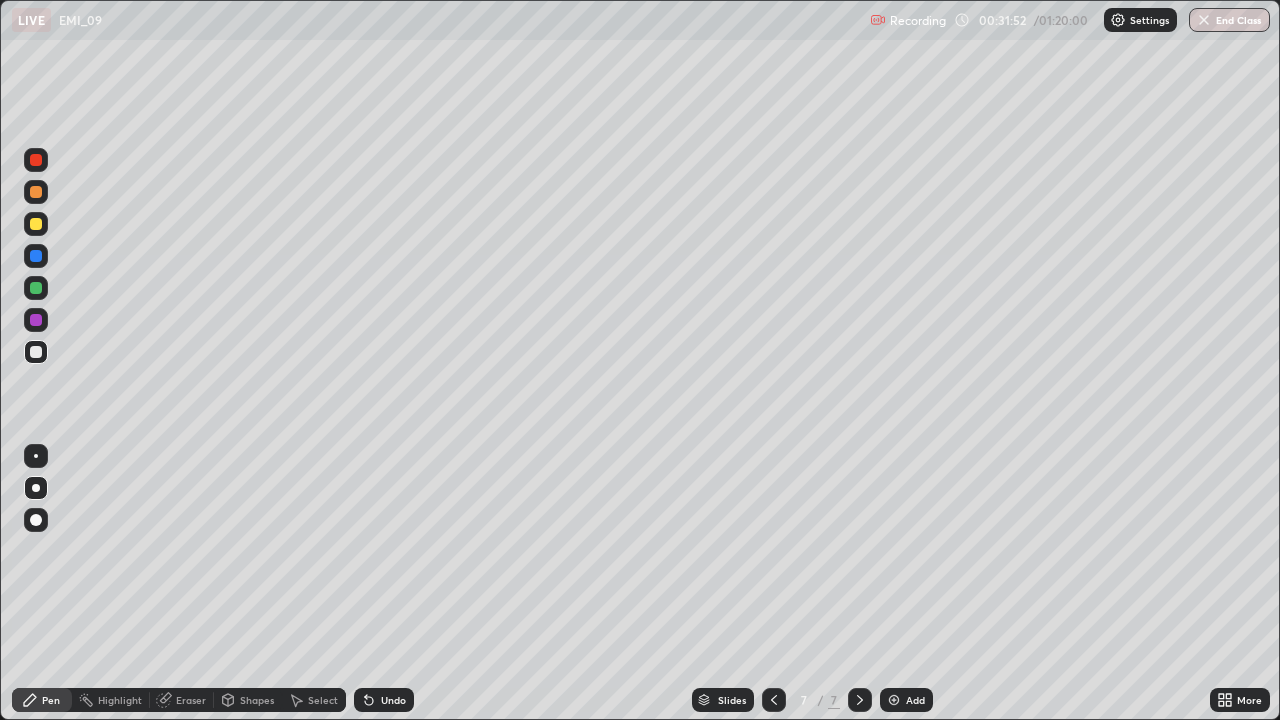 click on "Select" at bounding box center [323, 700] 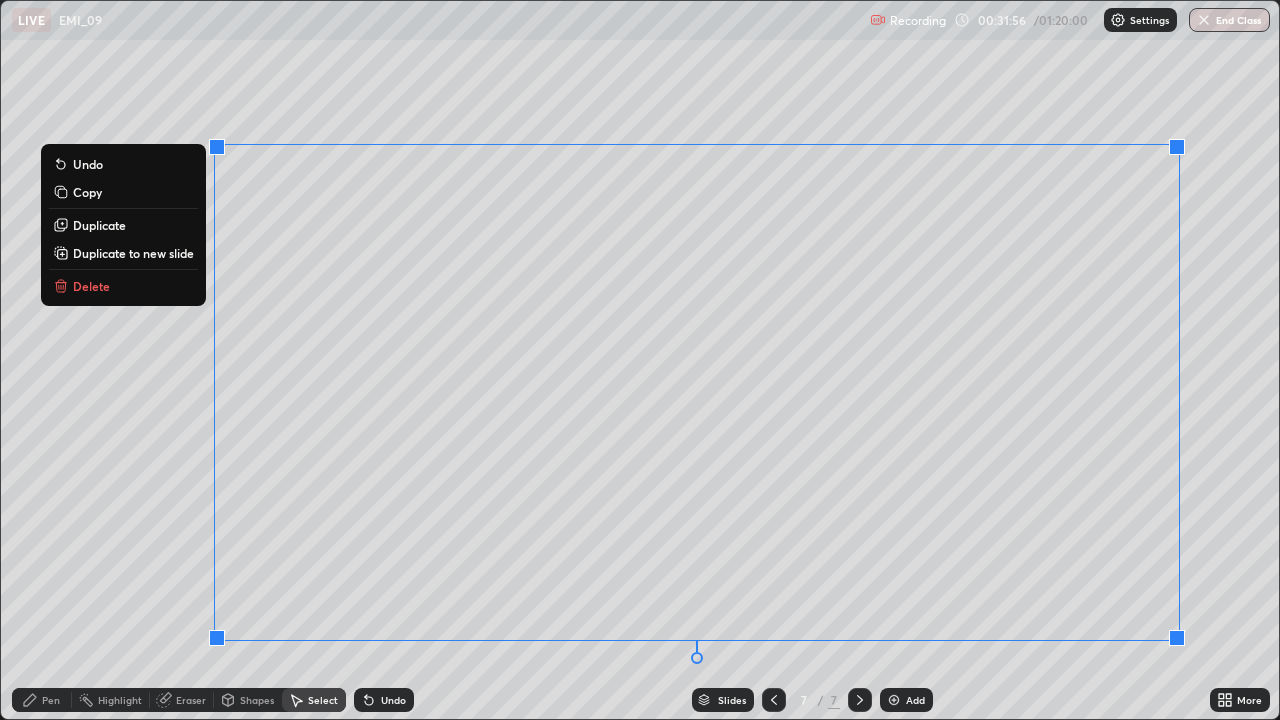 click on "Delete" at bounding box center [123, 286] 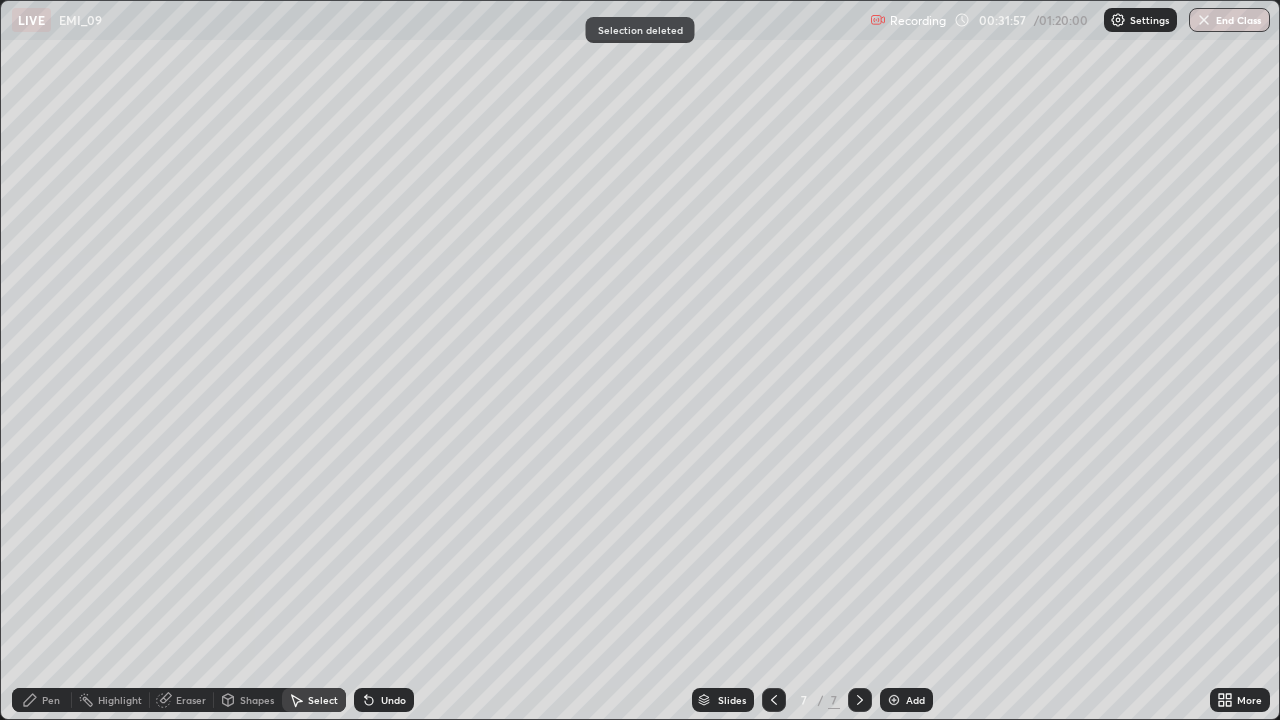 click 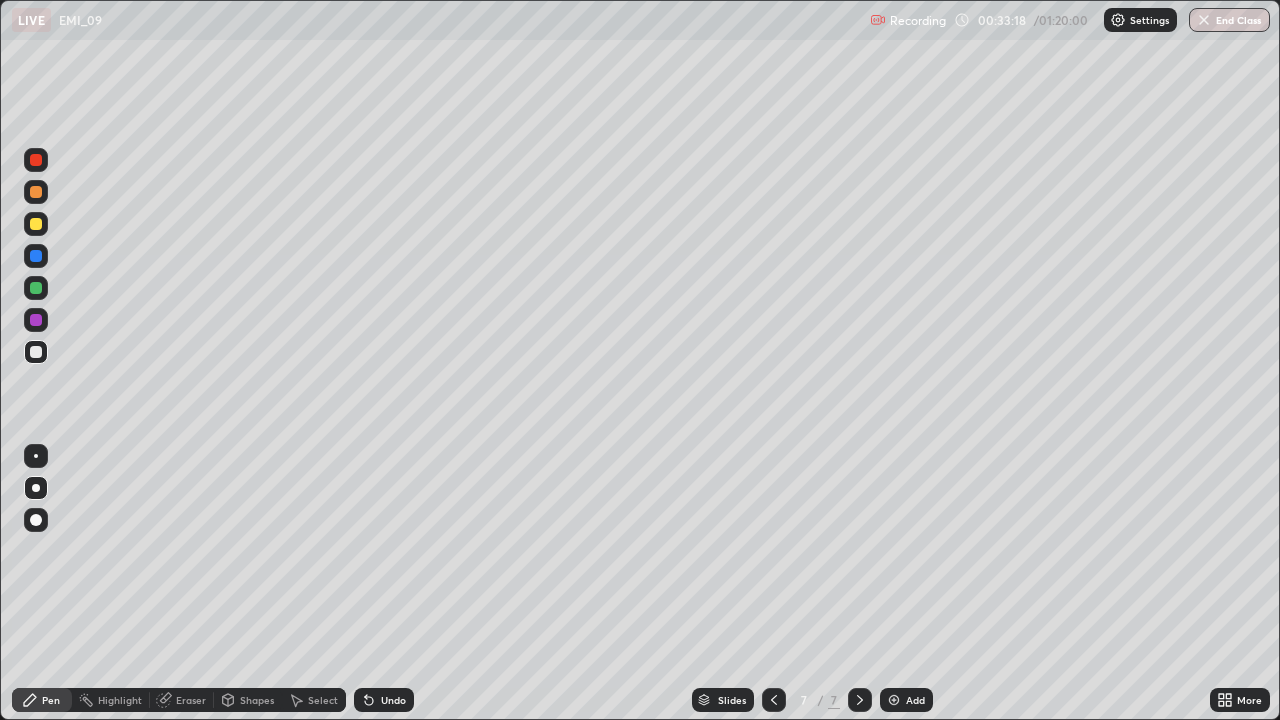 click on "Undo" at bounding box center (380, 700) 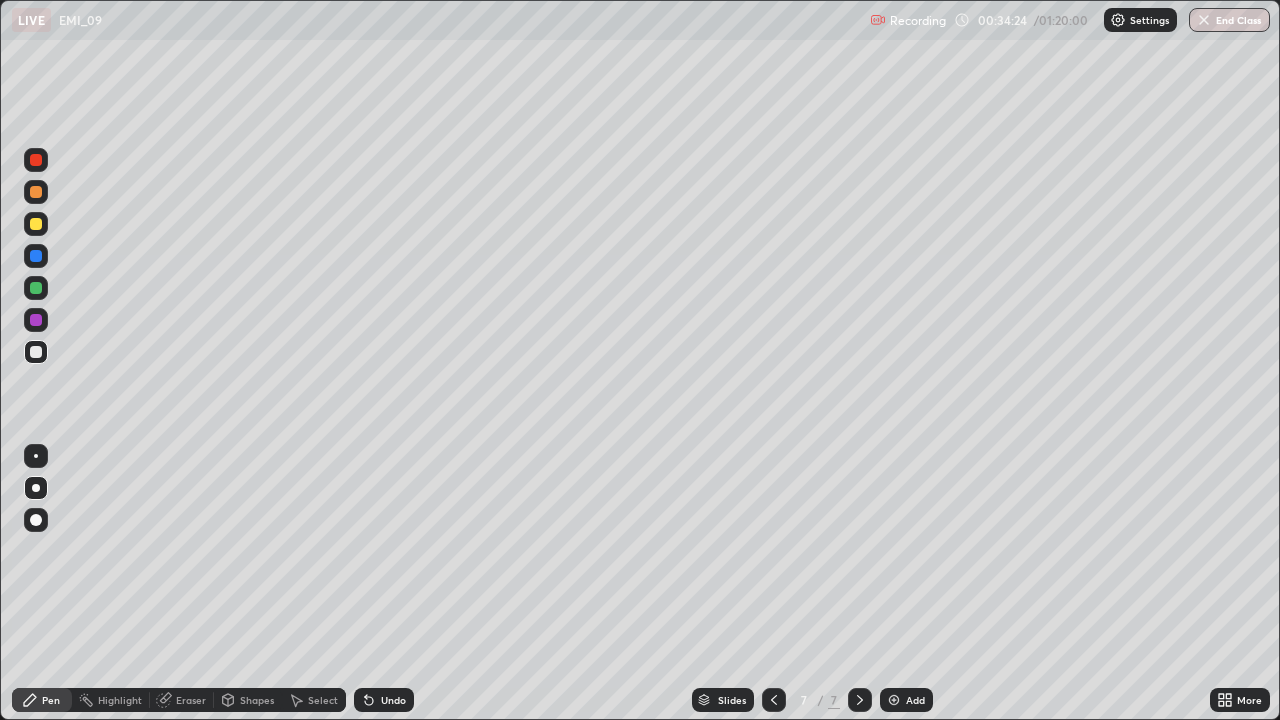 click on "Undo" at bounding box center (393, 700) 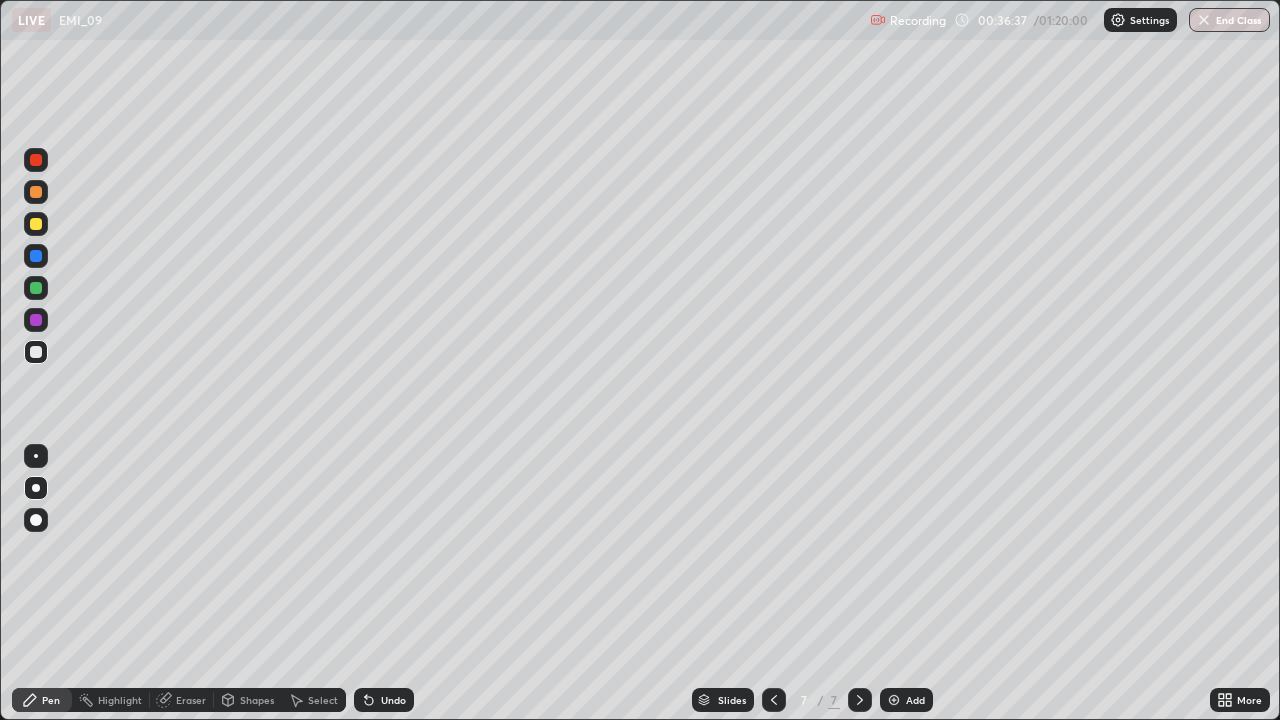 click 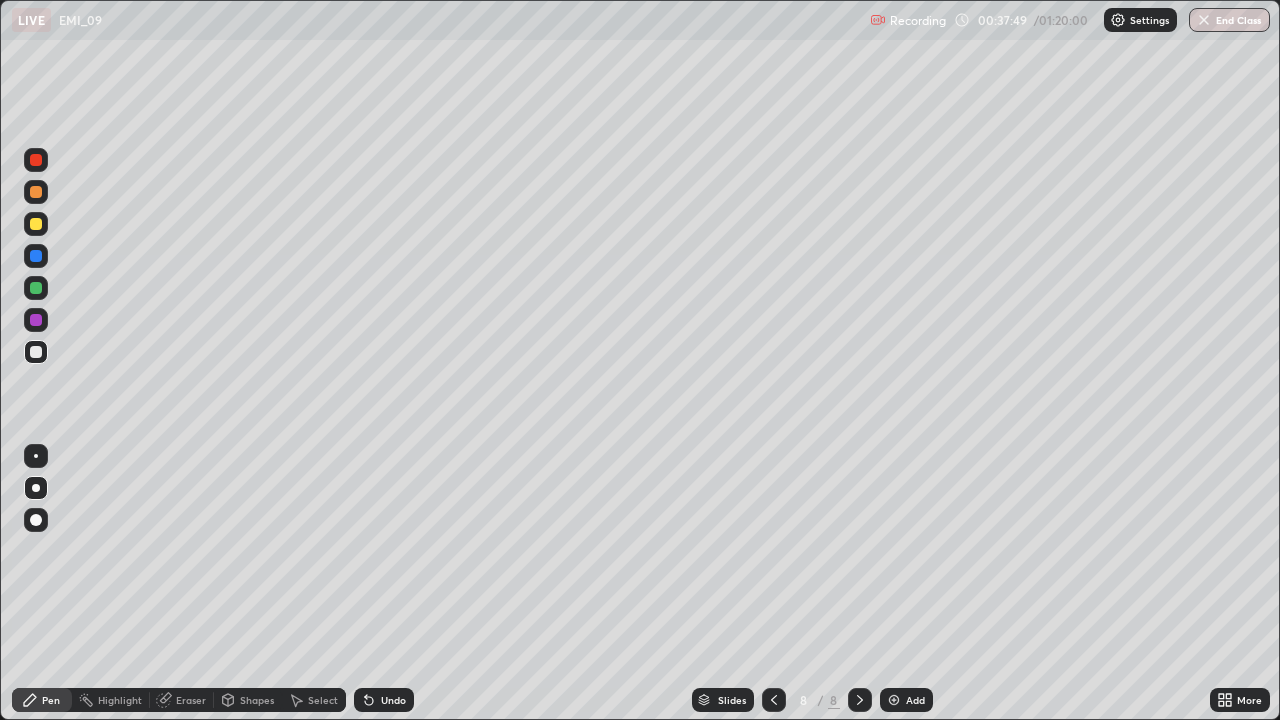 click at bounding box center (36, 224) 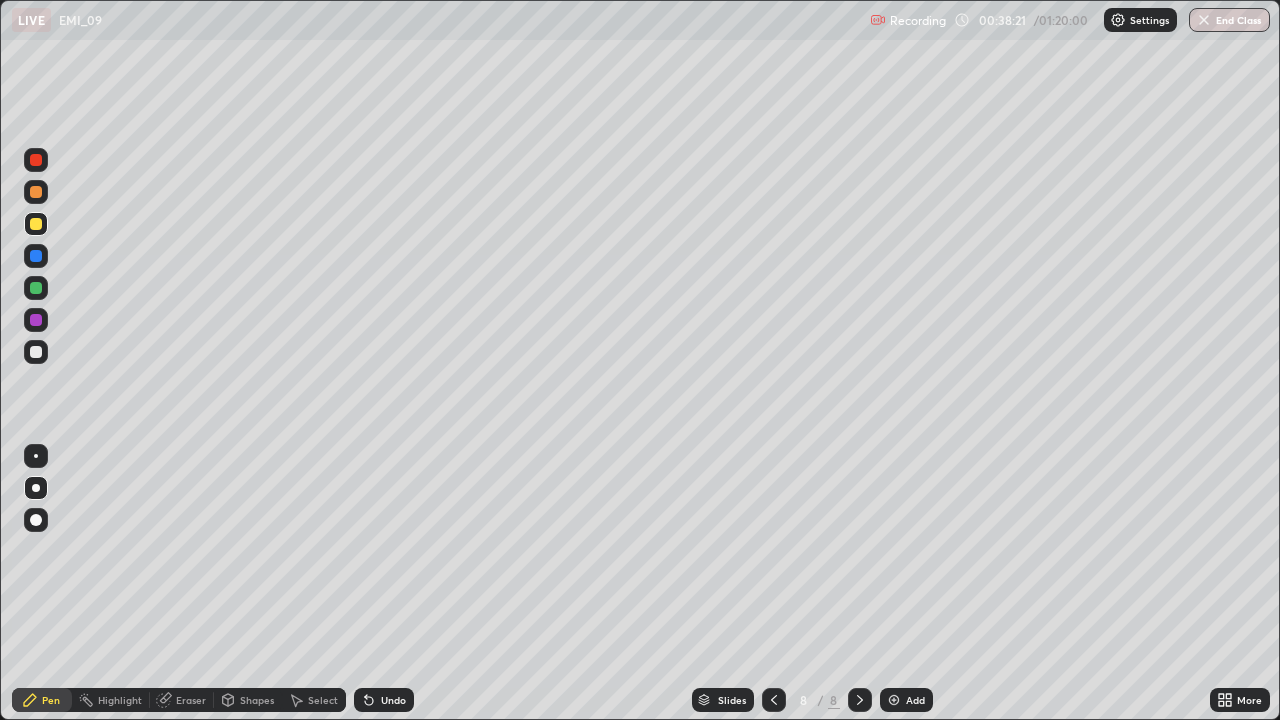 click on "Undo" at bounding box center [393, 700] 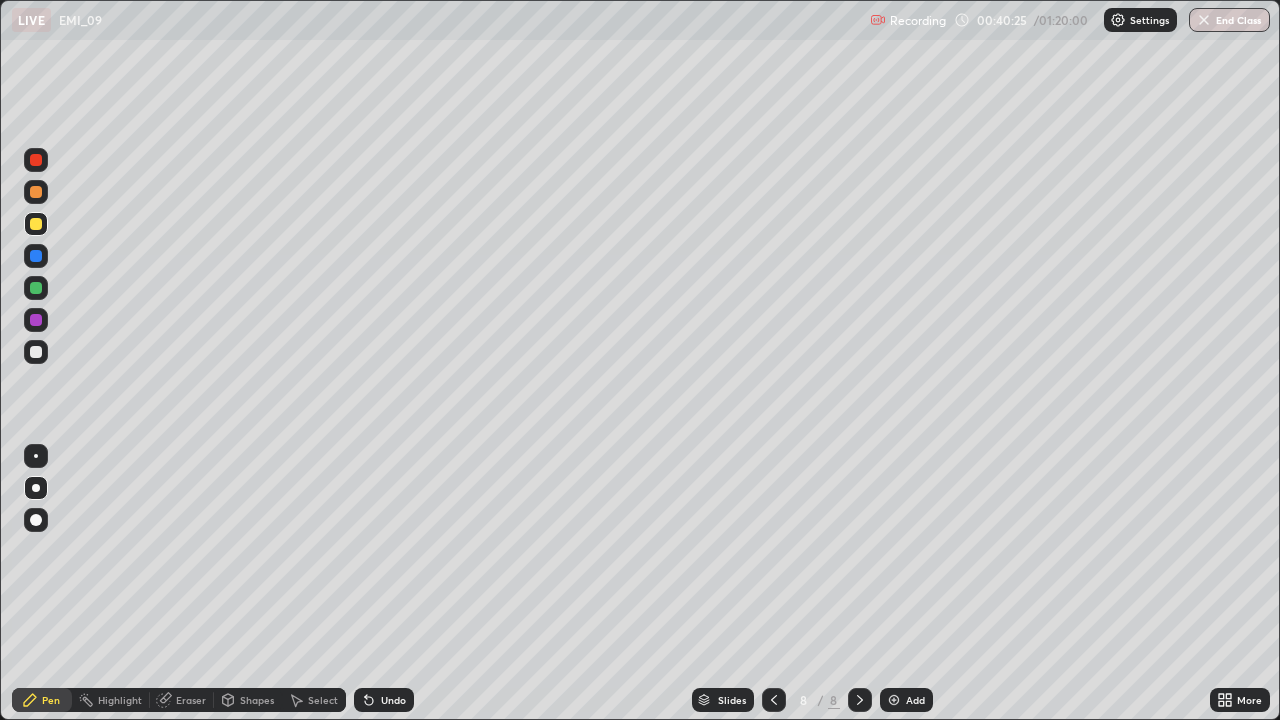 click 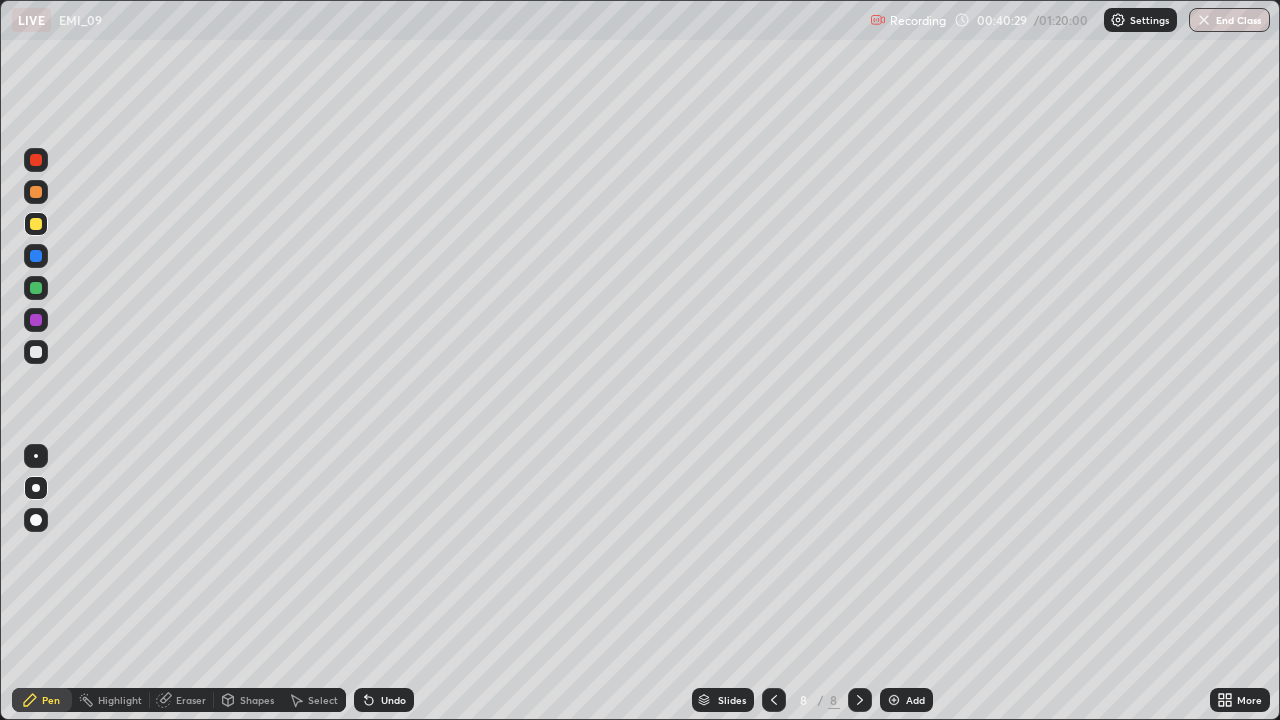 click at bounding box center (894, 700) 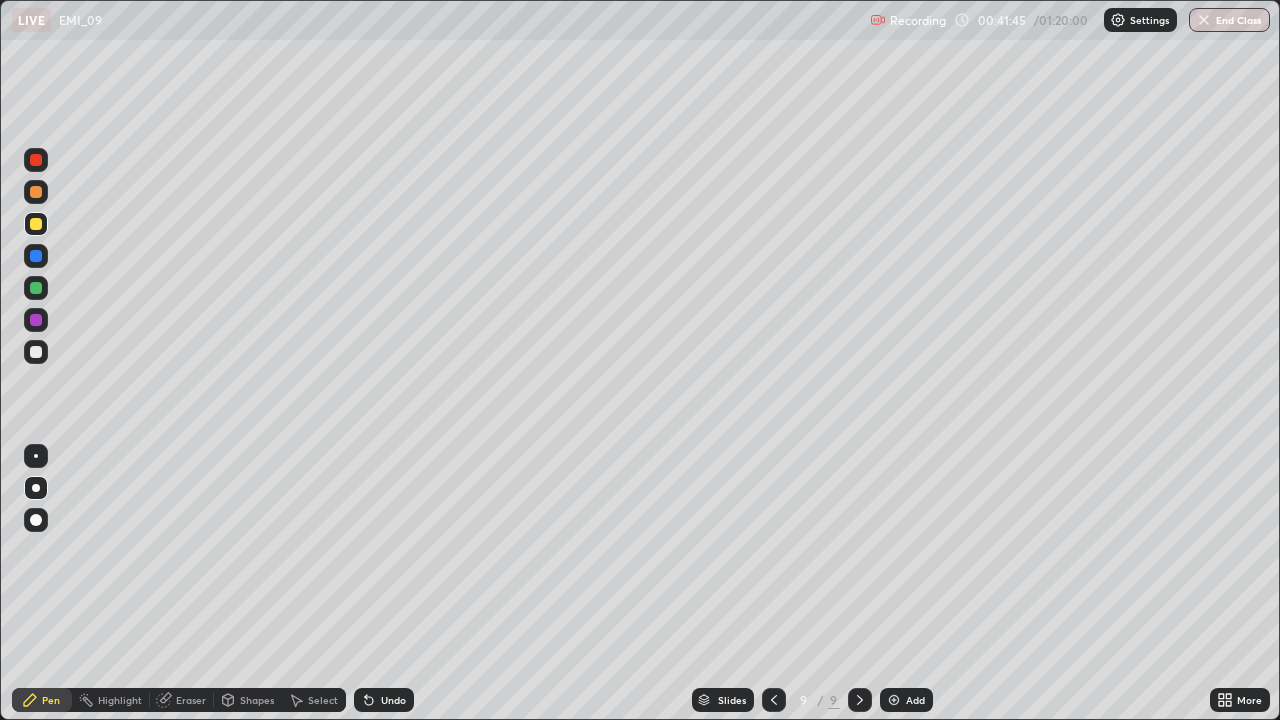 click on "Select" at bounding box center [323, 700] 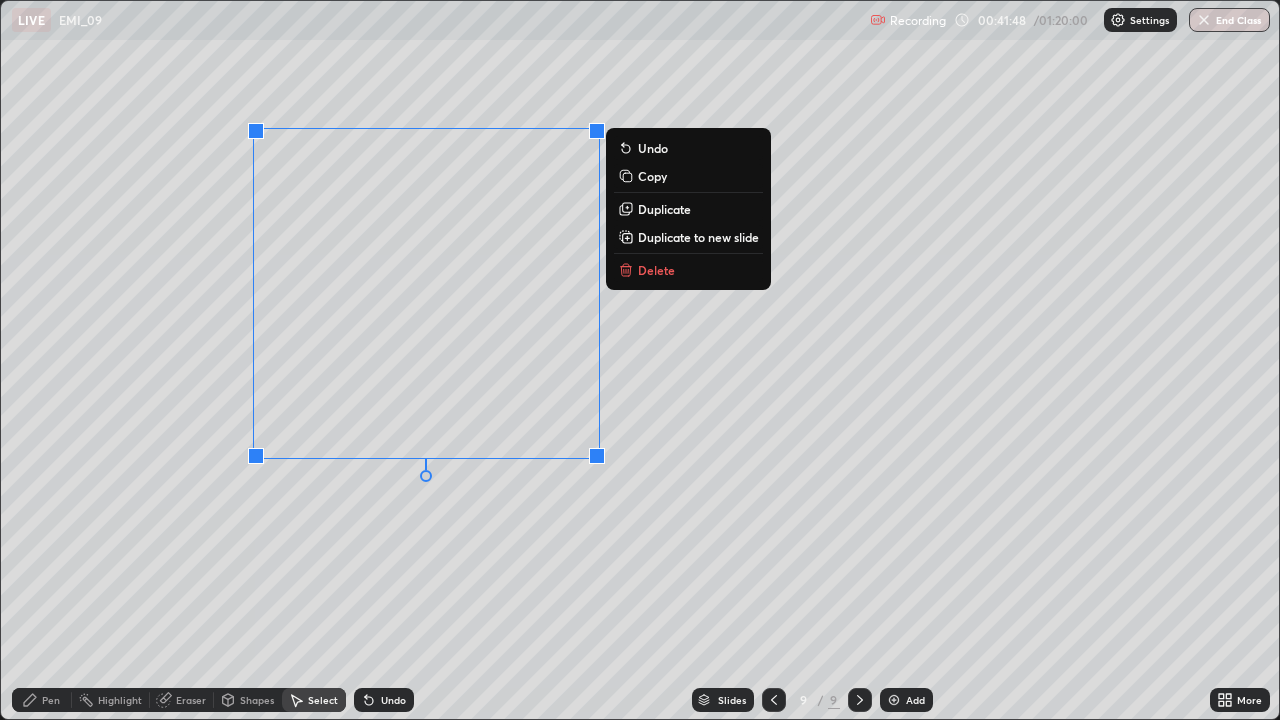 click on "Delete" at bounding box center (656, 270) 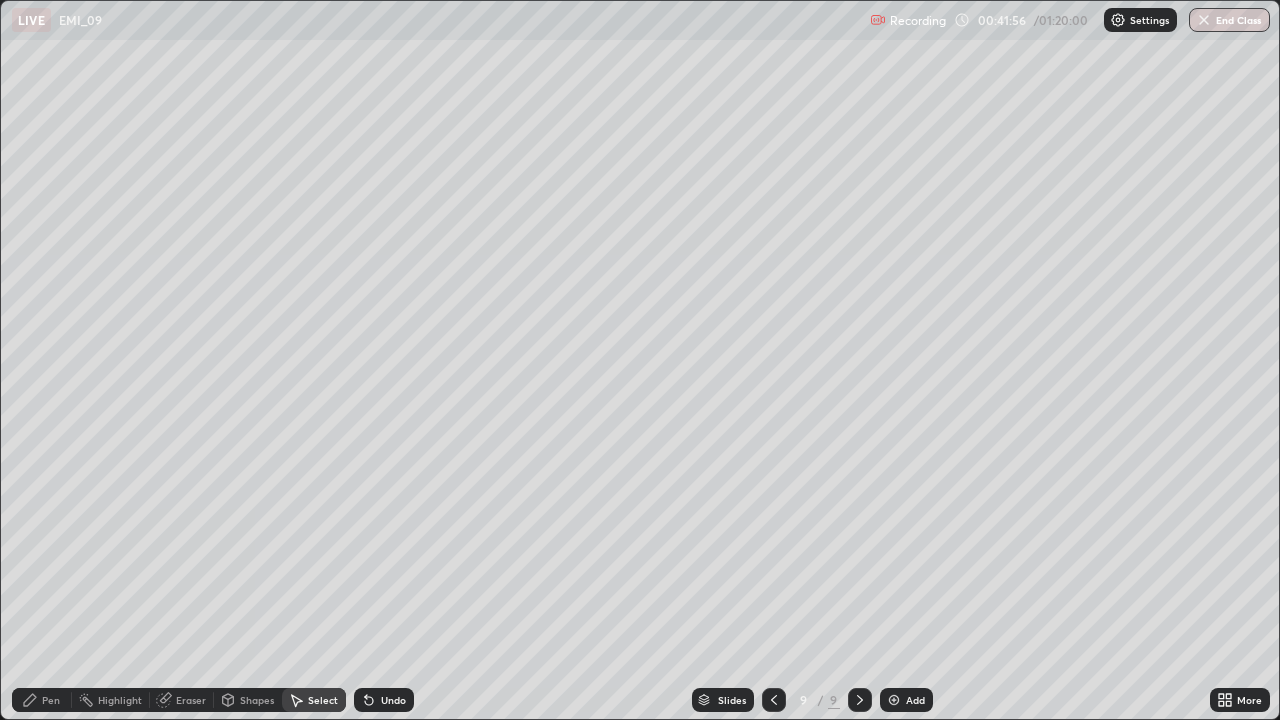 click 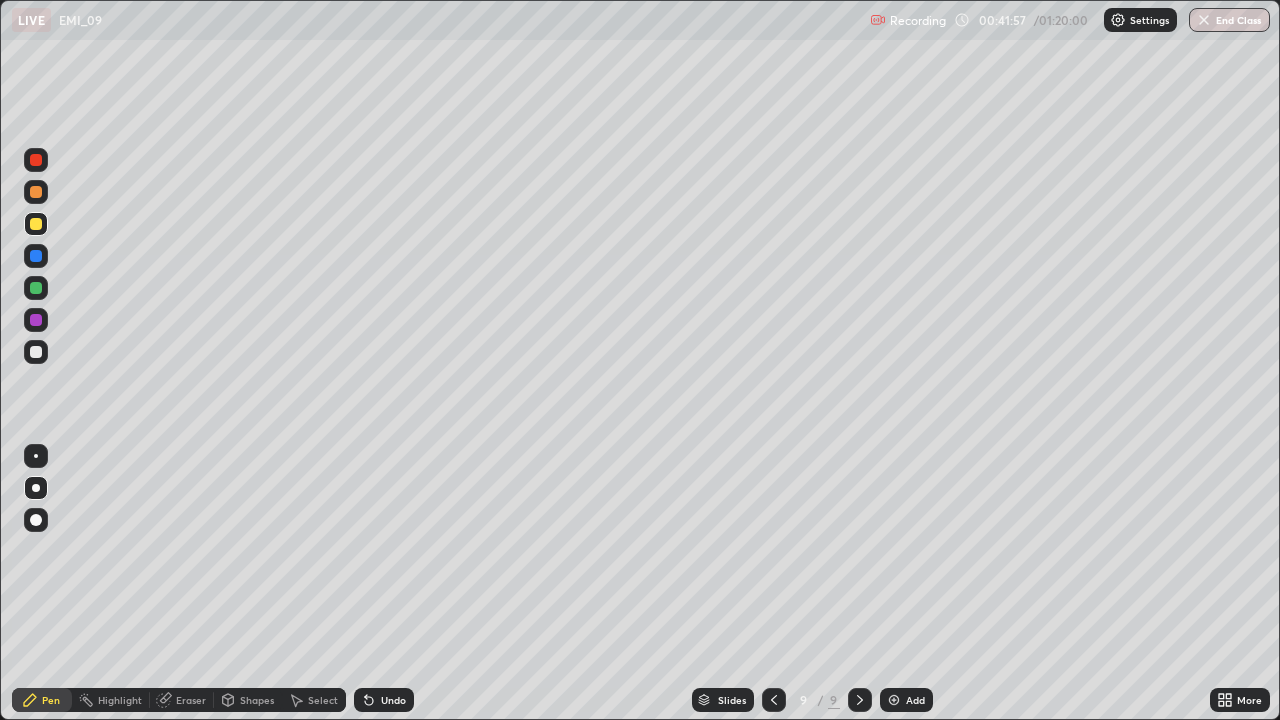 click at bounding box center (36, 352) 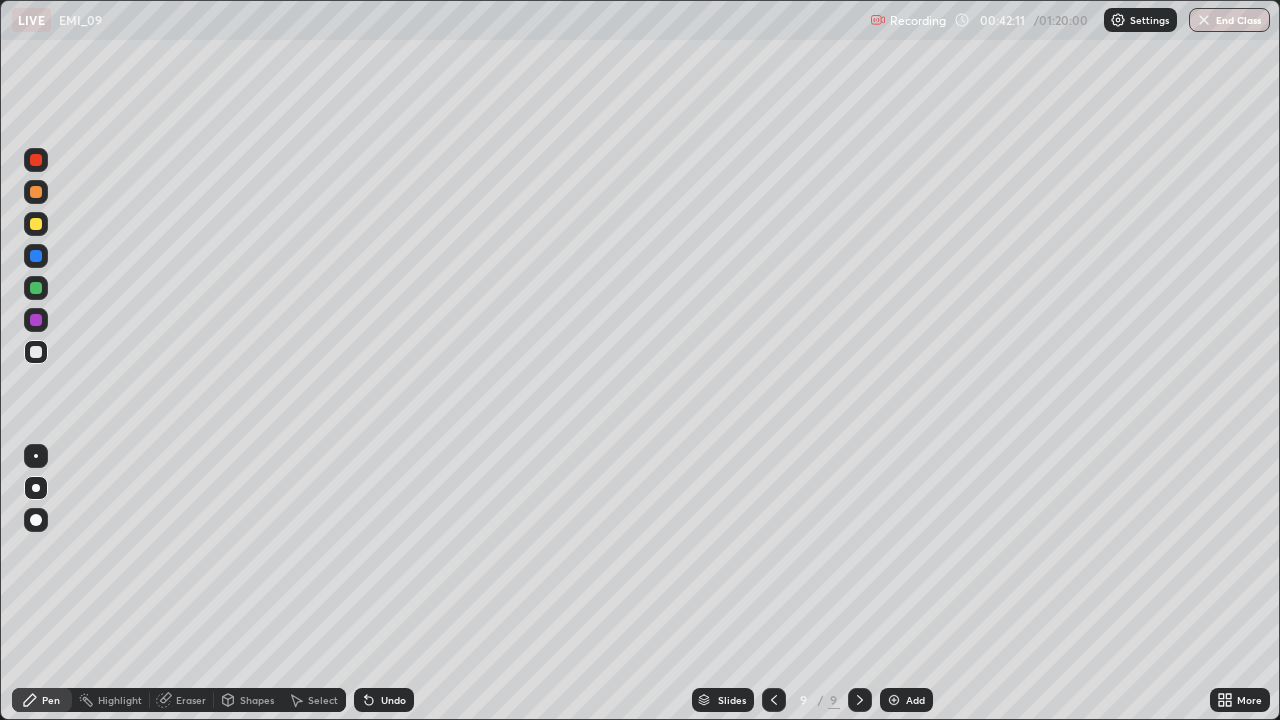 click on "Undo" at bounding box center (393, 700) 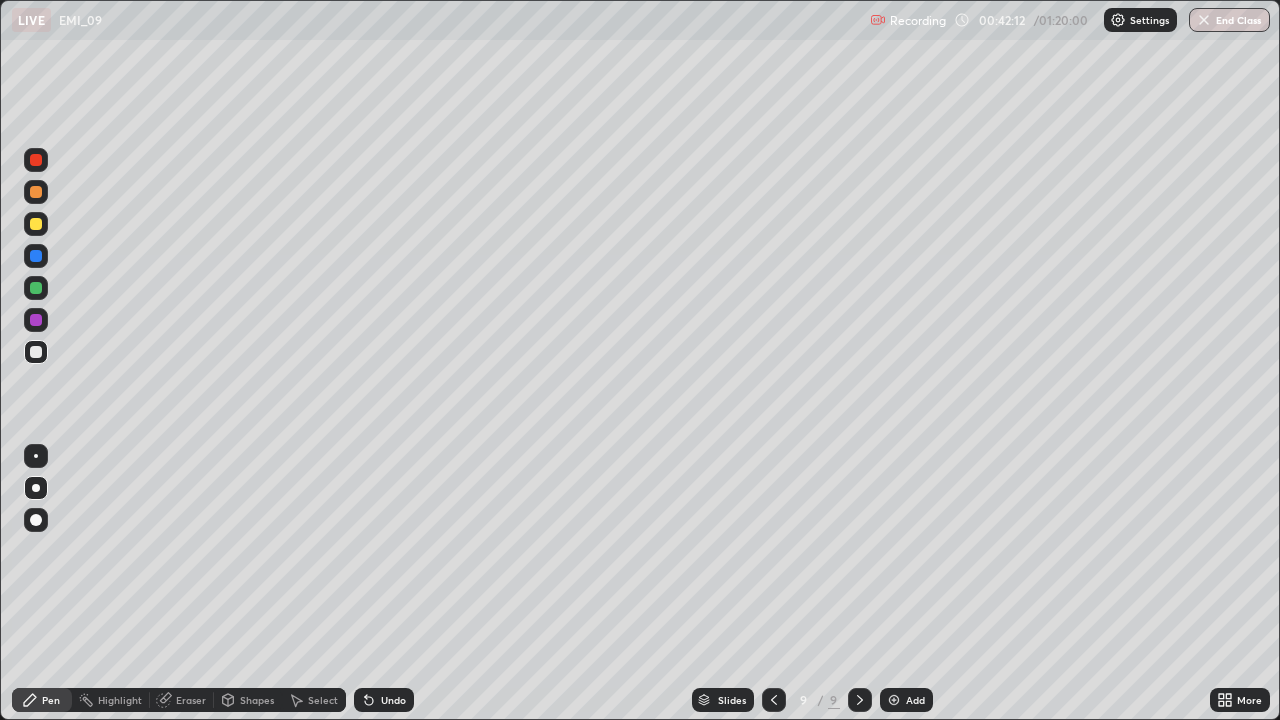 click on "Undo" at bounding box center (393, 700) 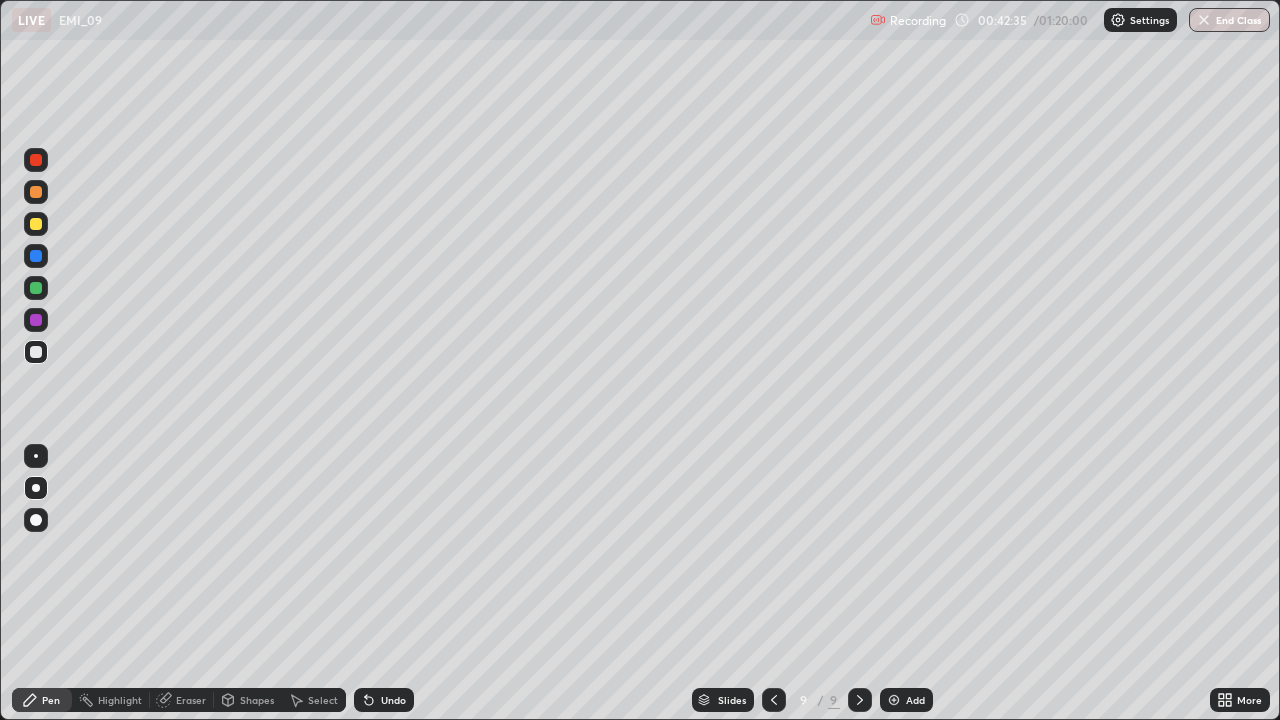 click on "Undo" at bounding box center (384, 700) 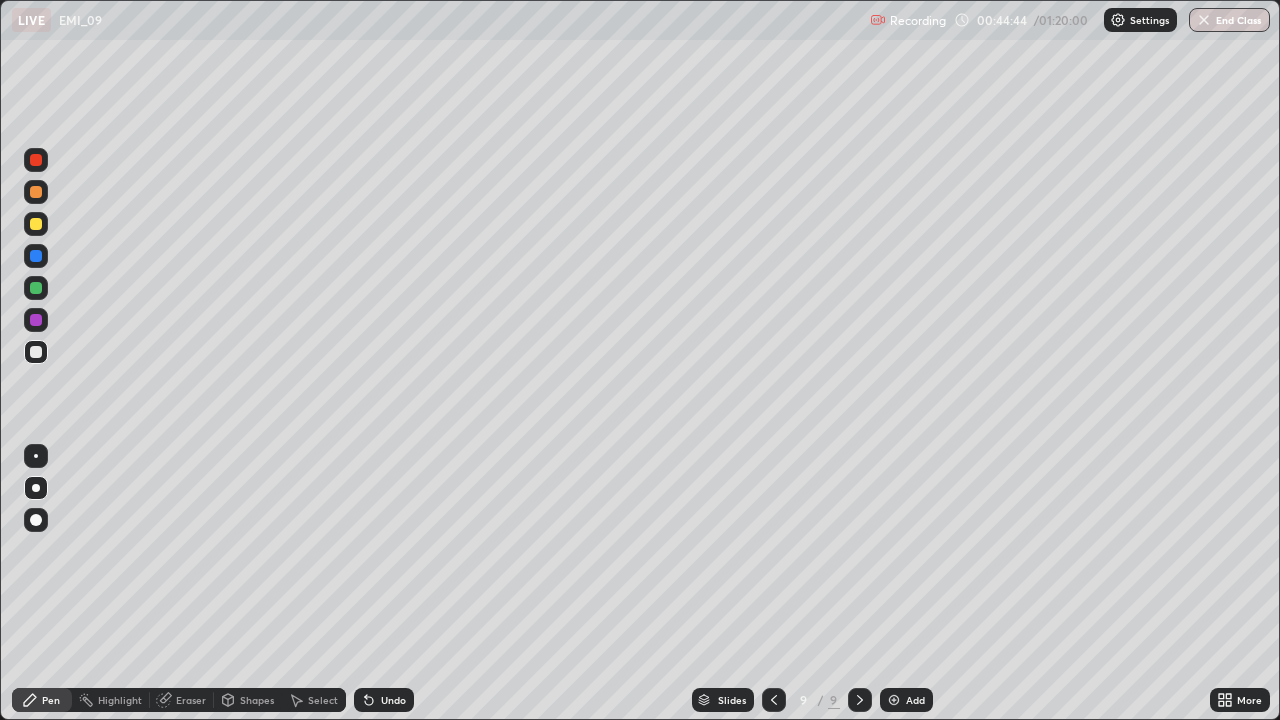 click on "Undo" at bounding box center [393, 700] 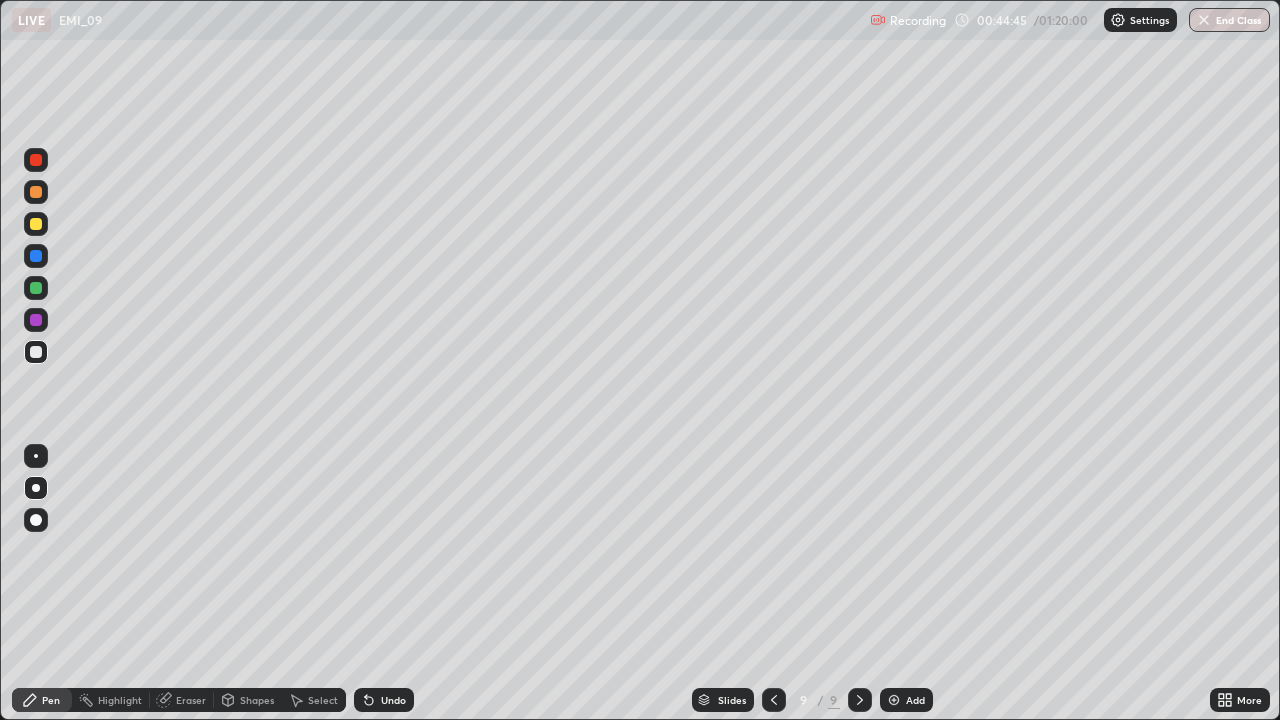 click on "Undo" at bounding box center (393, 700) 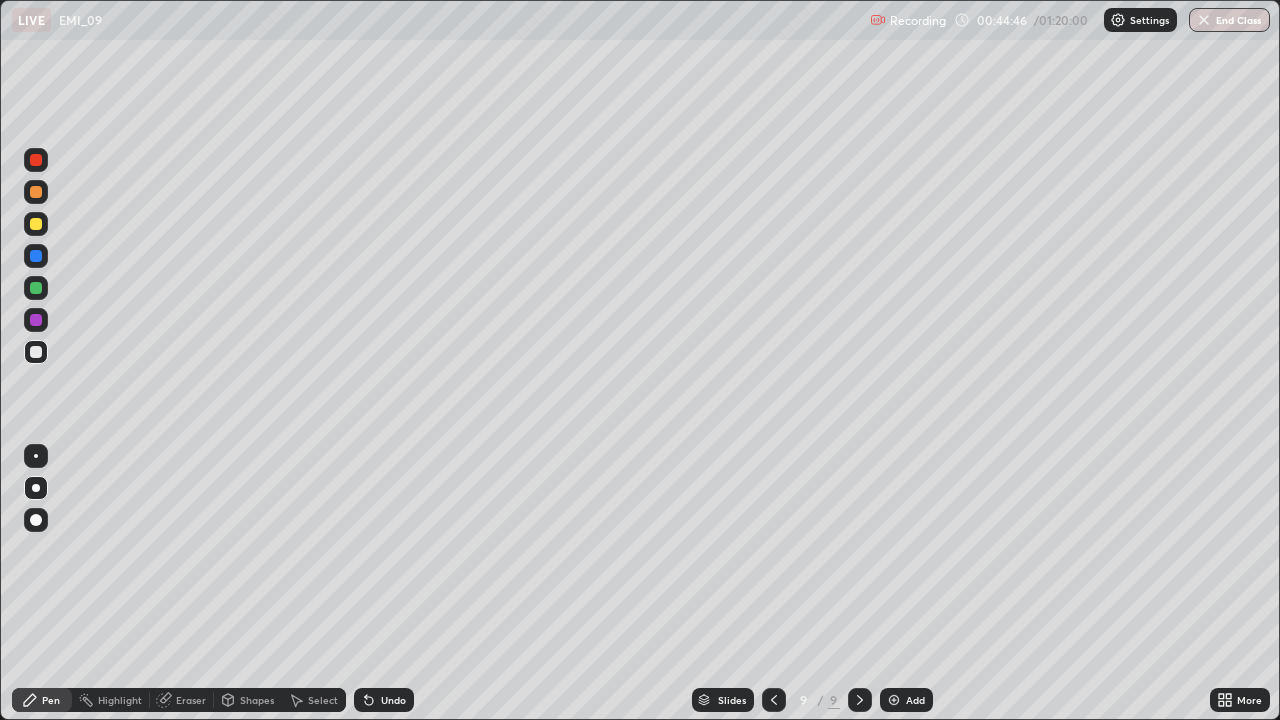 click on "Undo" at bounding box center [384, 700] 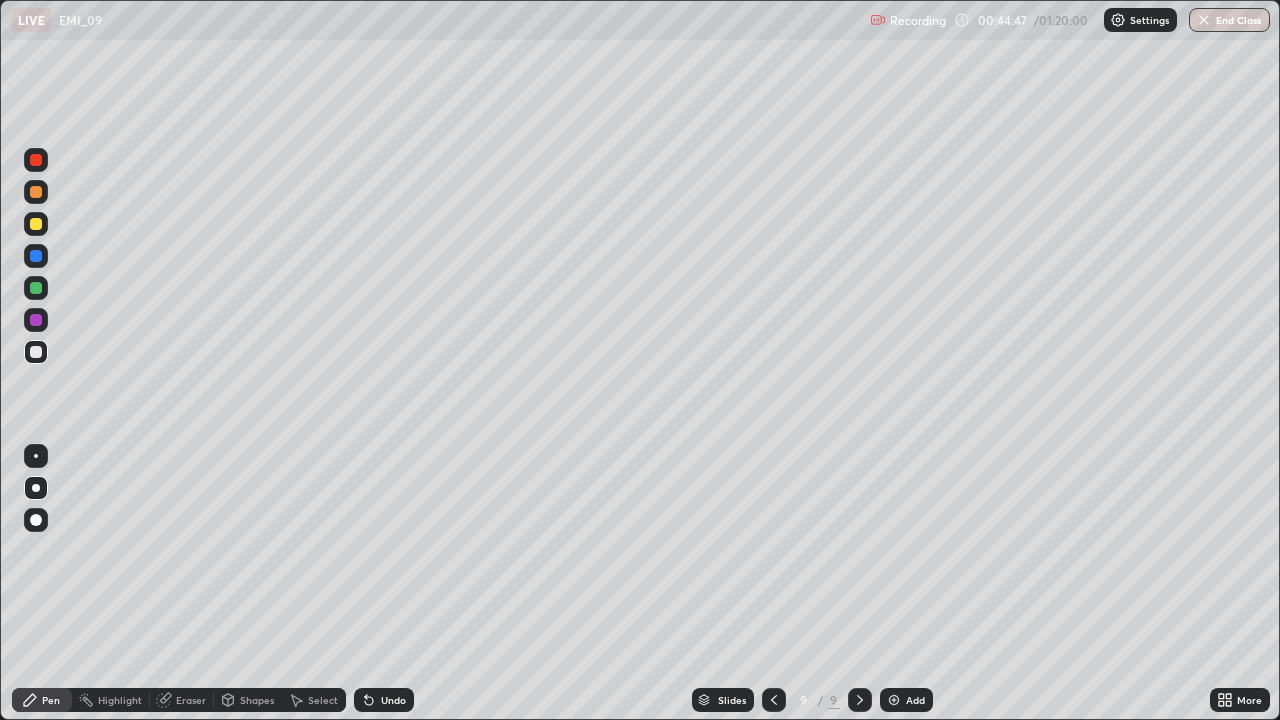 click on "Undo" at bounding box center (384, 700) 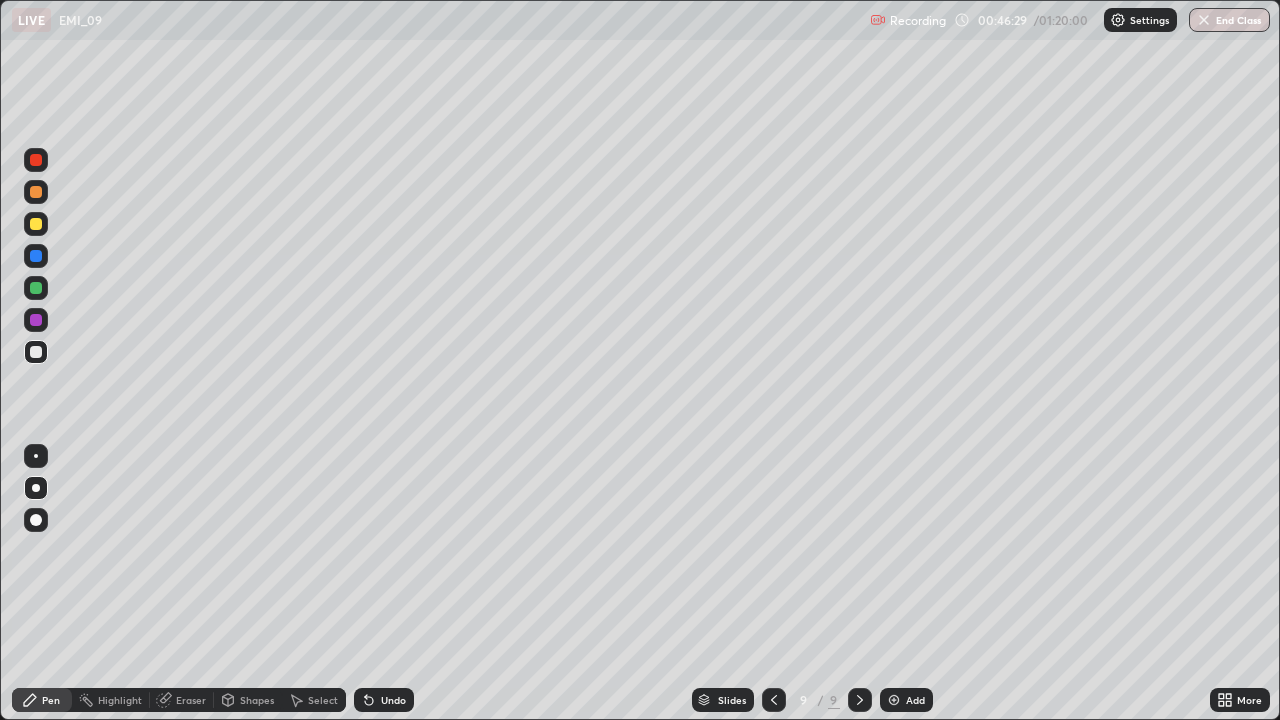 click on "Undo" at bounding box center (393, 700) 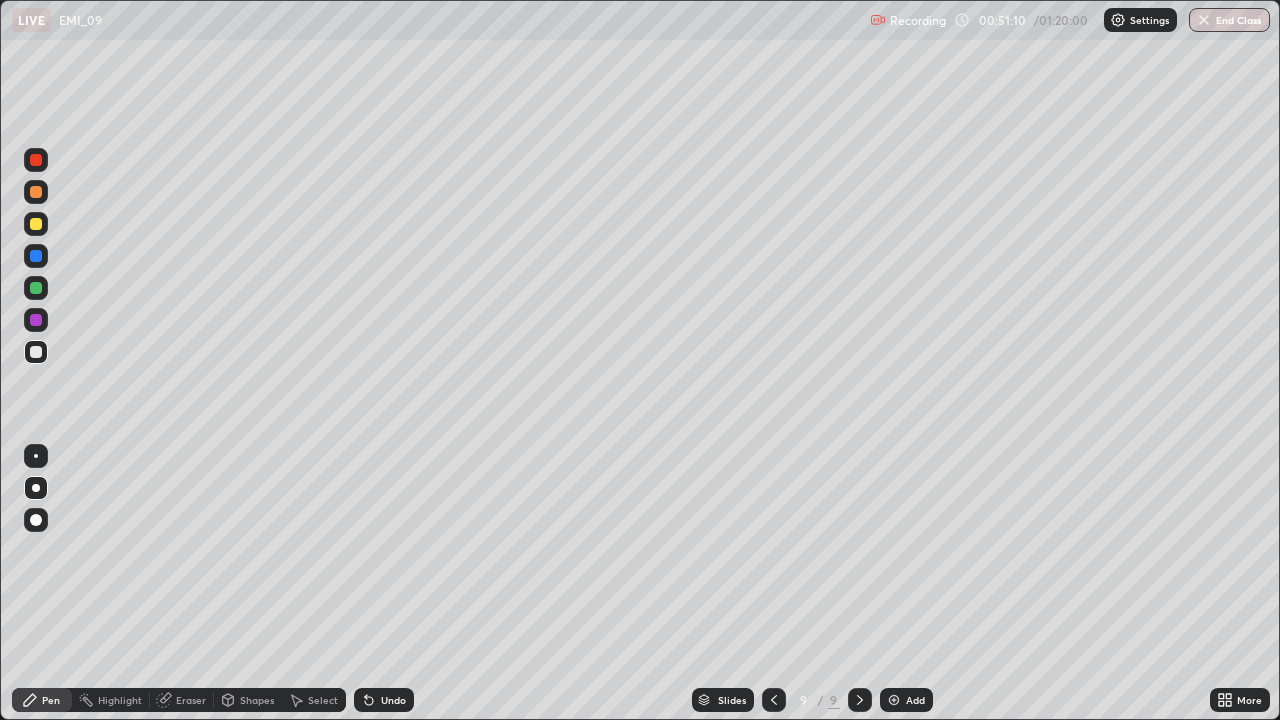 click 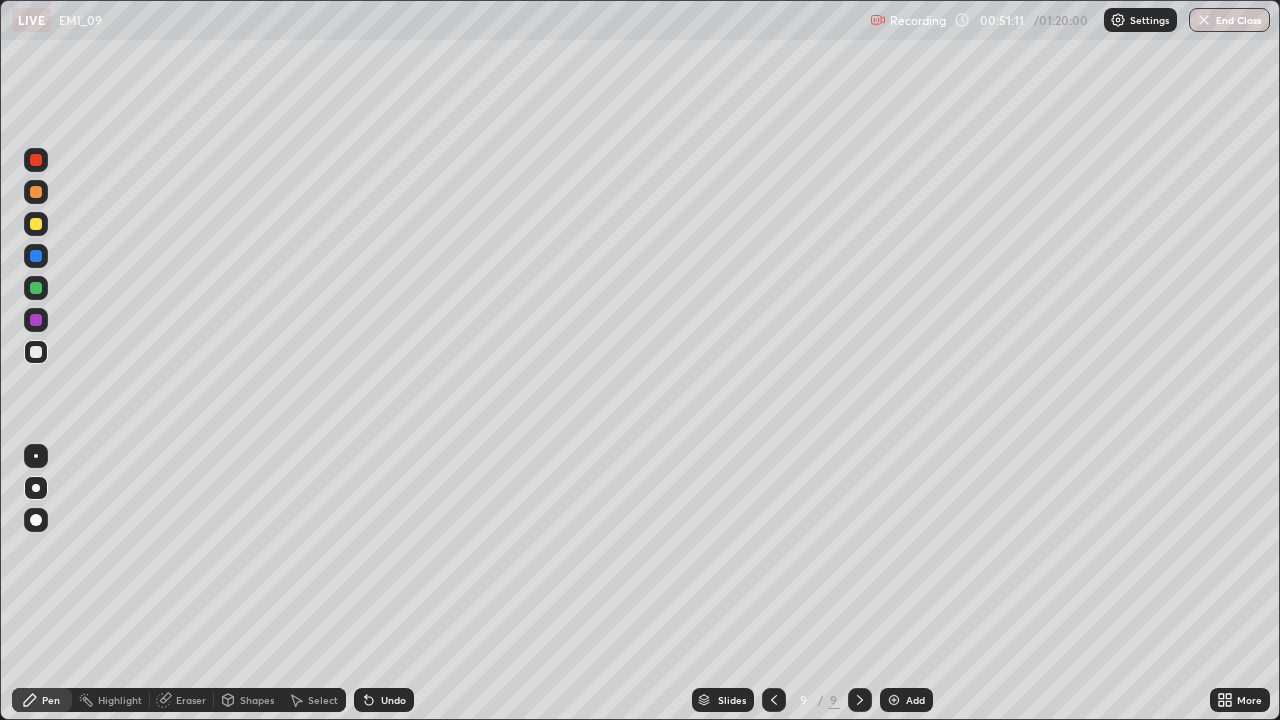 click at bounding box center [894, 700] 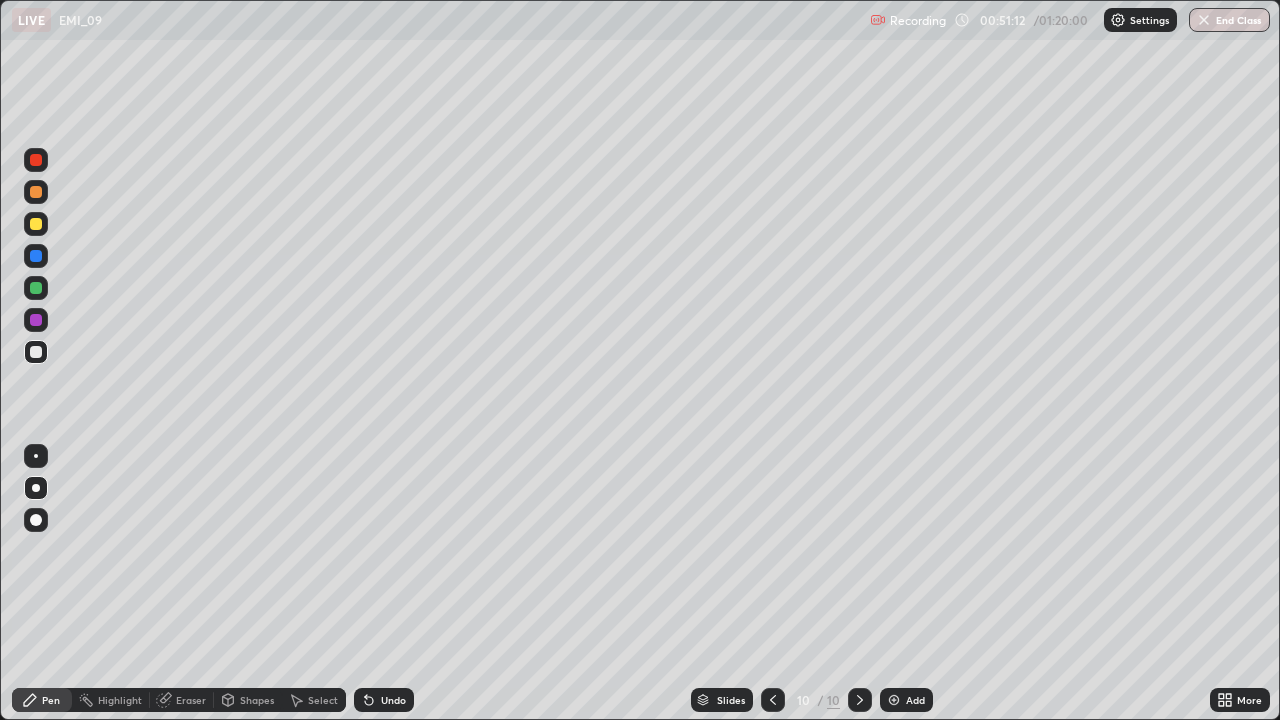 click at bounding box center (36, 224) 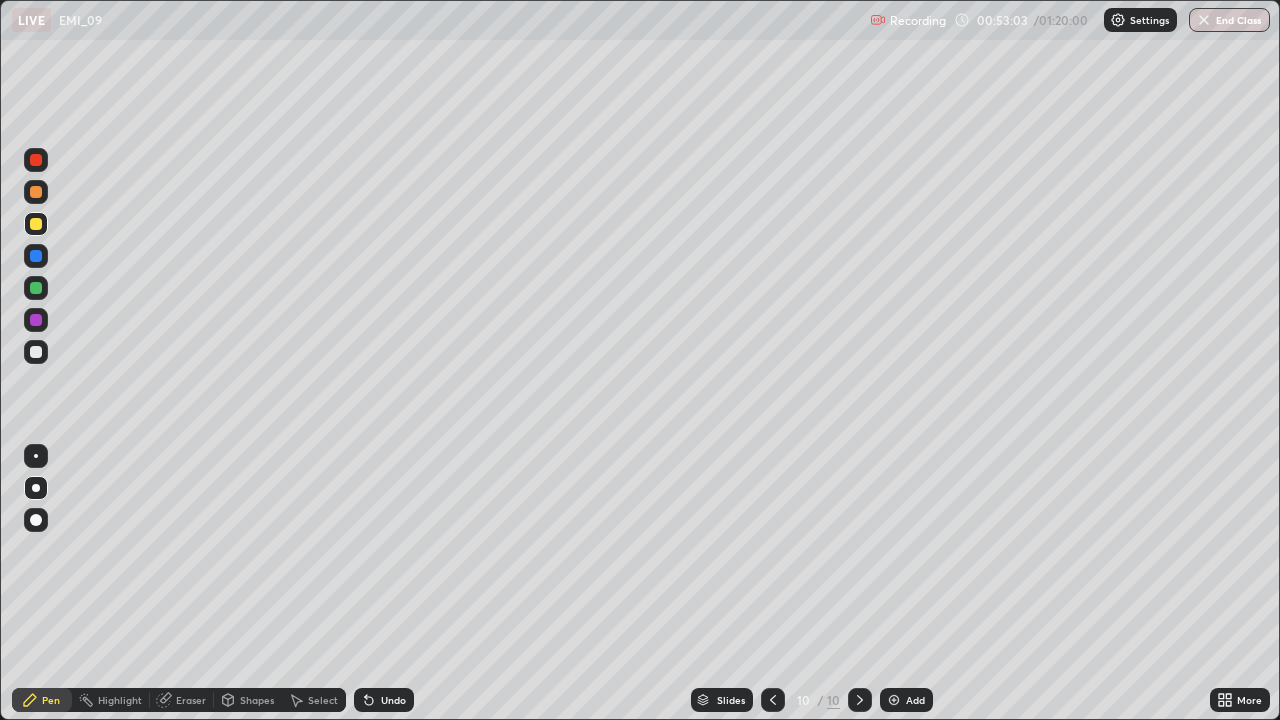 click on "Erase all" at bounding box center [36, 360] 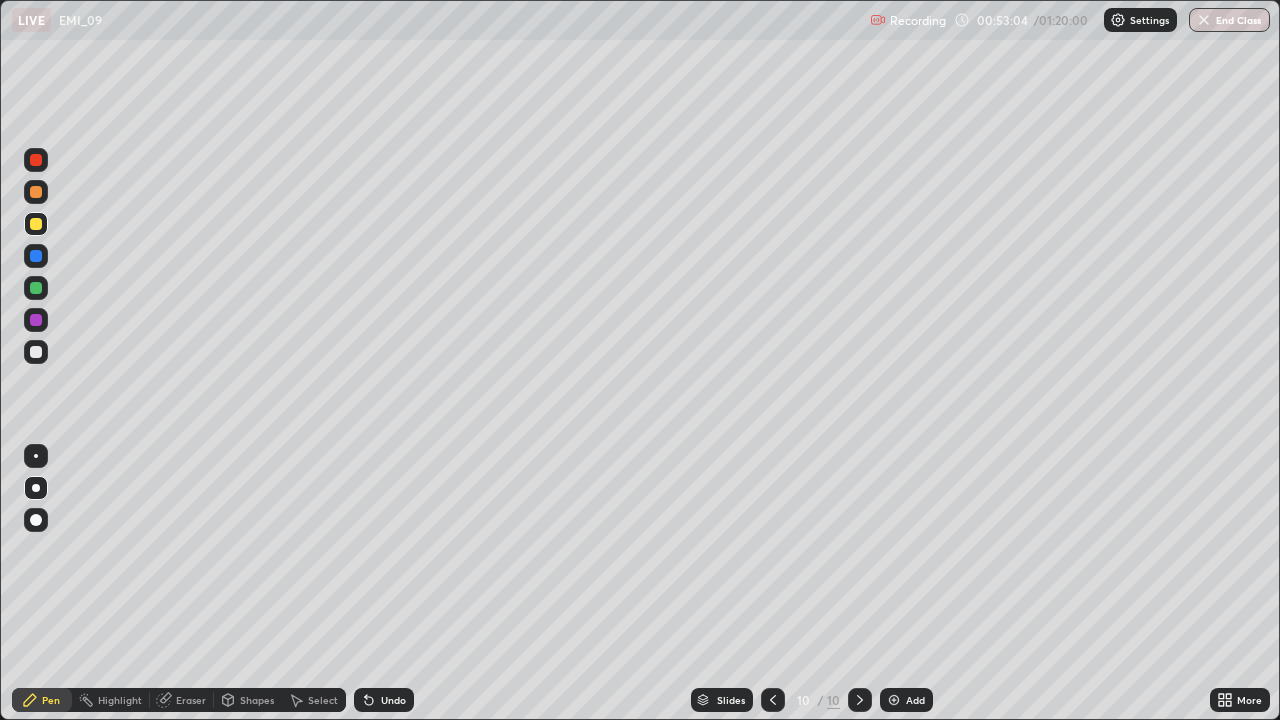 click at bounding box center [36, 520] 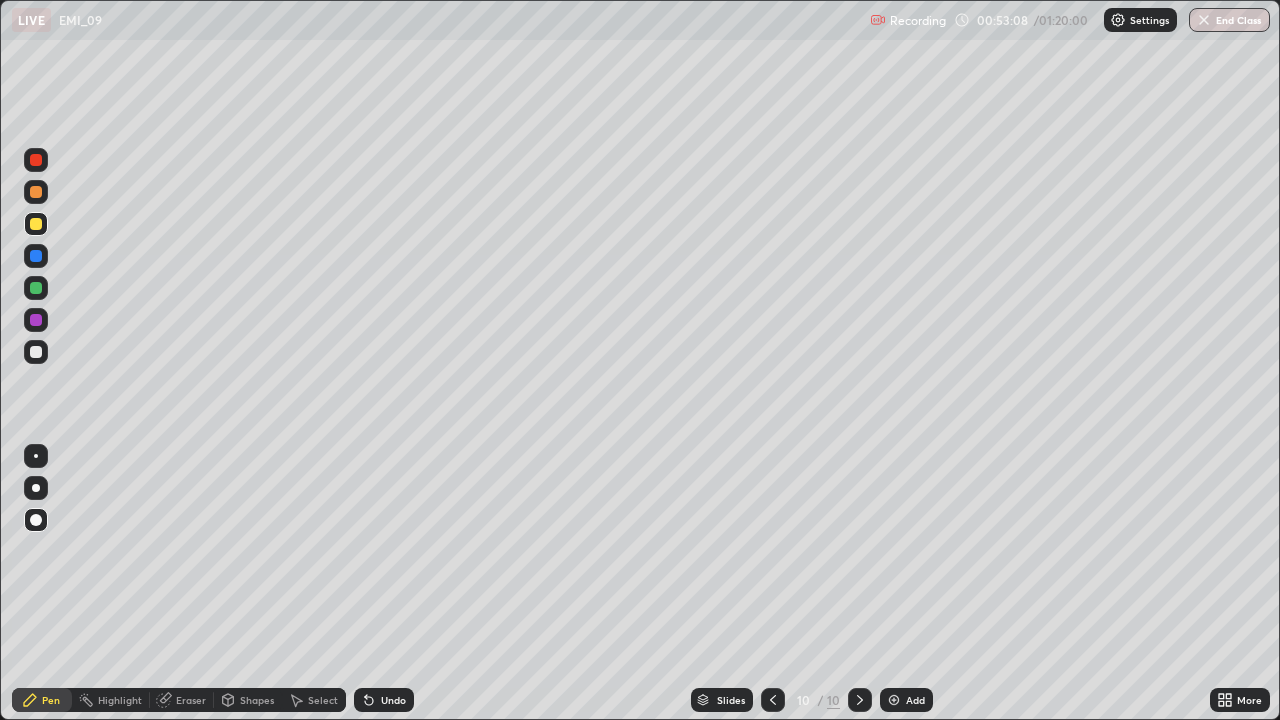 click on "Shapes" at bounding box center [248, 700] 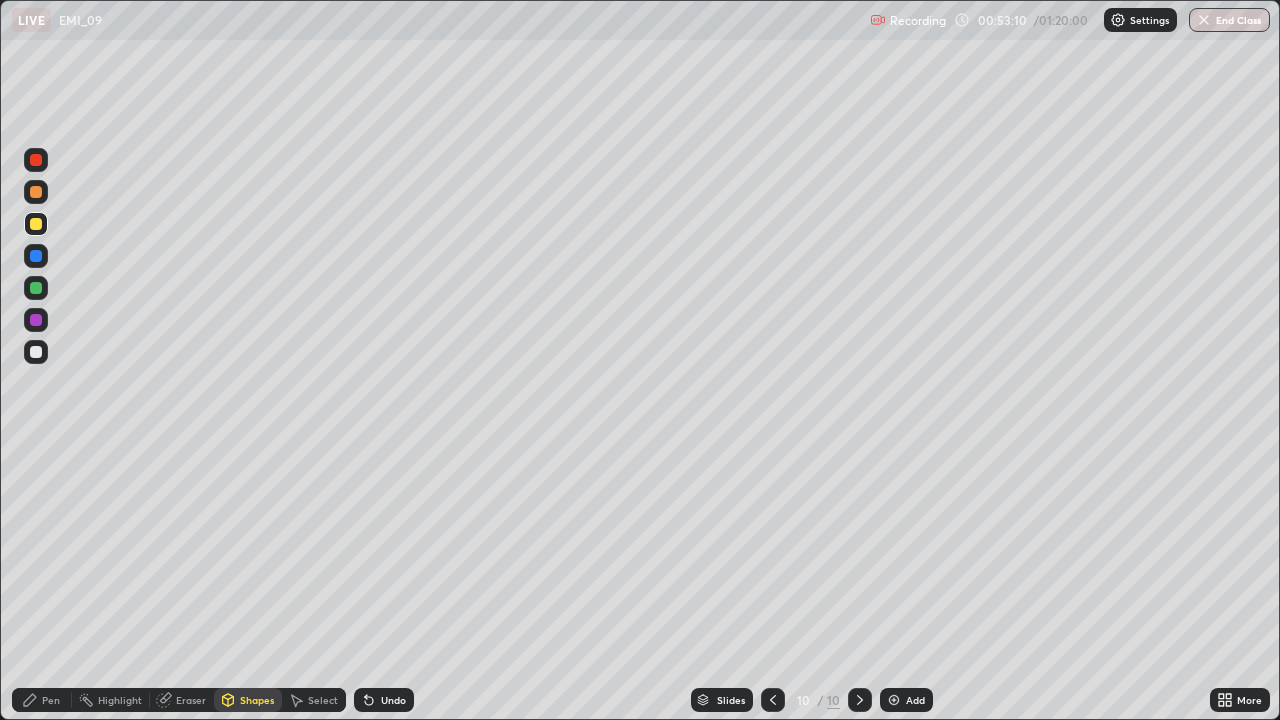 click on "Pen" at bounding box center (51, 700) 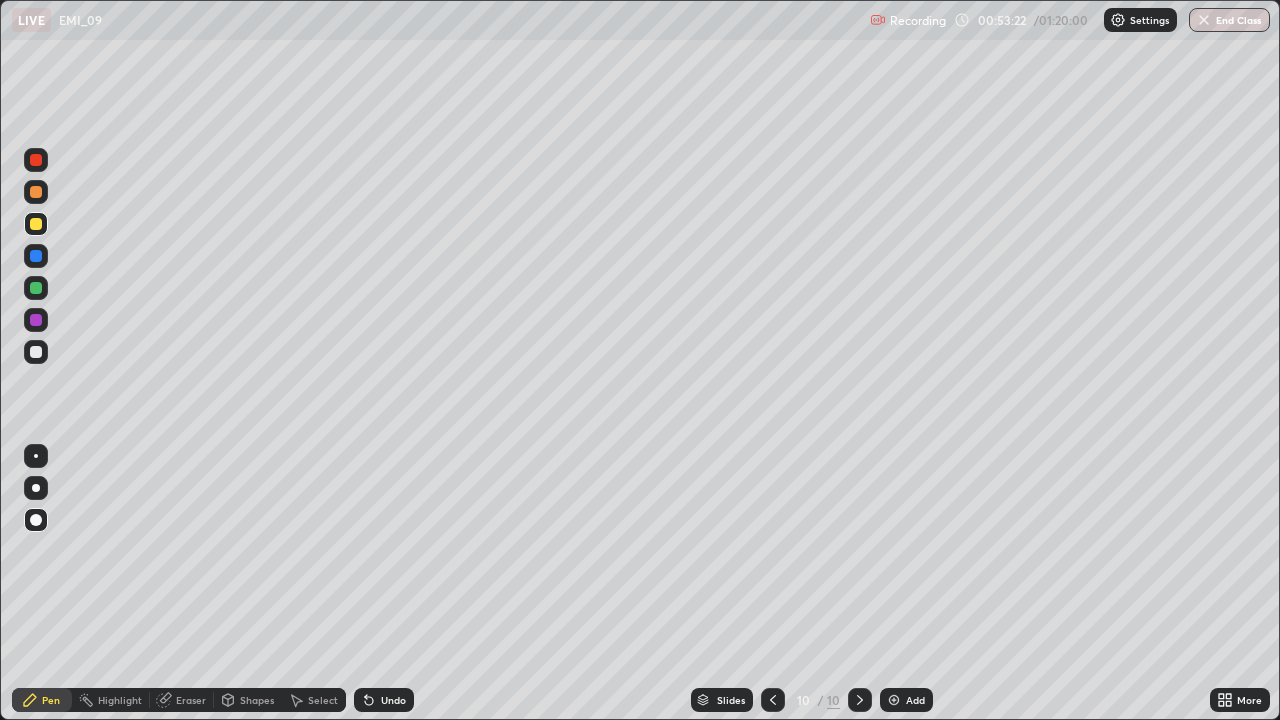 click at bounding box center (36, 288) 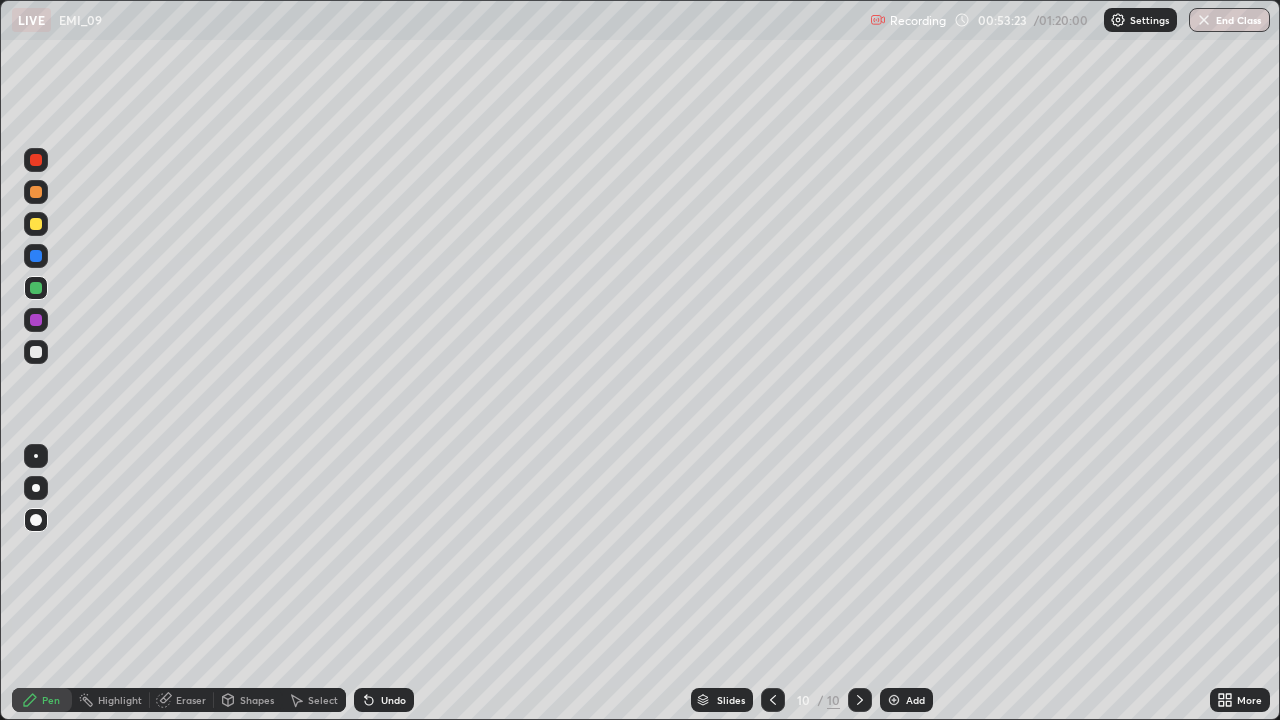 click at bounding box center (36, 456) 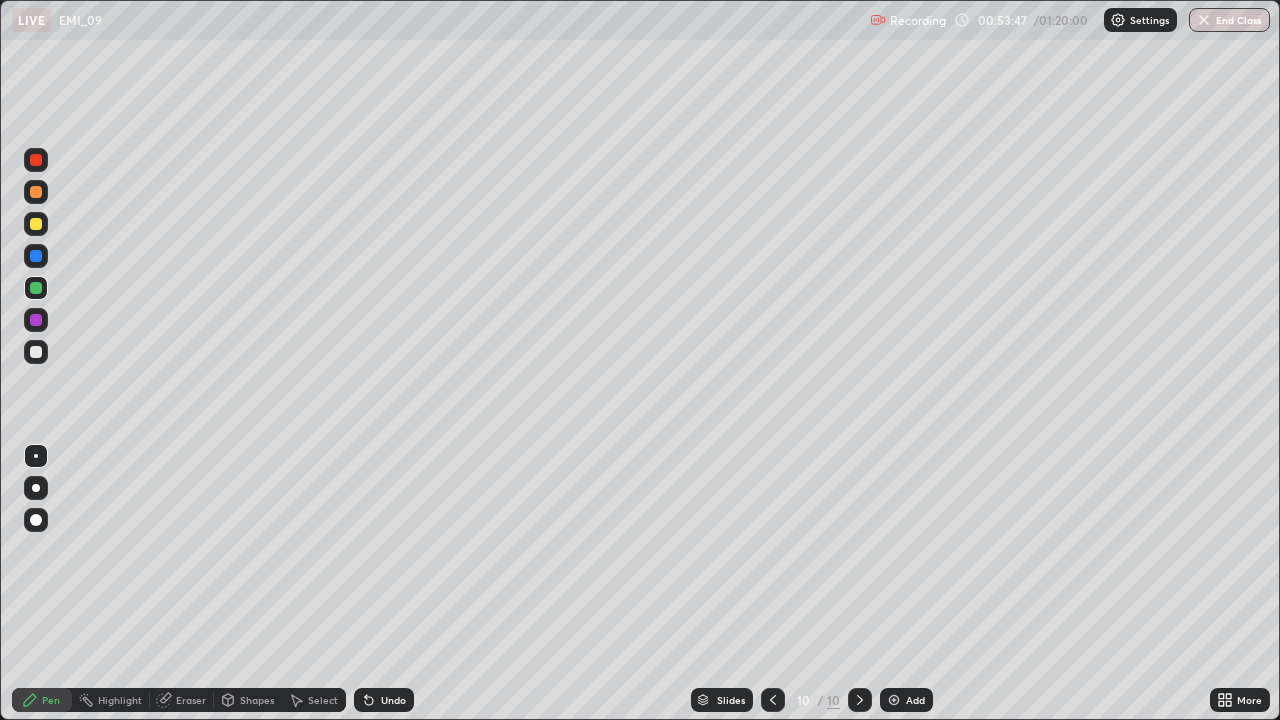 click at bounding box center [36, 488] 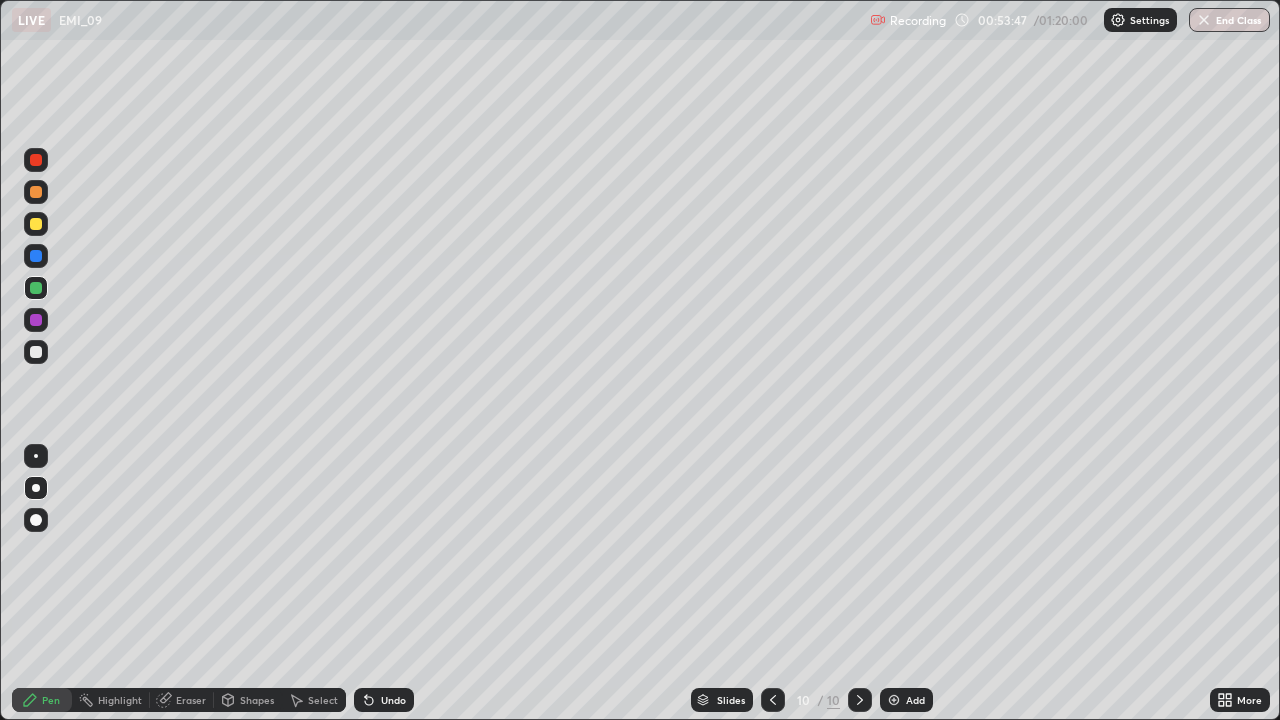 click at bounding box center (36, 352) 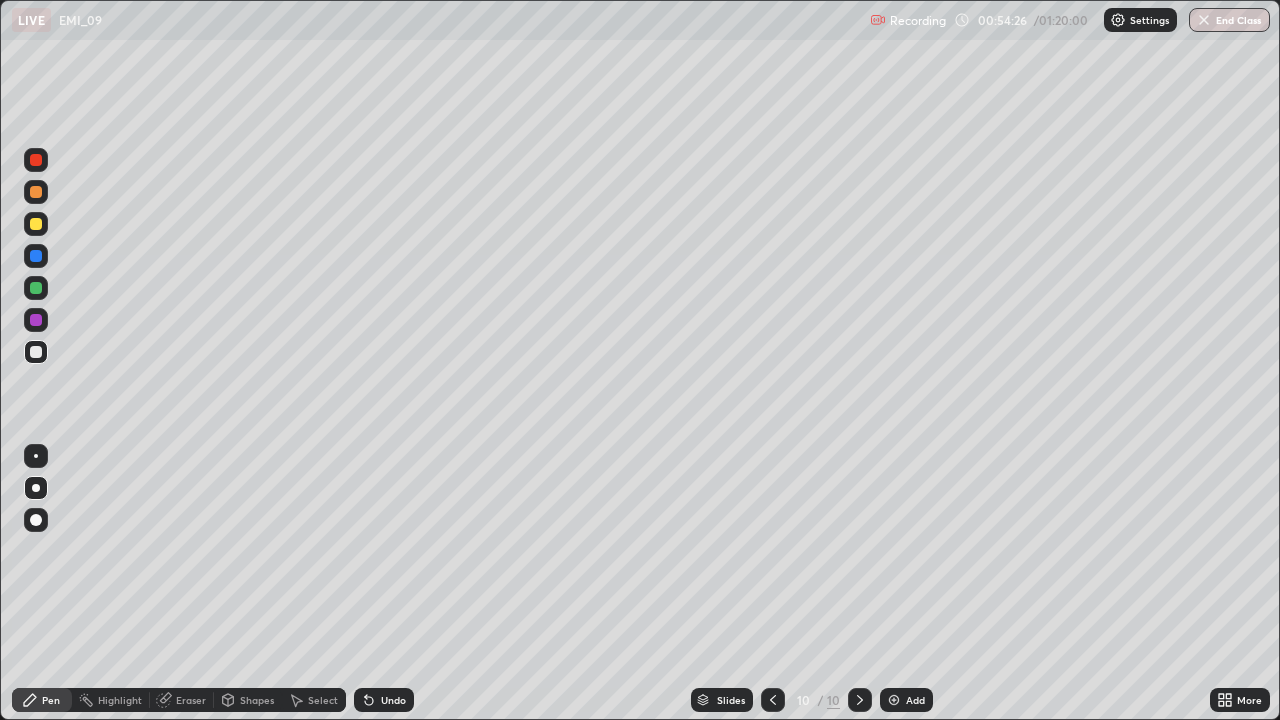 click on "Undo" at bounding box center (393, 700) 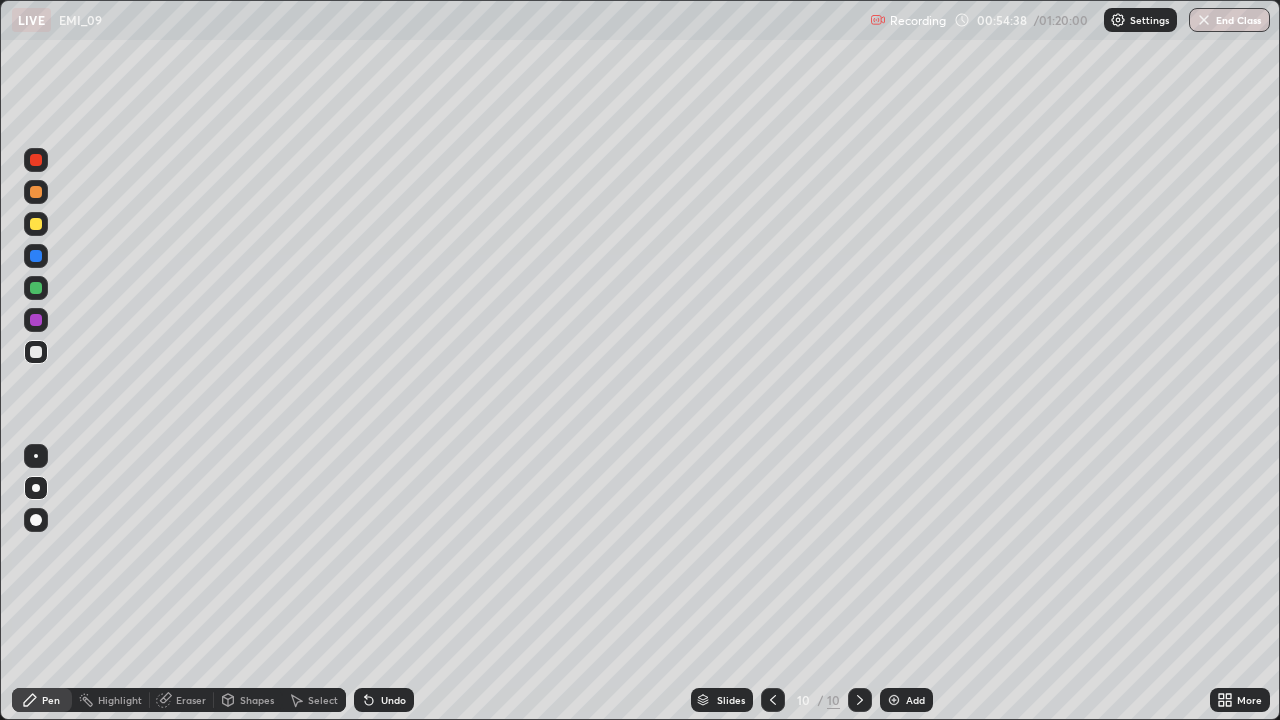 click at bounding box center [36, 224] 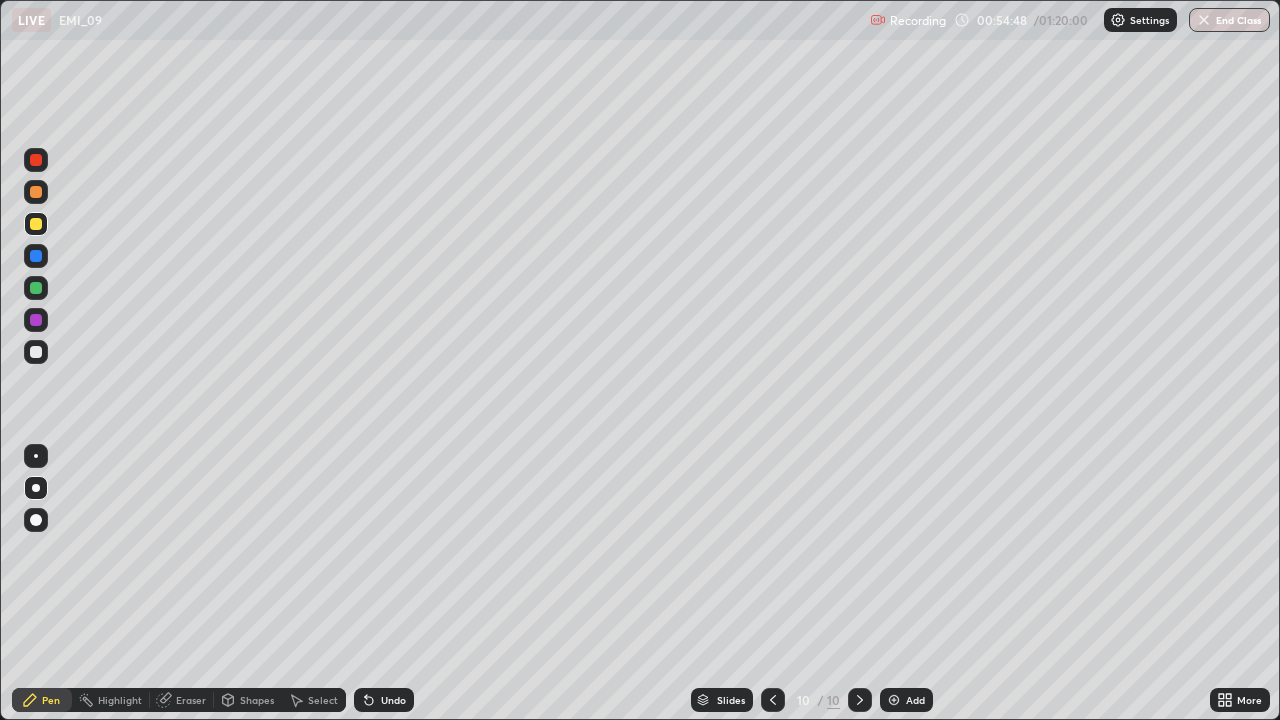 click at bounding box center (36, 288) 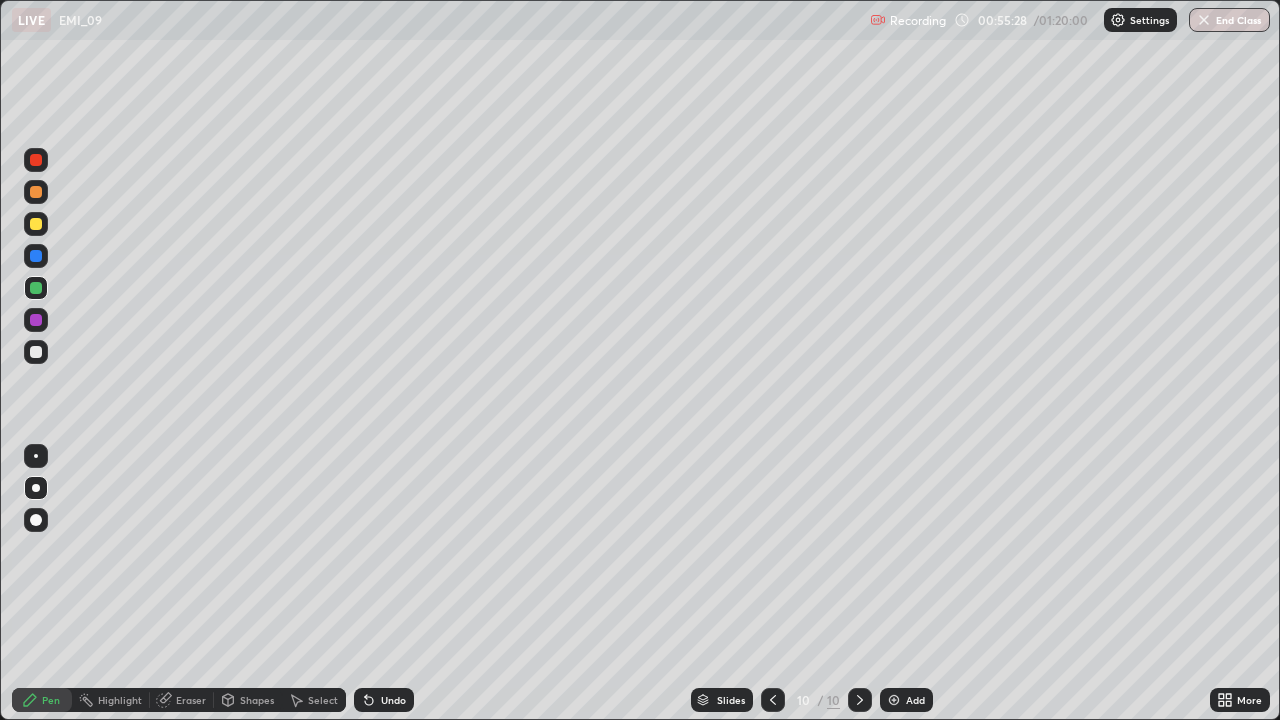 click at bounding box center (36, 224) 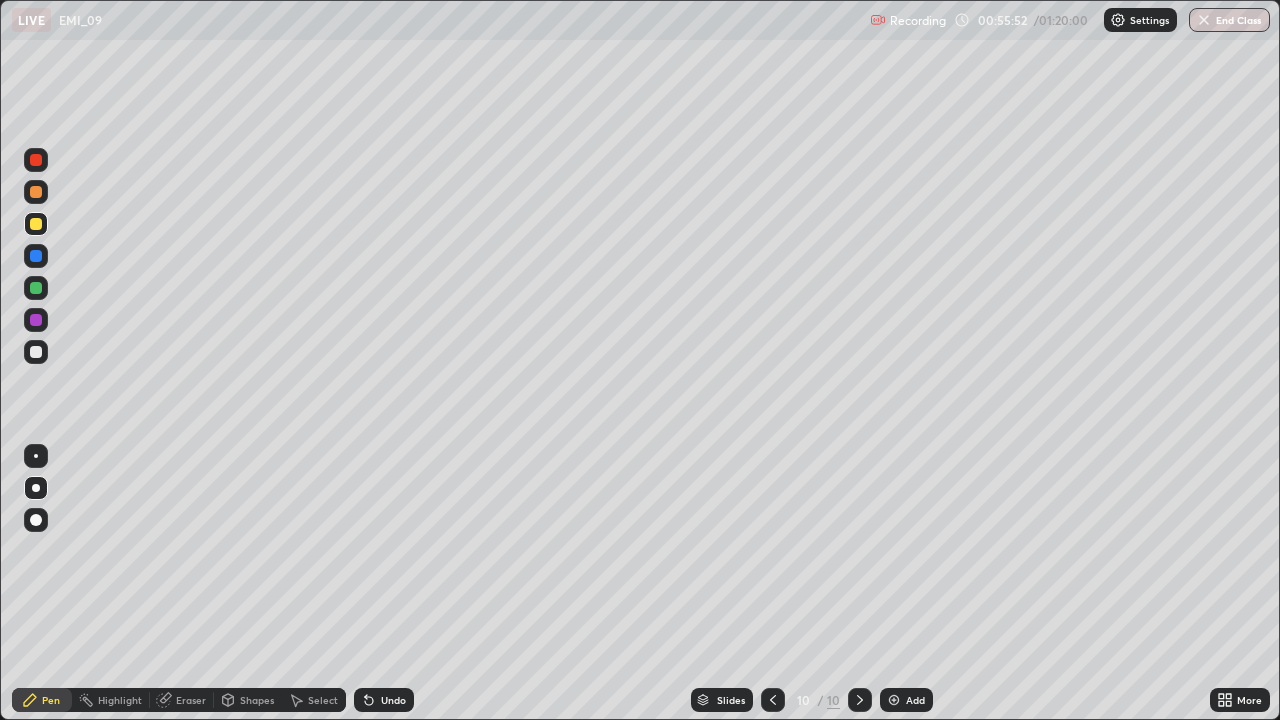 click on "Undo" at bounding box center (393, 700) 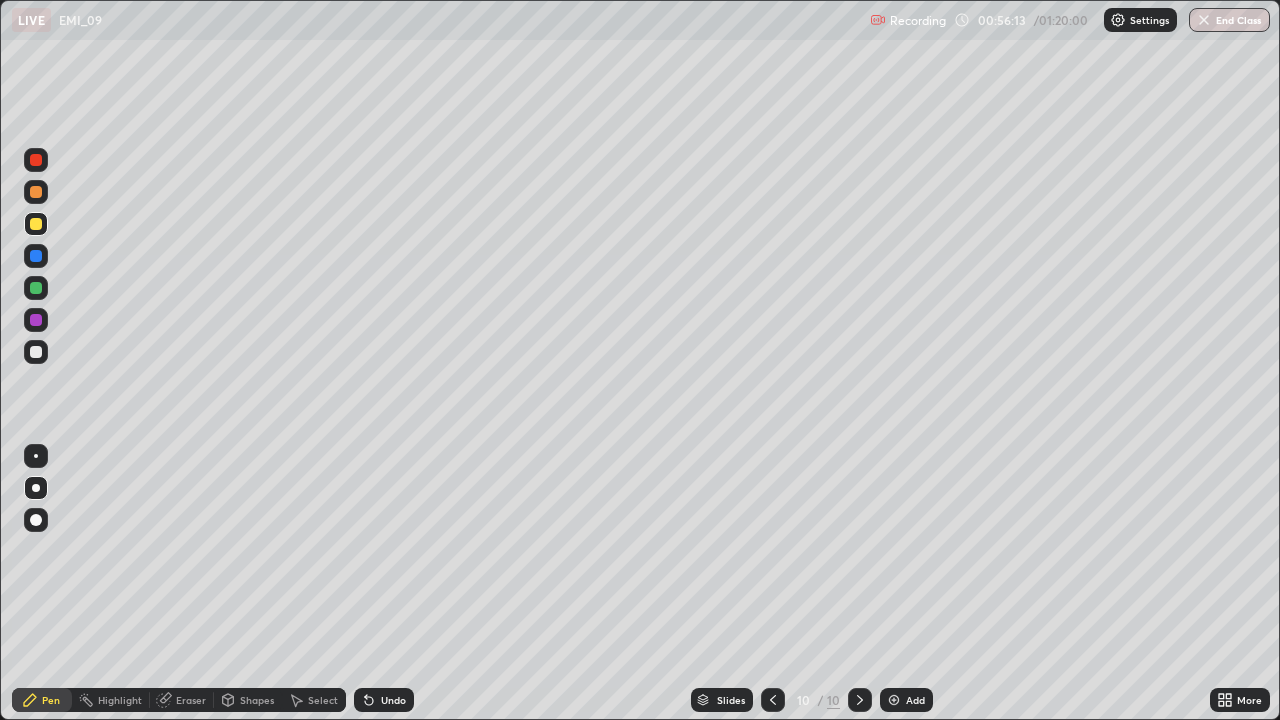 click on "Eraser" at bounding box center (182, 700) 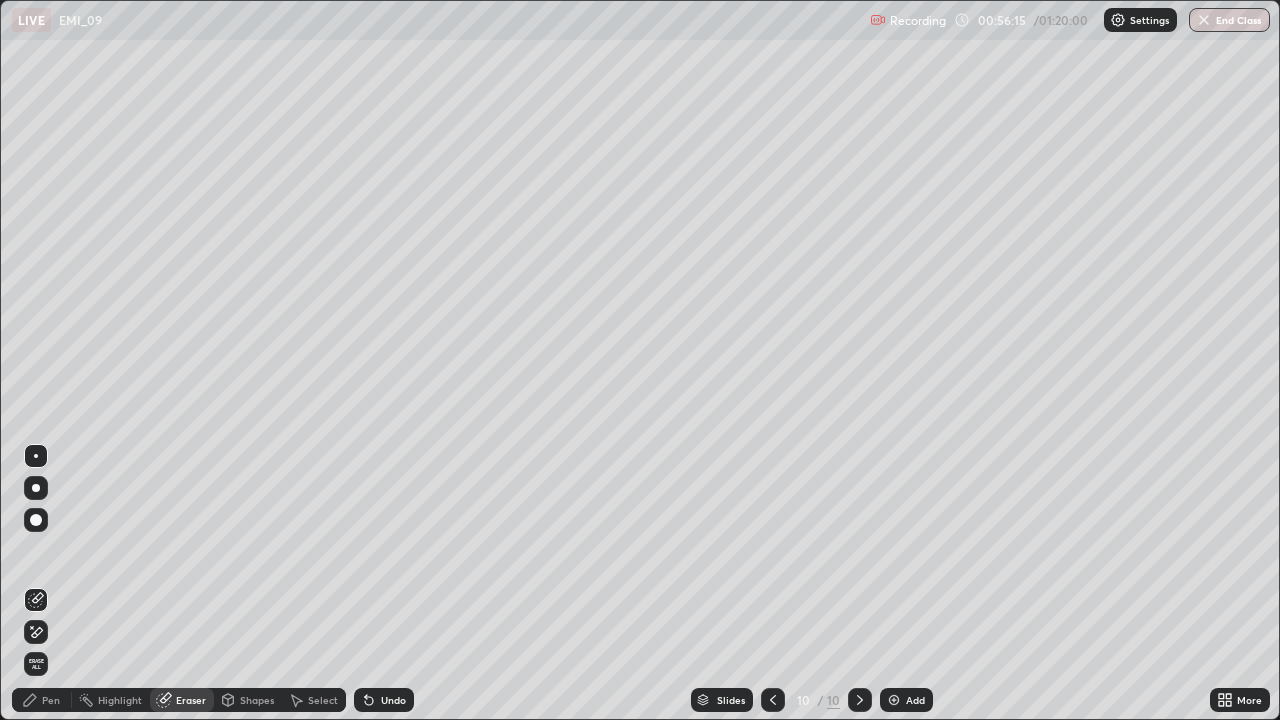click on "Pen" at bounding box center [51, 700] 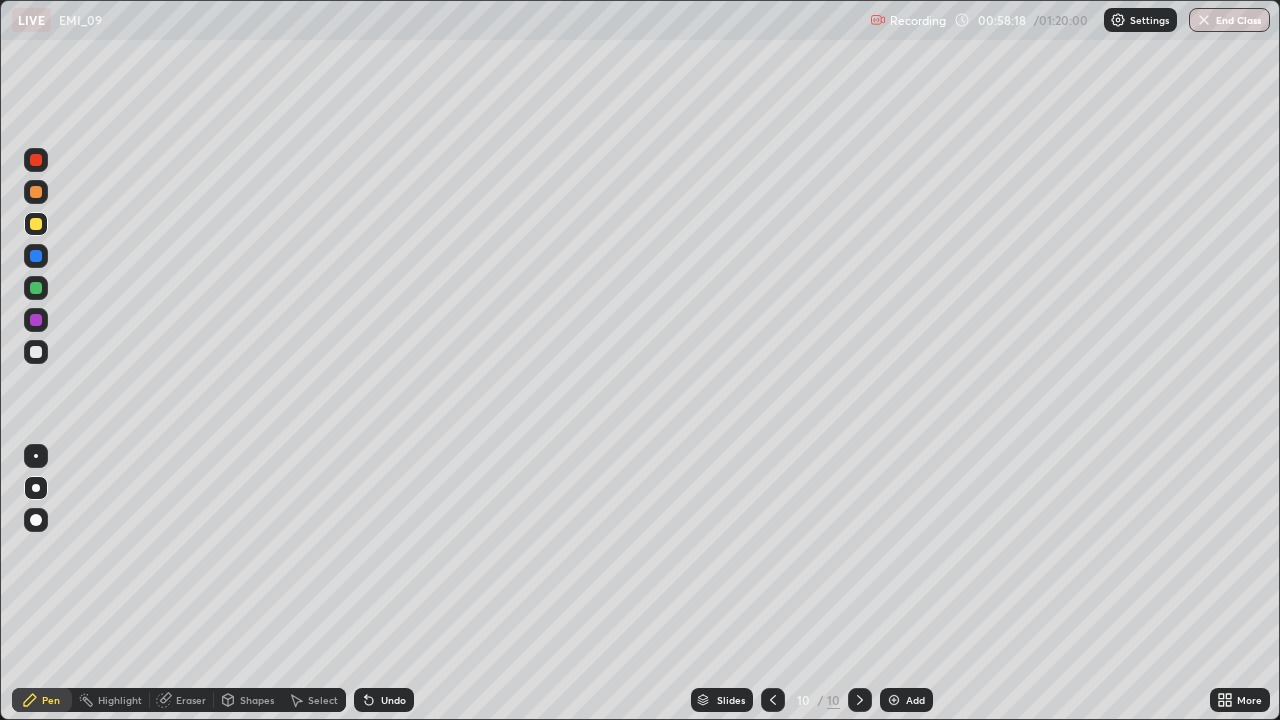 click on "Undo" at bounding box center (393, 700) 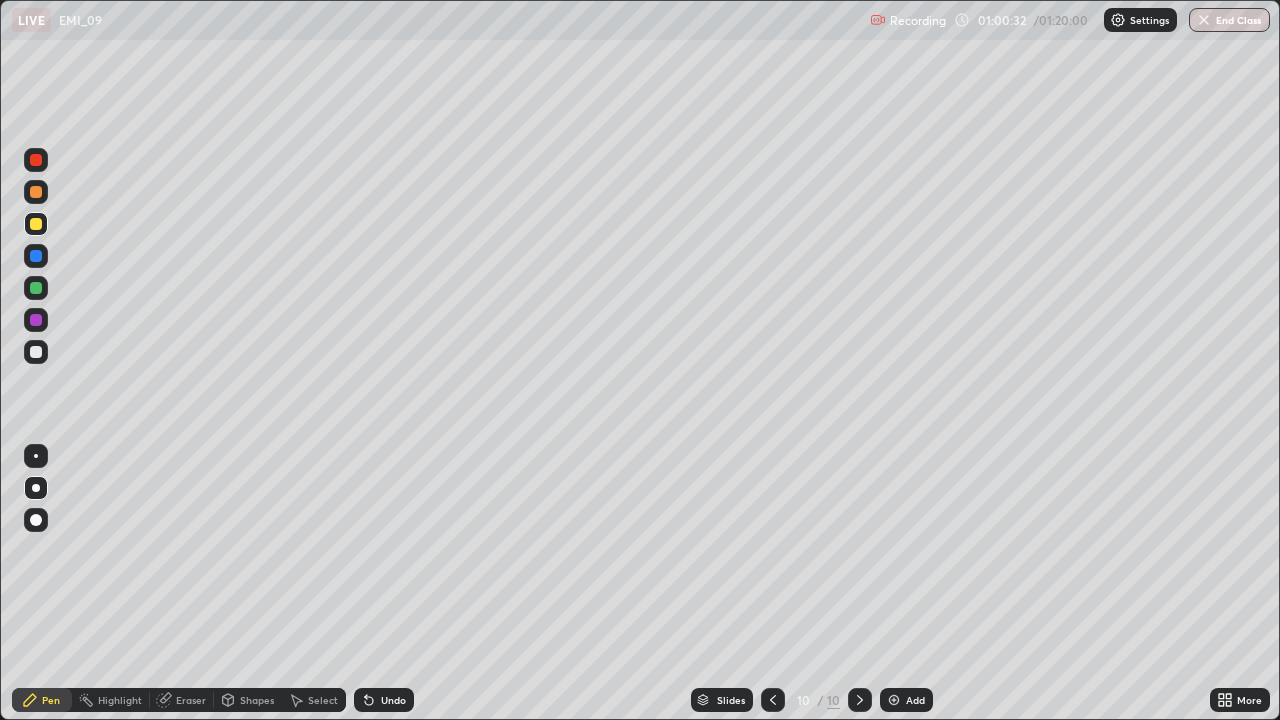 click 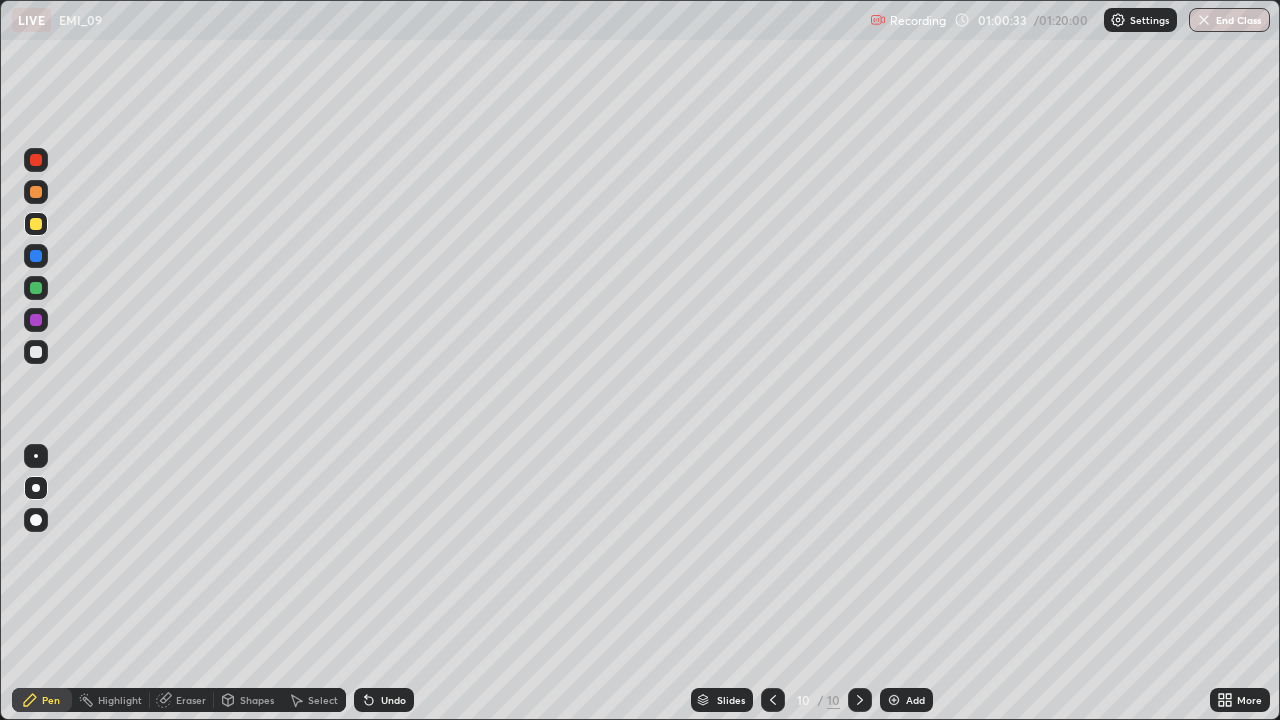 click 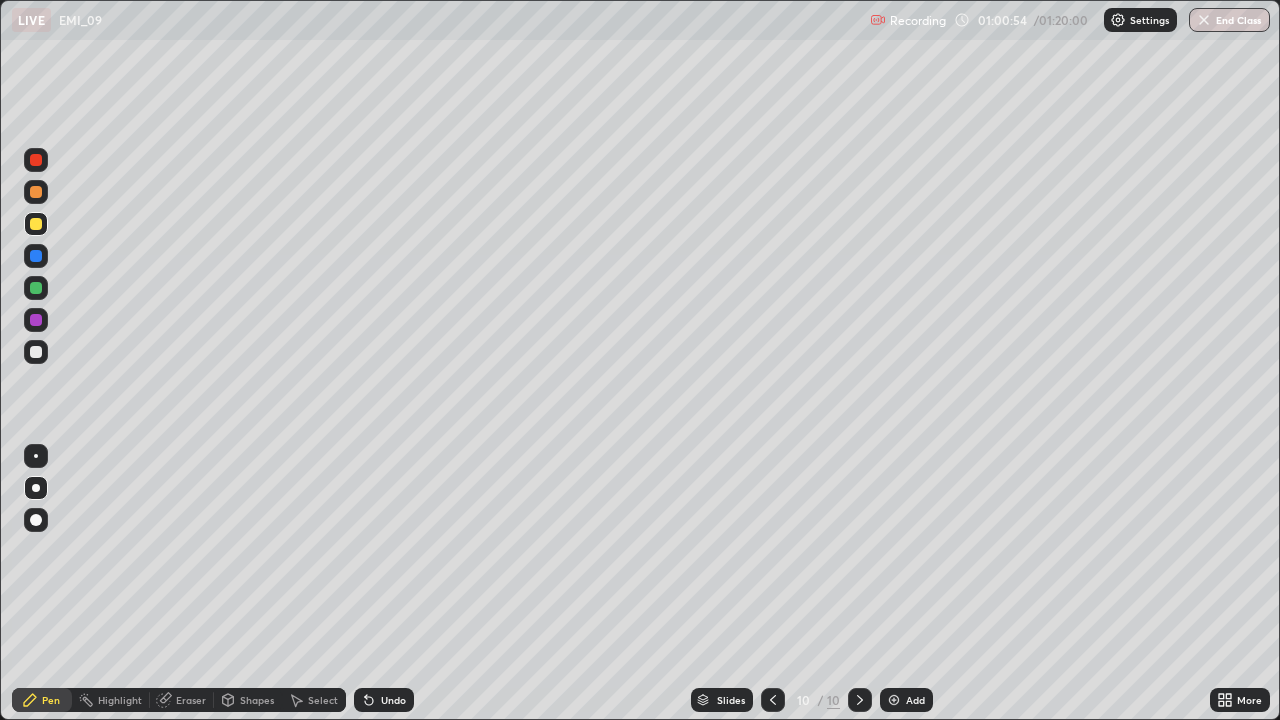 click on "Undo" at bounding box center [393, 700] 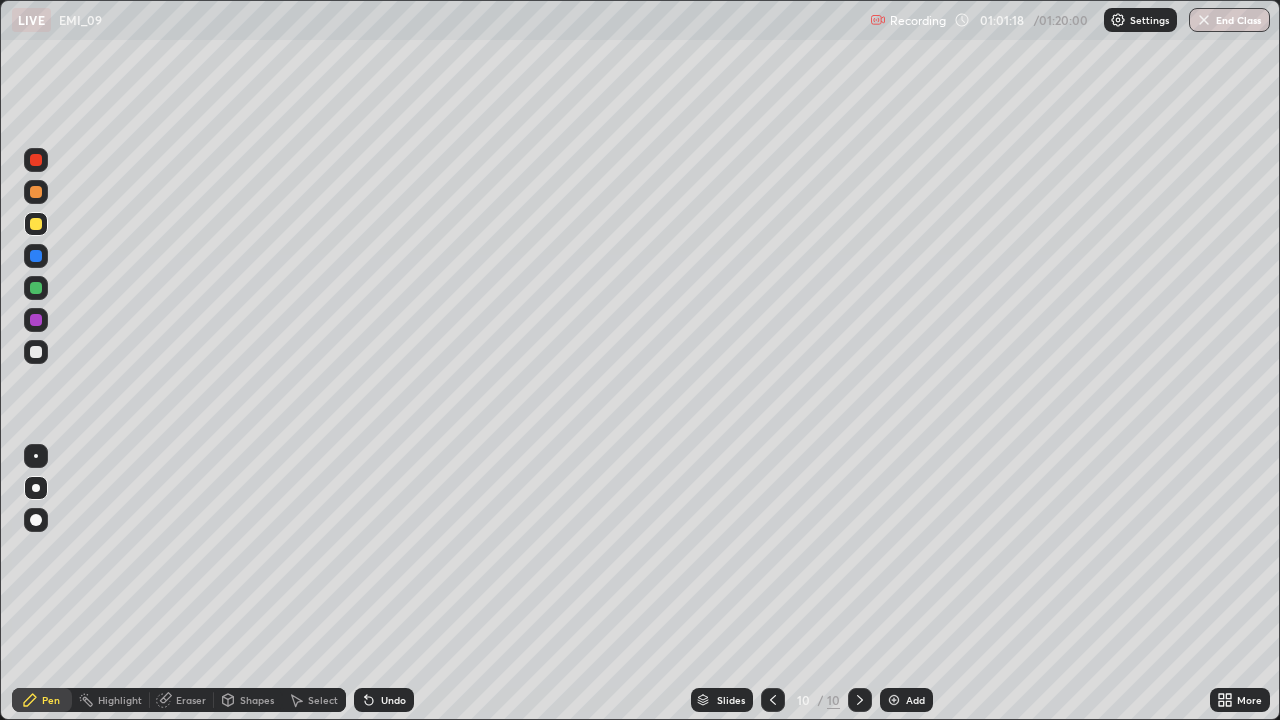 click at bounding box center [36, 352] 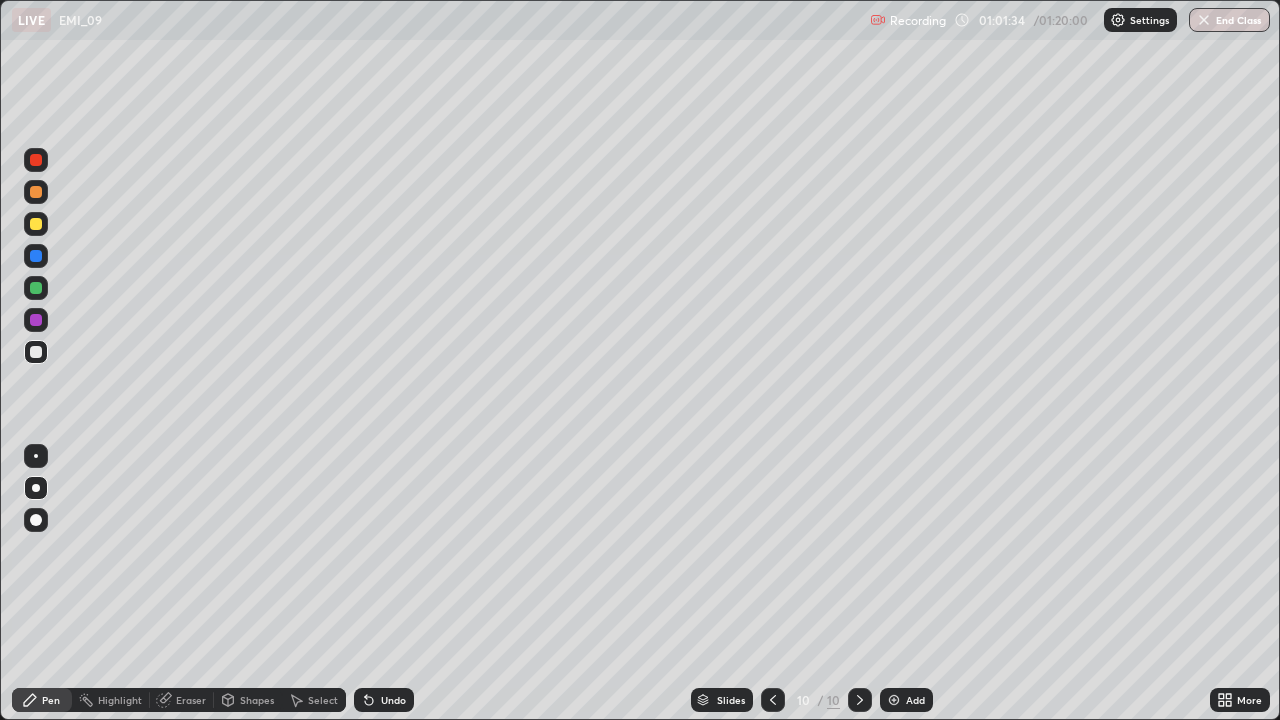 click on "Eraser" at bounding box center [191, 700] 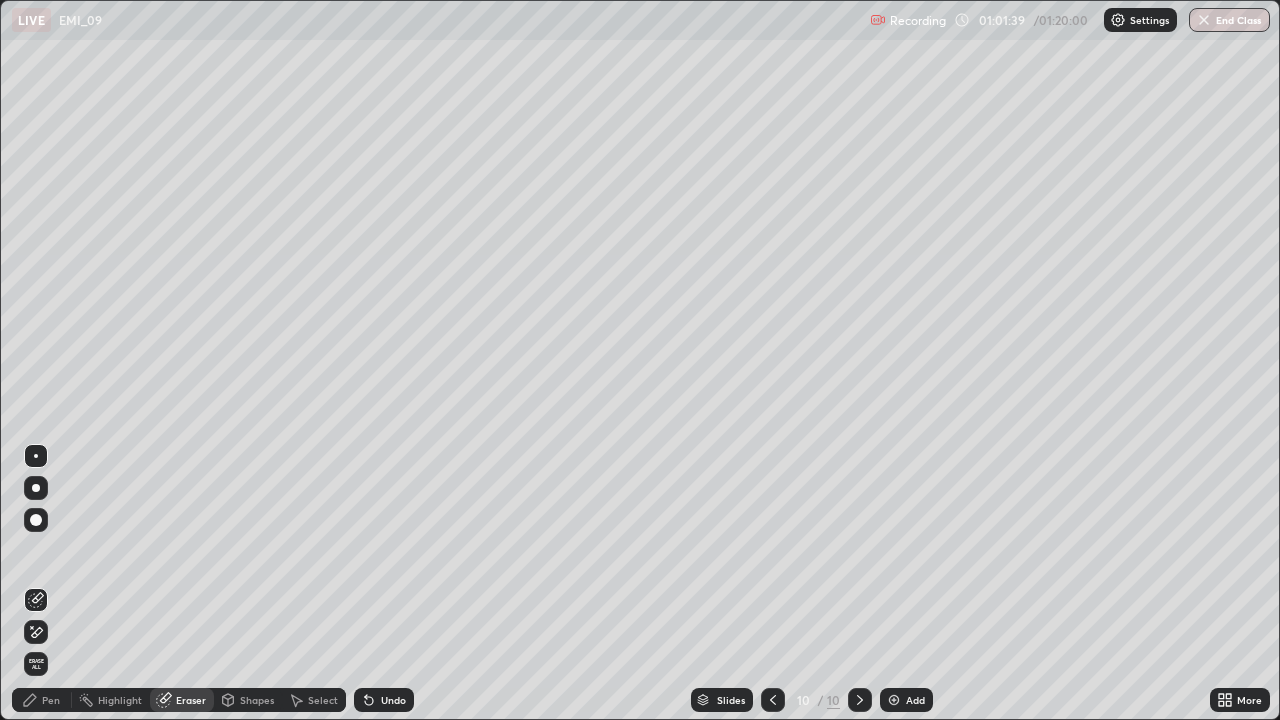 click on "Pen" at bounding box center (51, 700) 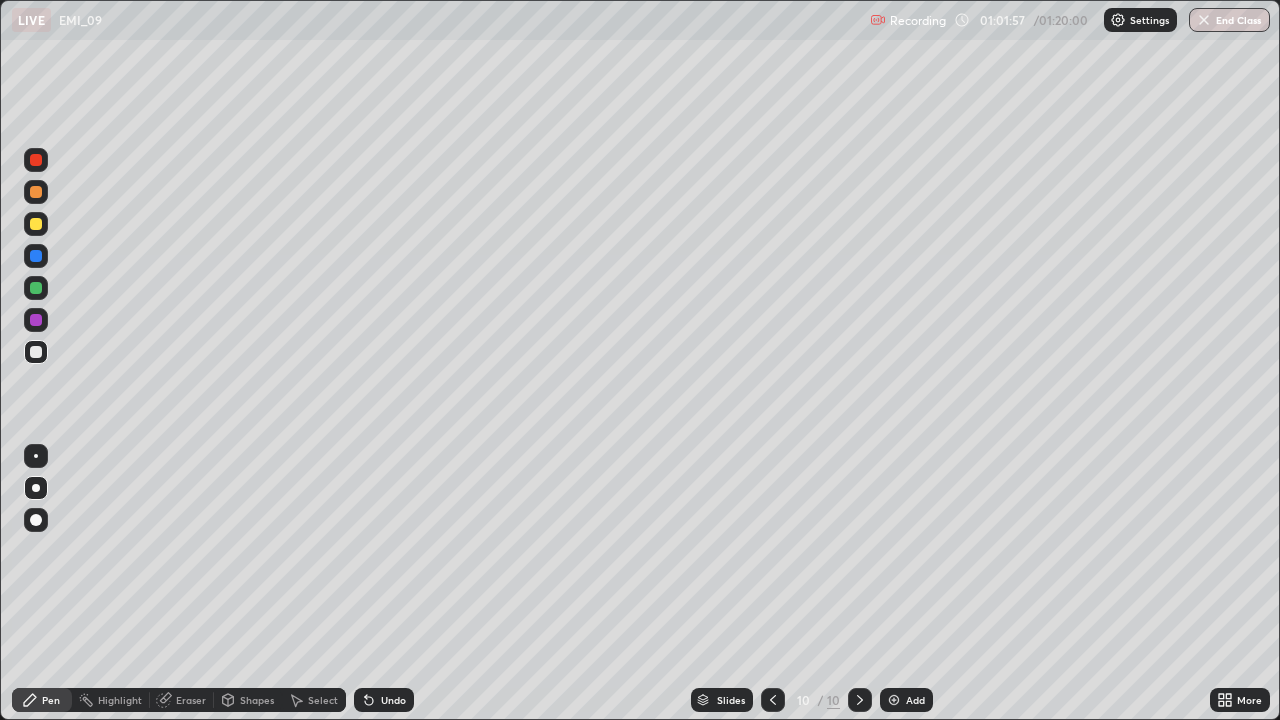 click 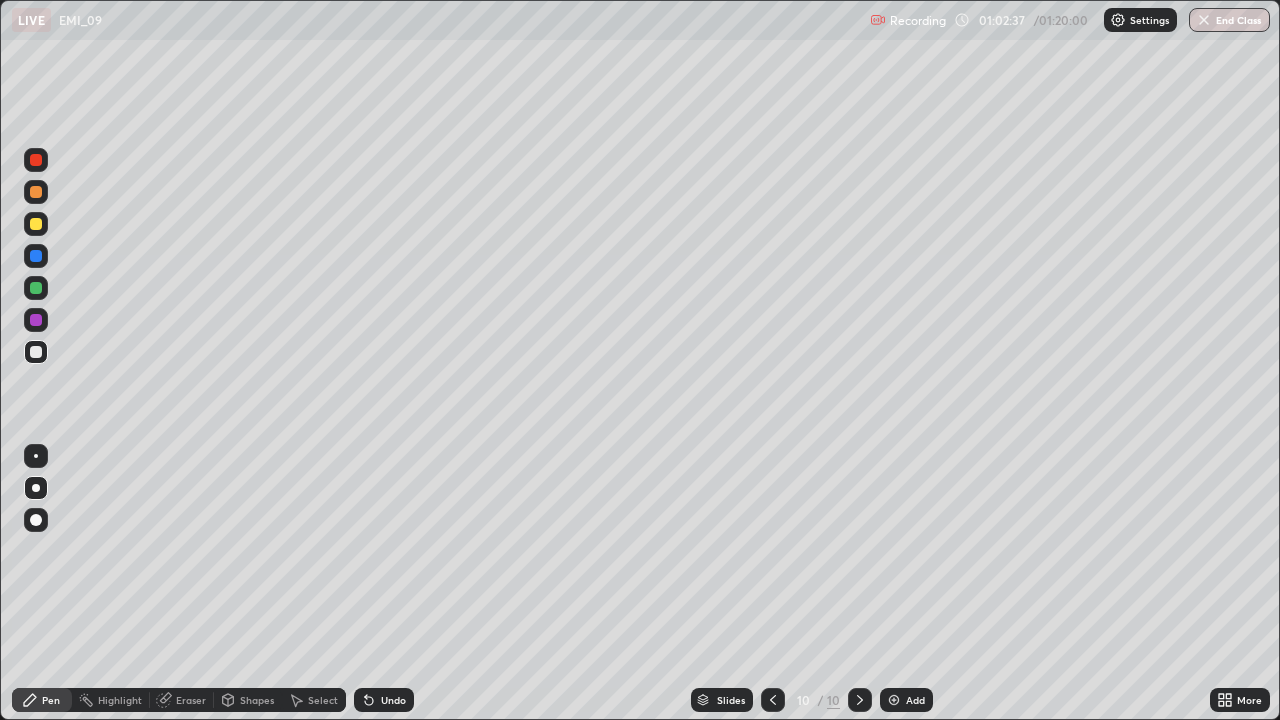 click on "Select" at bounding box center [314, 700] 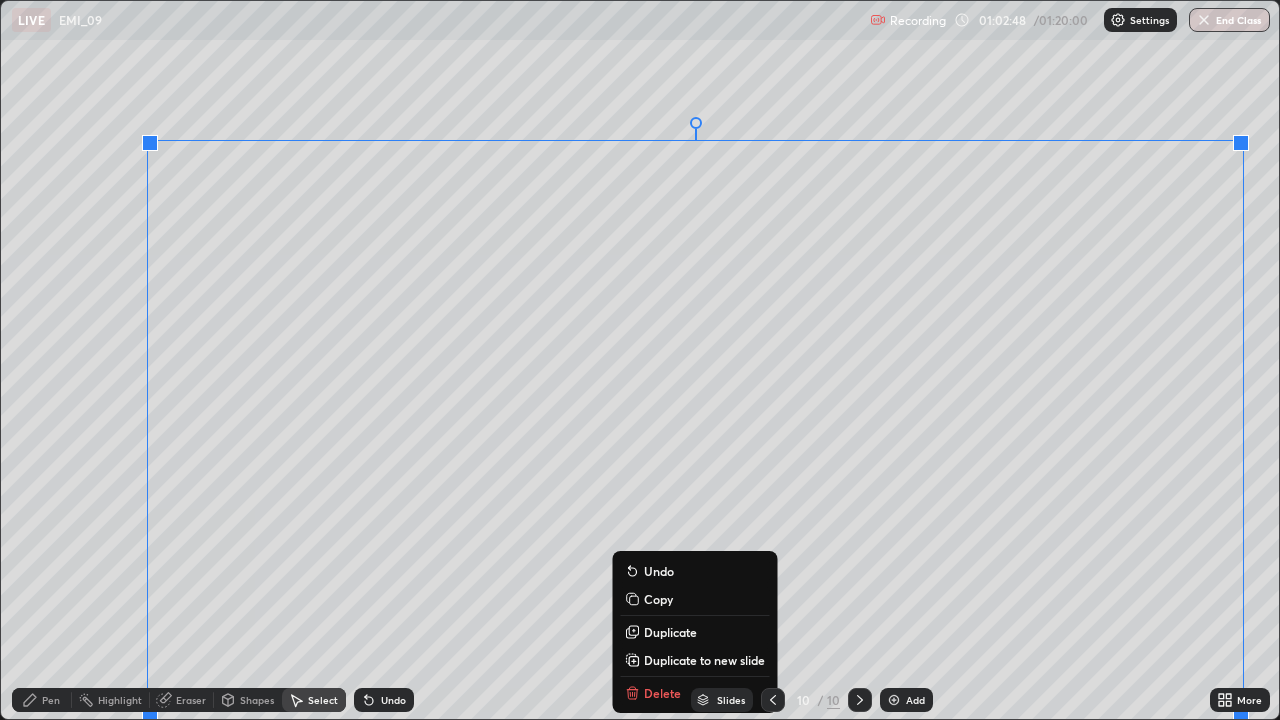 click on "Duplicate to new slide" at bounding box center [704, 660] 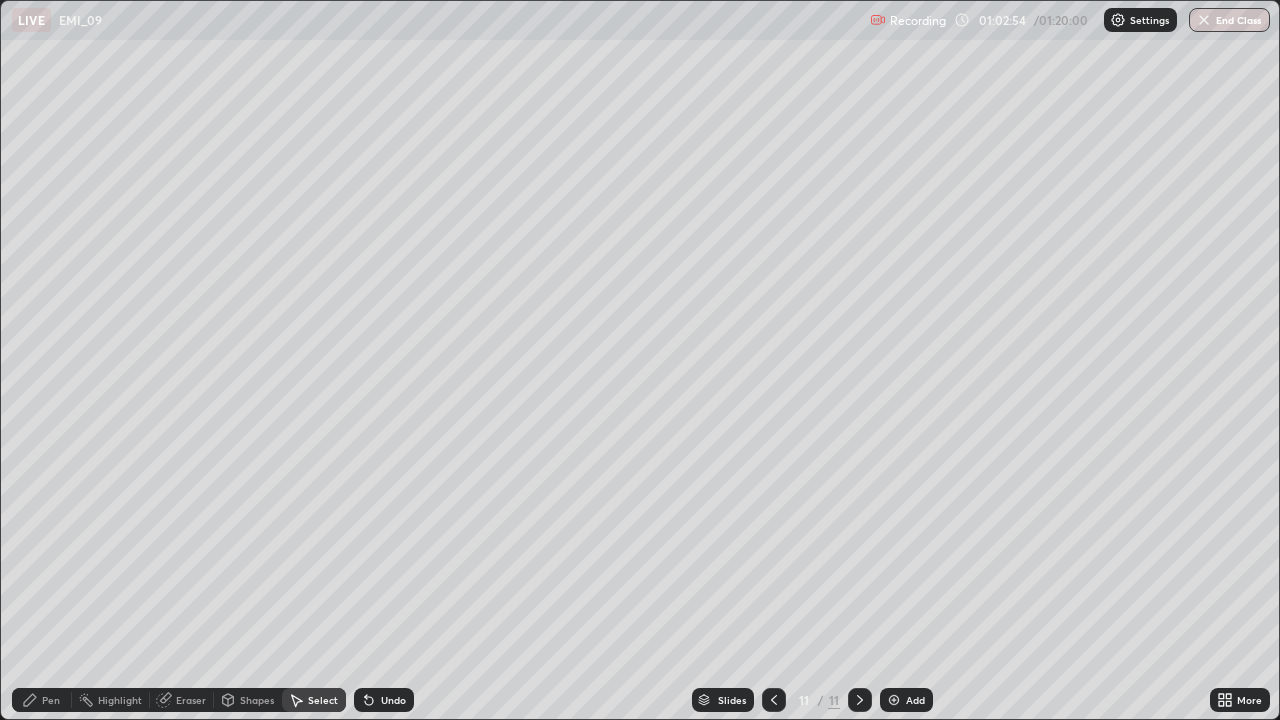 click on "Eraser" at bounding box center [191, 700] 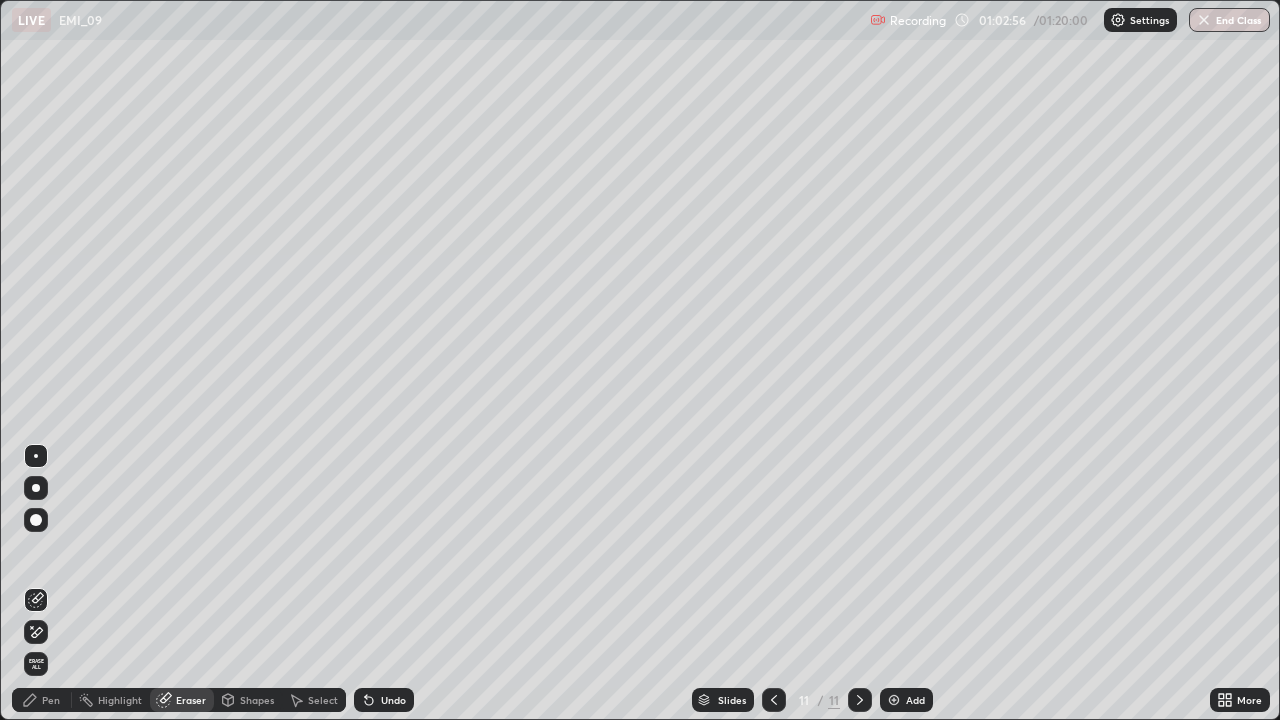 click 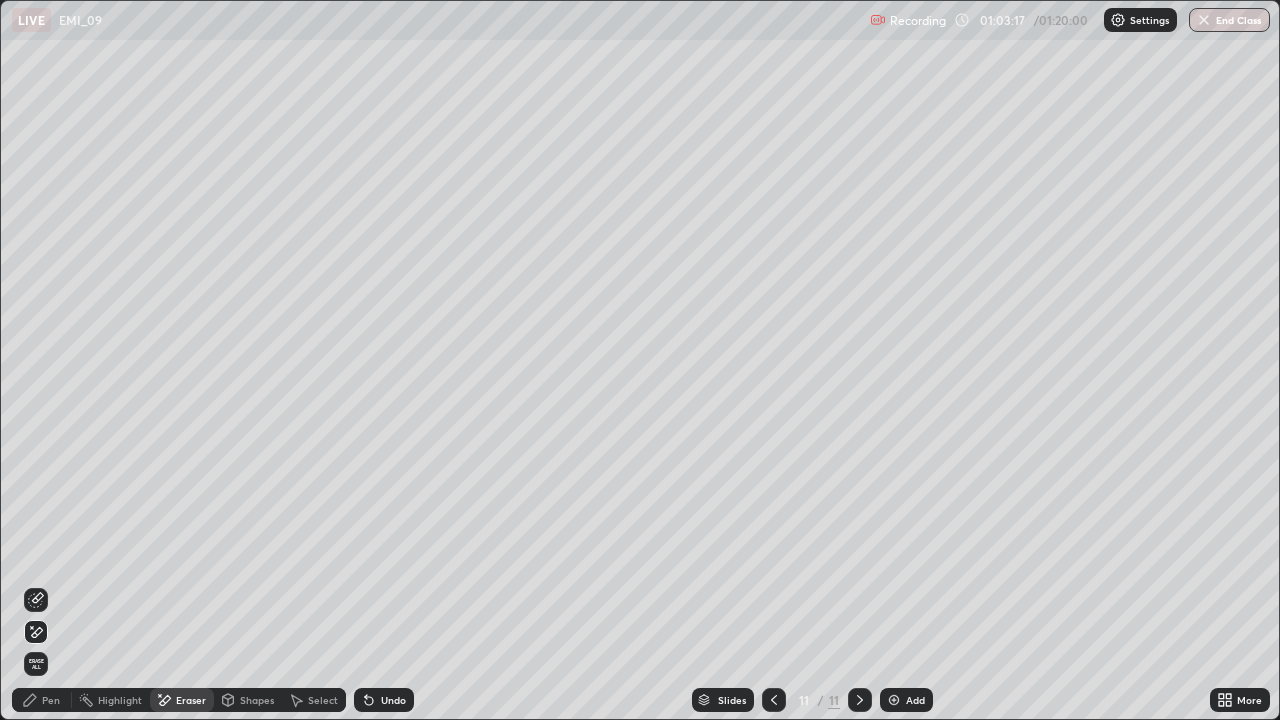 click on "Pen" at bounding box center [51, 700] 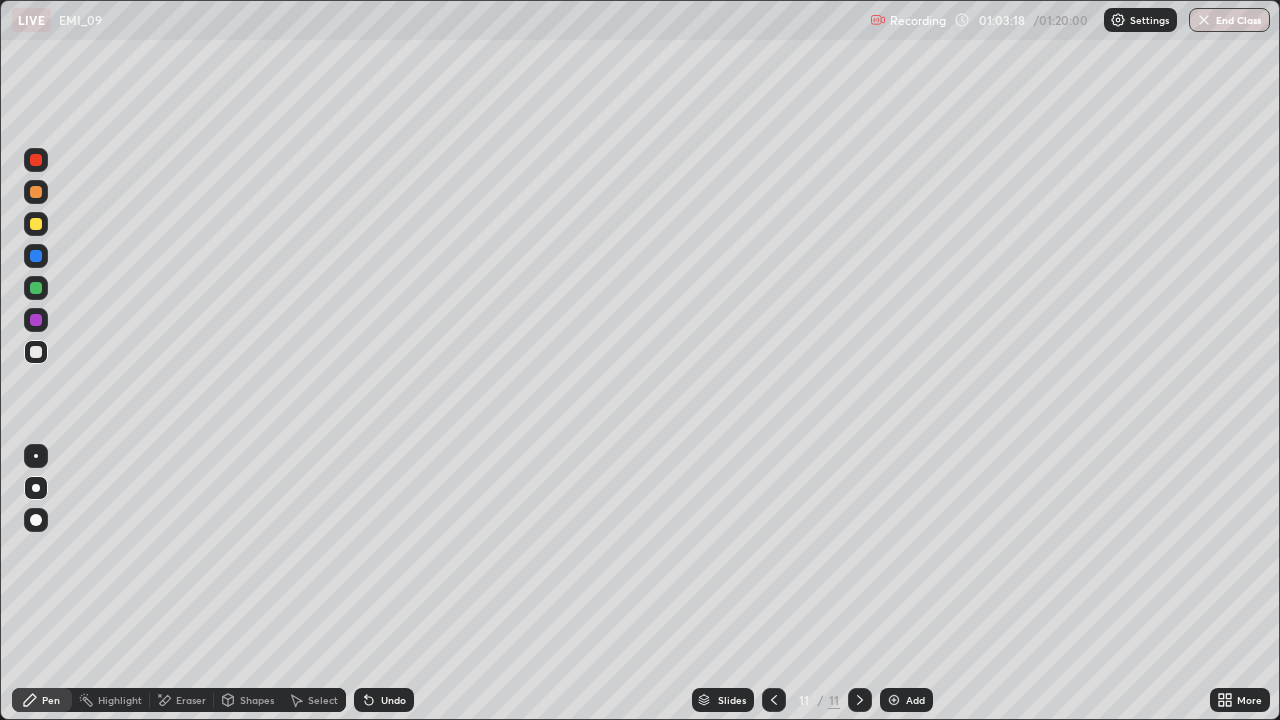click at bounding box center [36, 192] 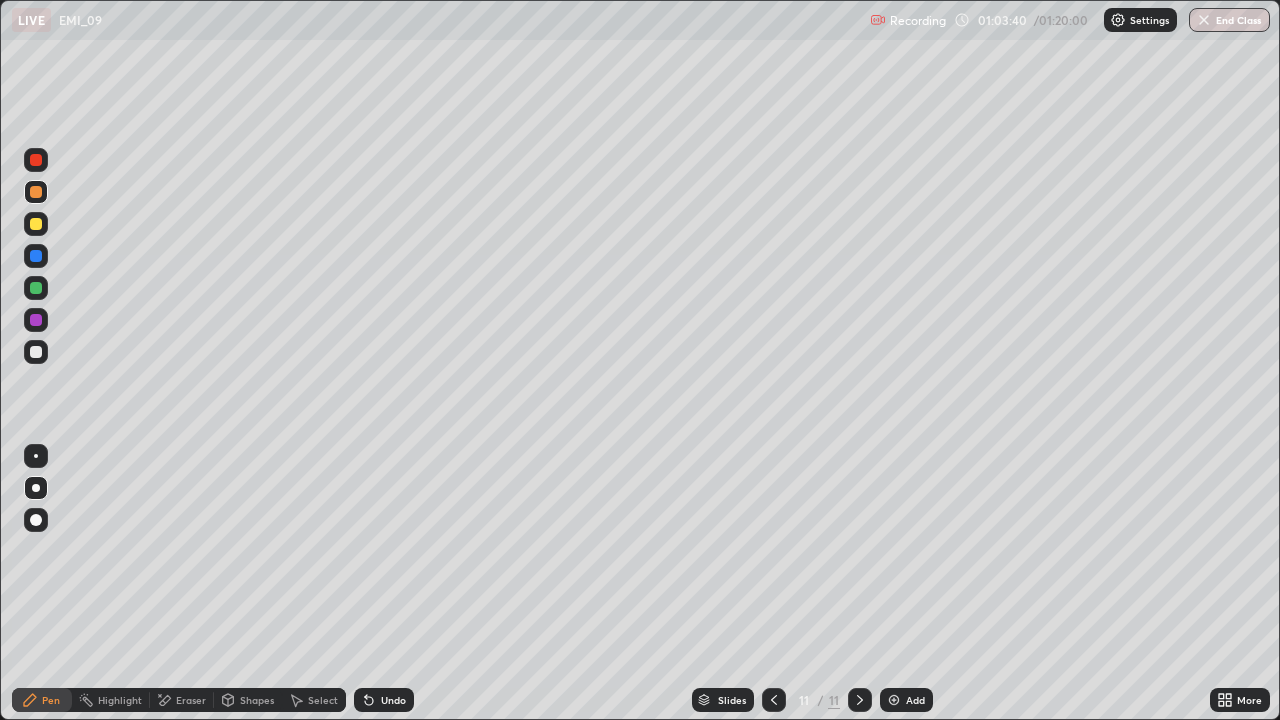 click on "Eraser" at bounding box center [191, 700] 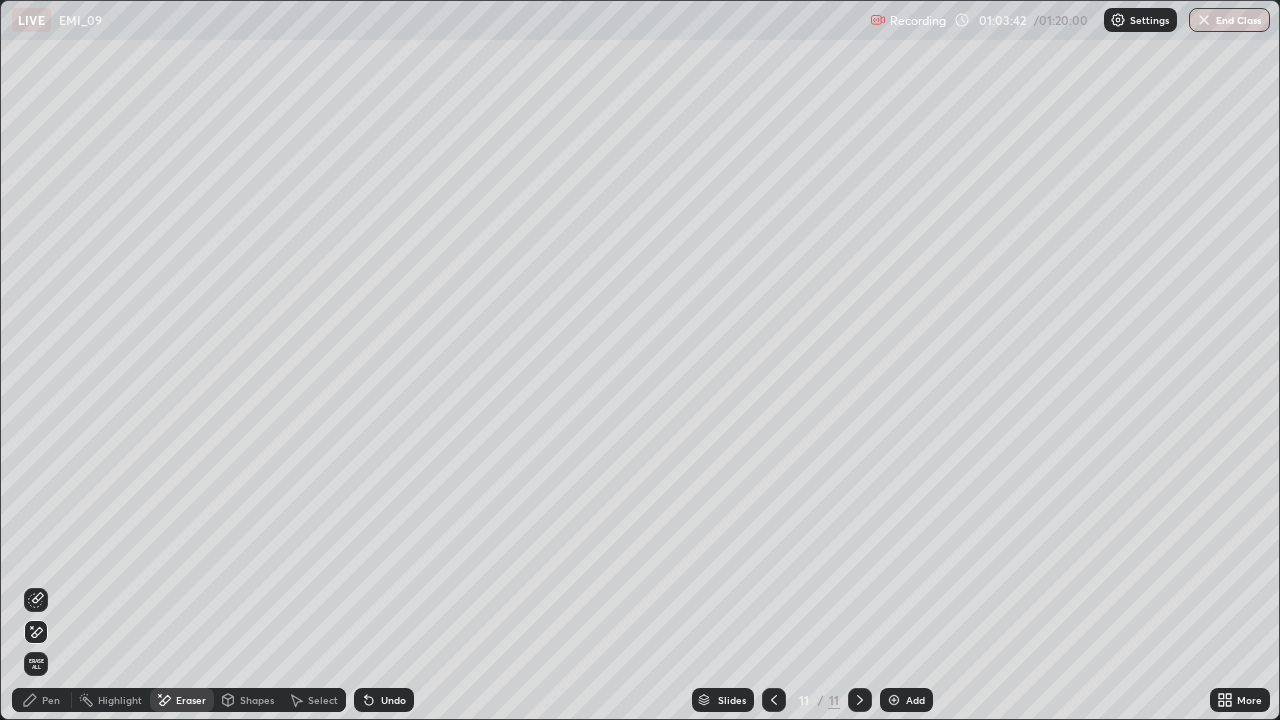 click on "Pen" at bounding box center (51, 700) 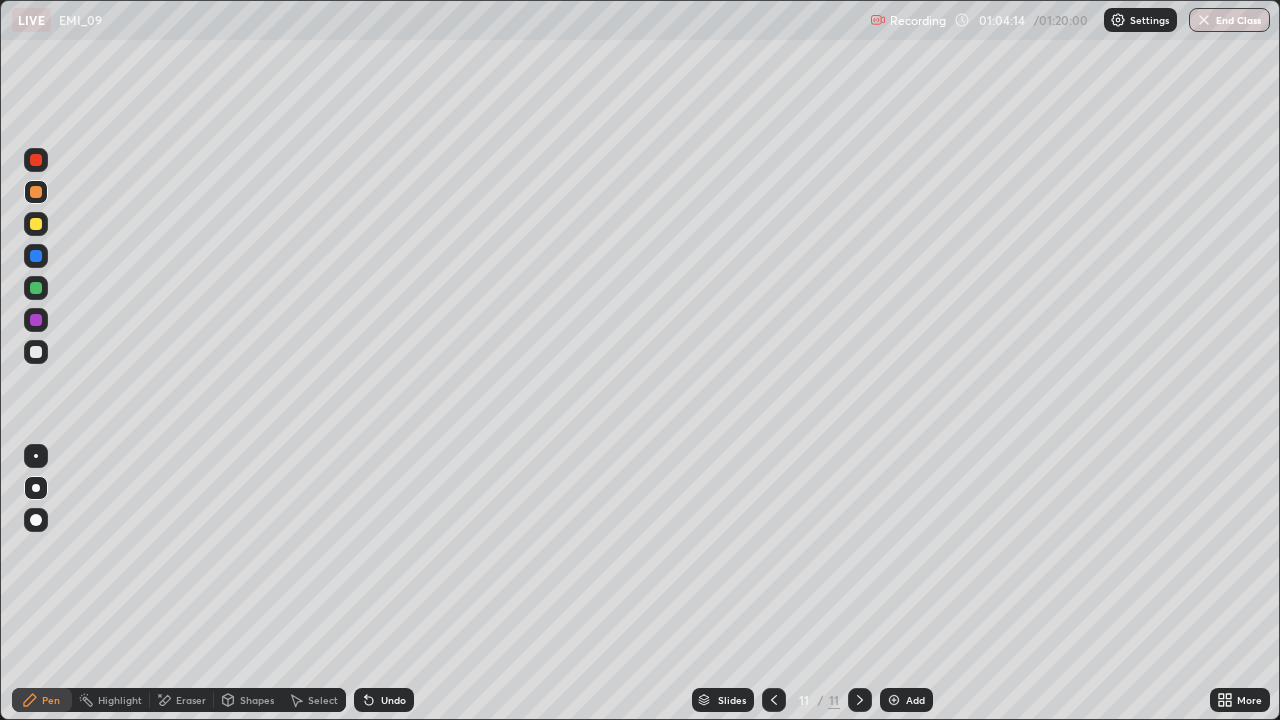 click on "Undo" at bounding box center (393, 700) 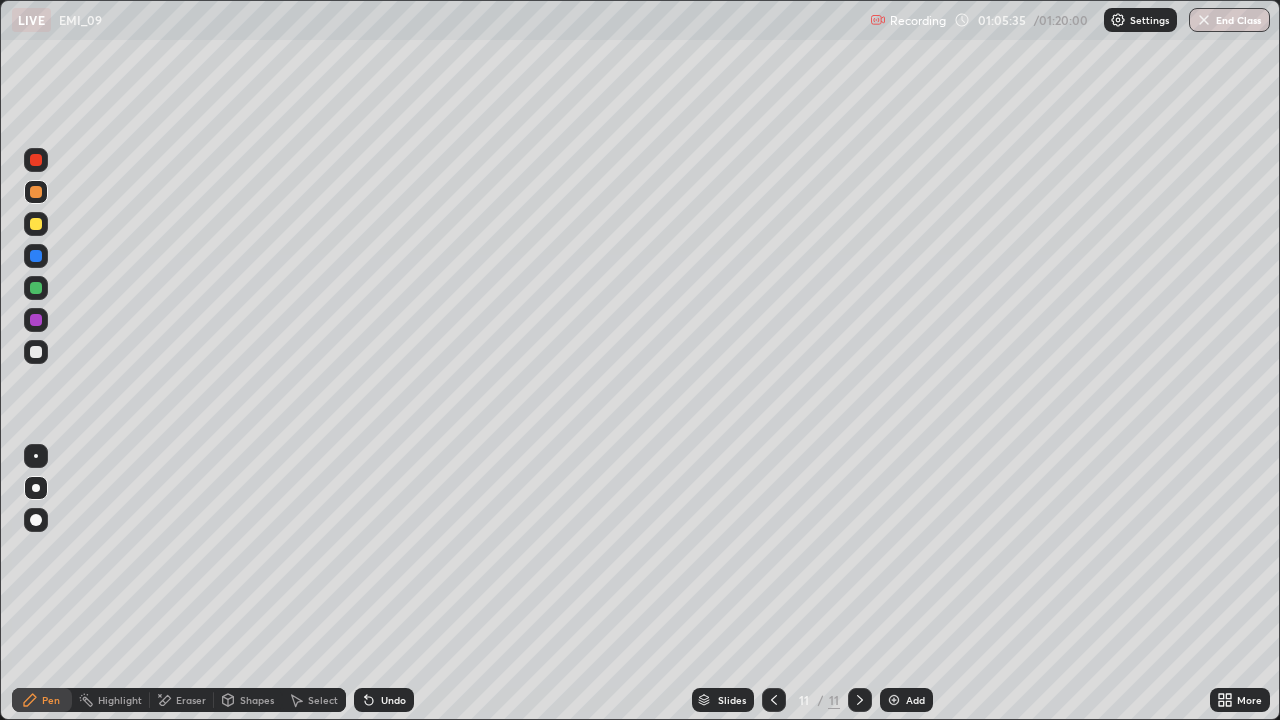 click 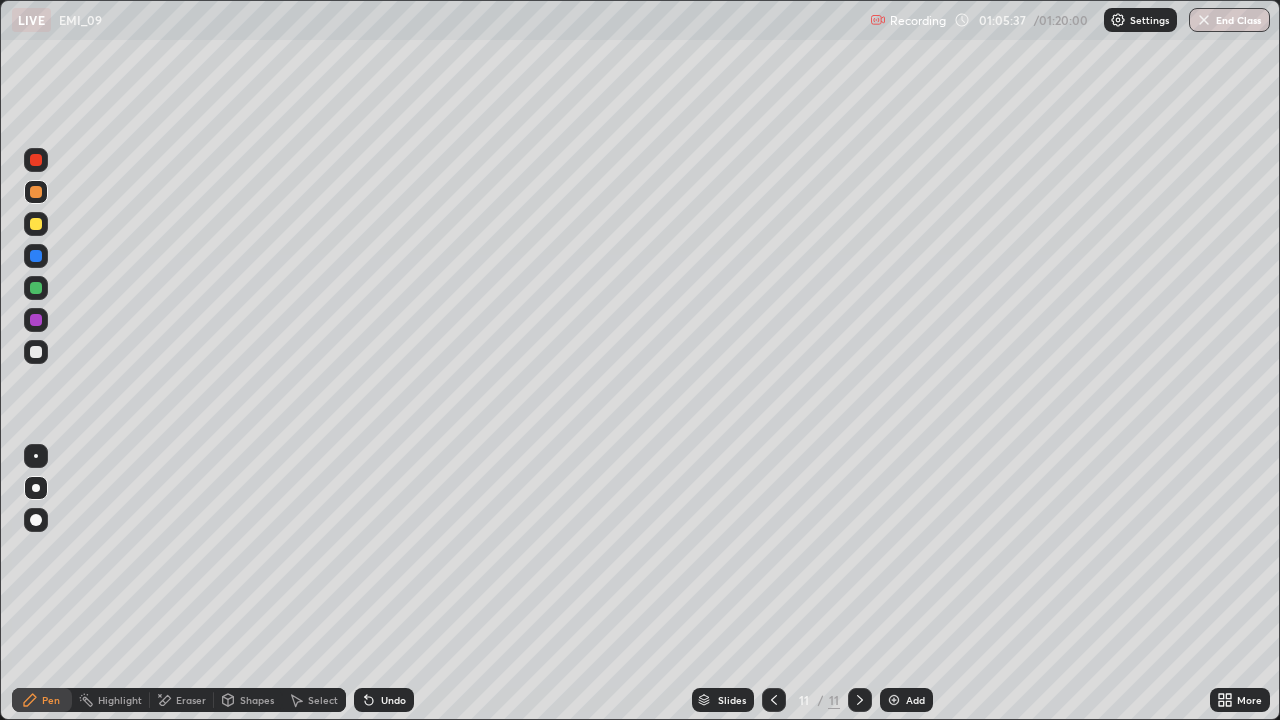 click on "Select" at bounding box center [323, 700] 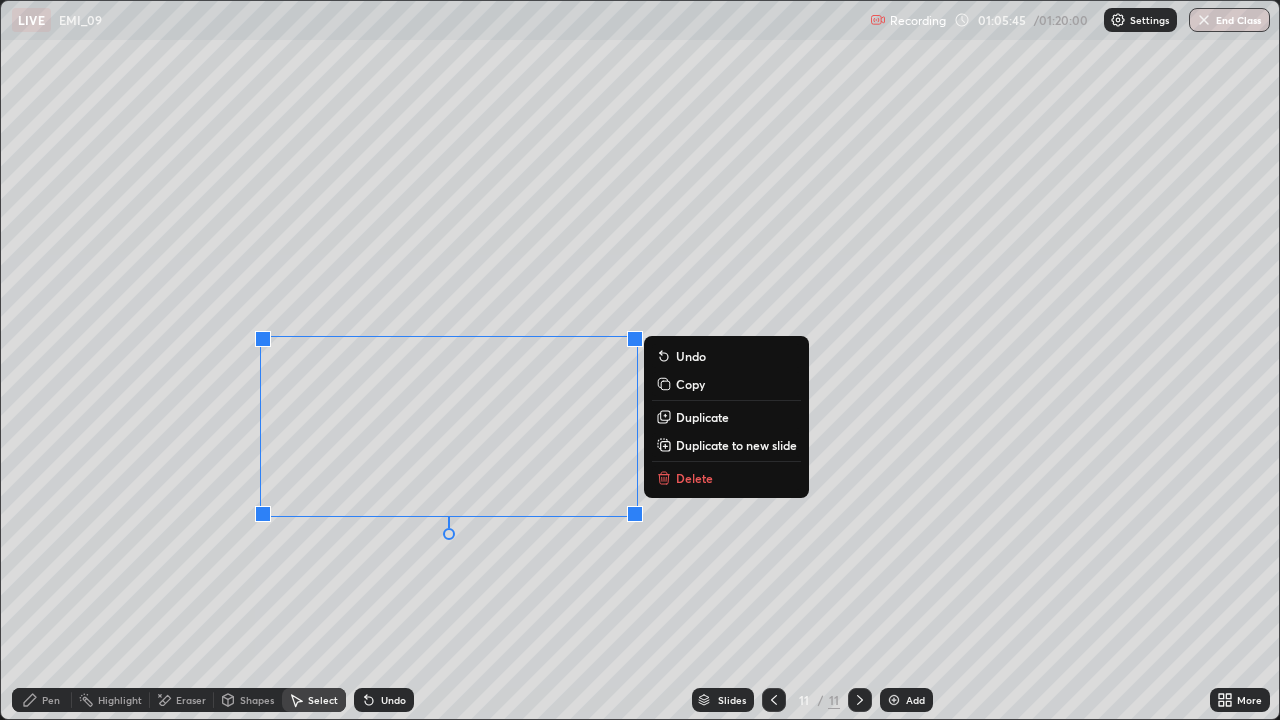 click on "Duplicate to new slide" at bounding box center [736, 445] 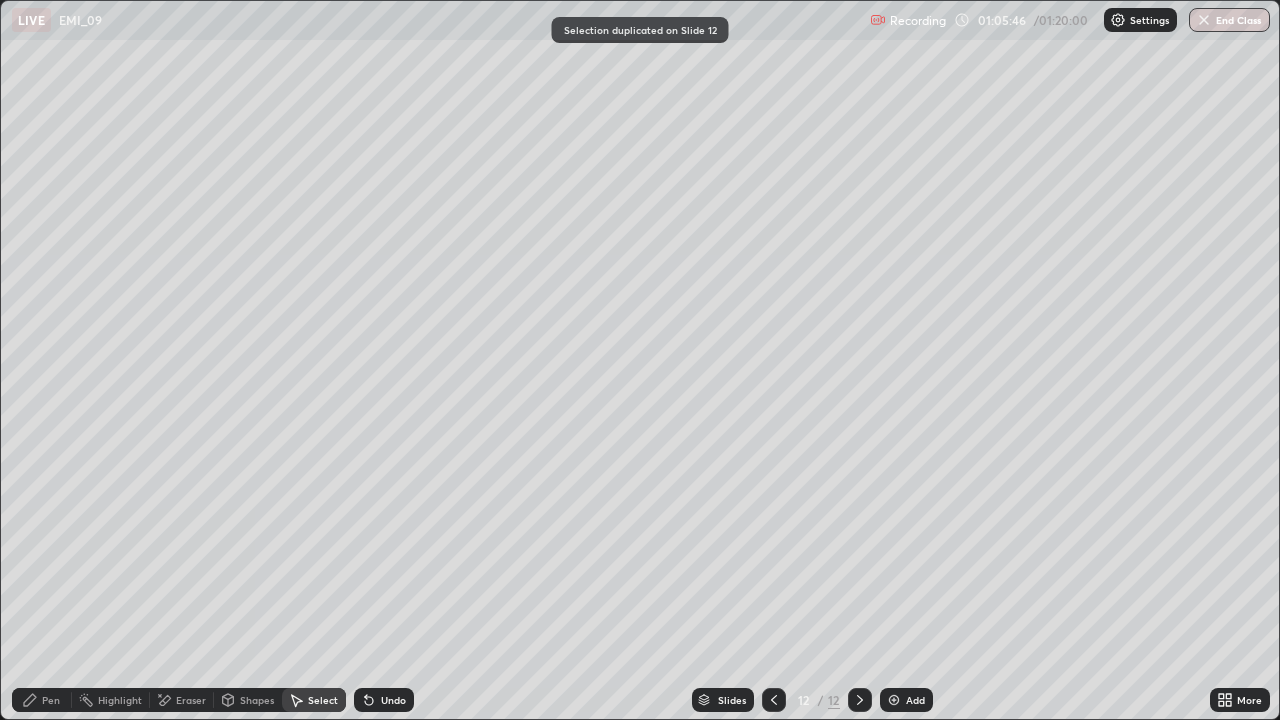 click on "Pen" at bounding box center (51, 700) 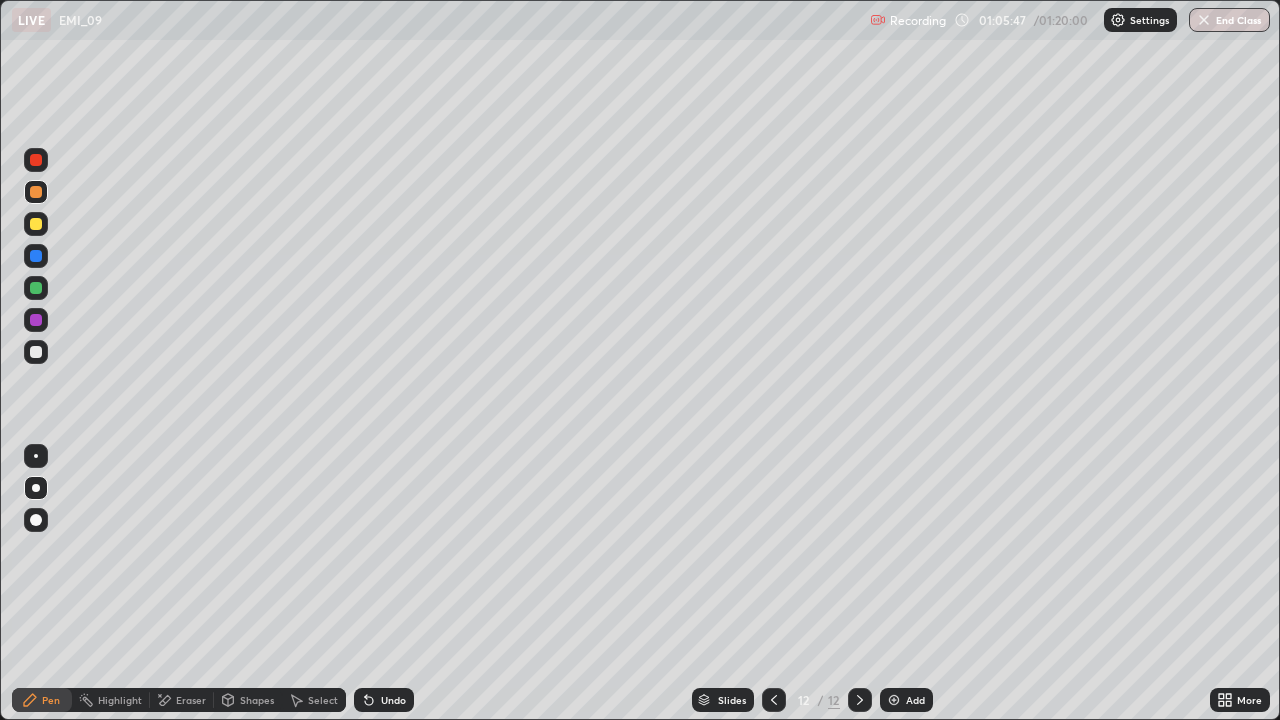 click at bounding box center (36, 224) 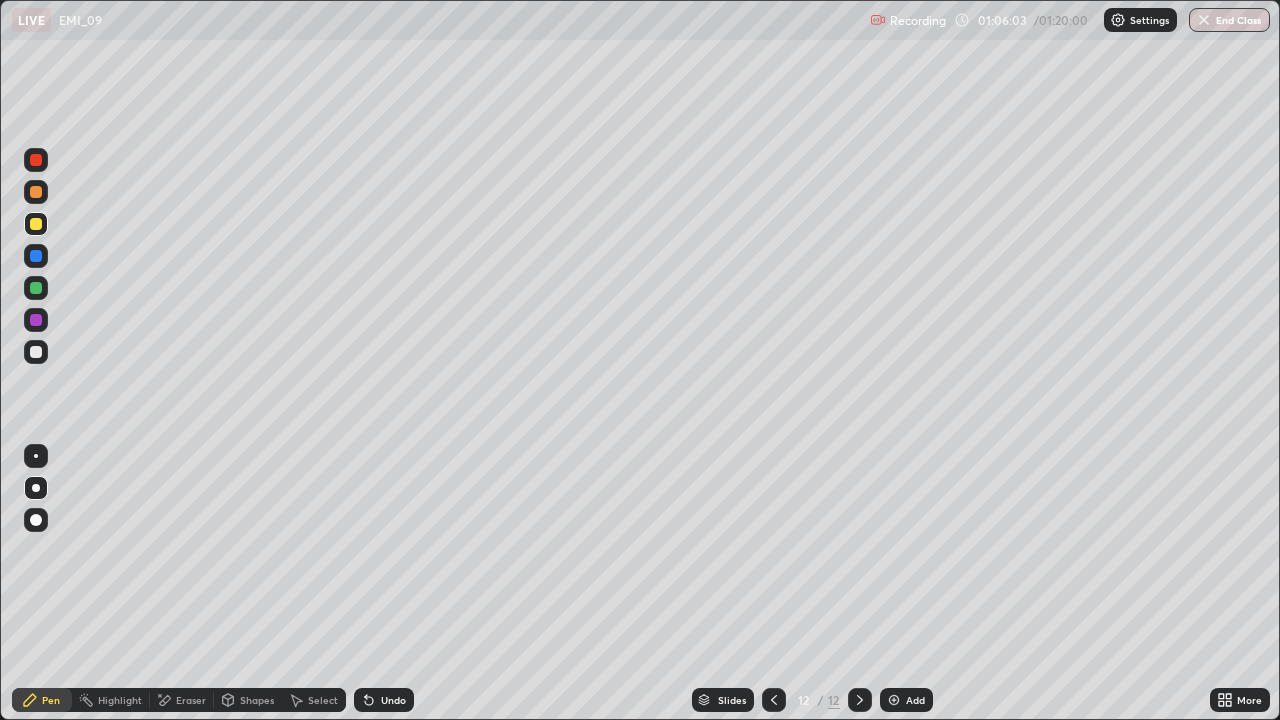 click at bounding box center (36, 288) 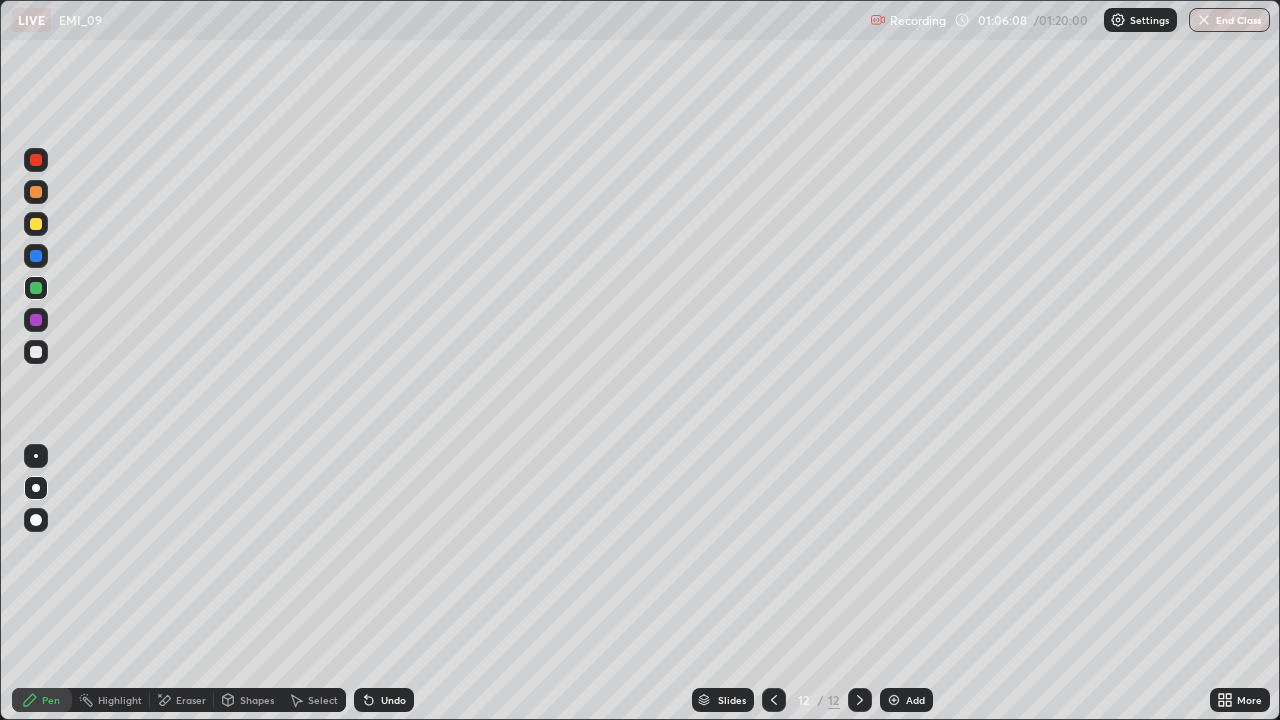 click at bounding box center (36, 224) 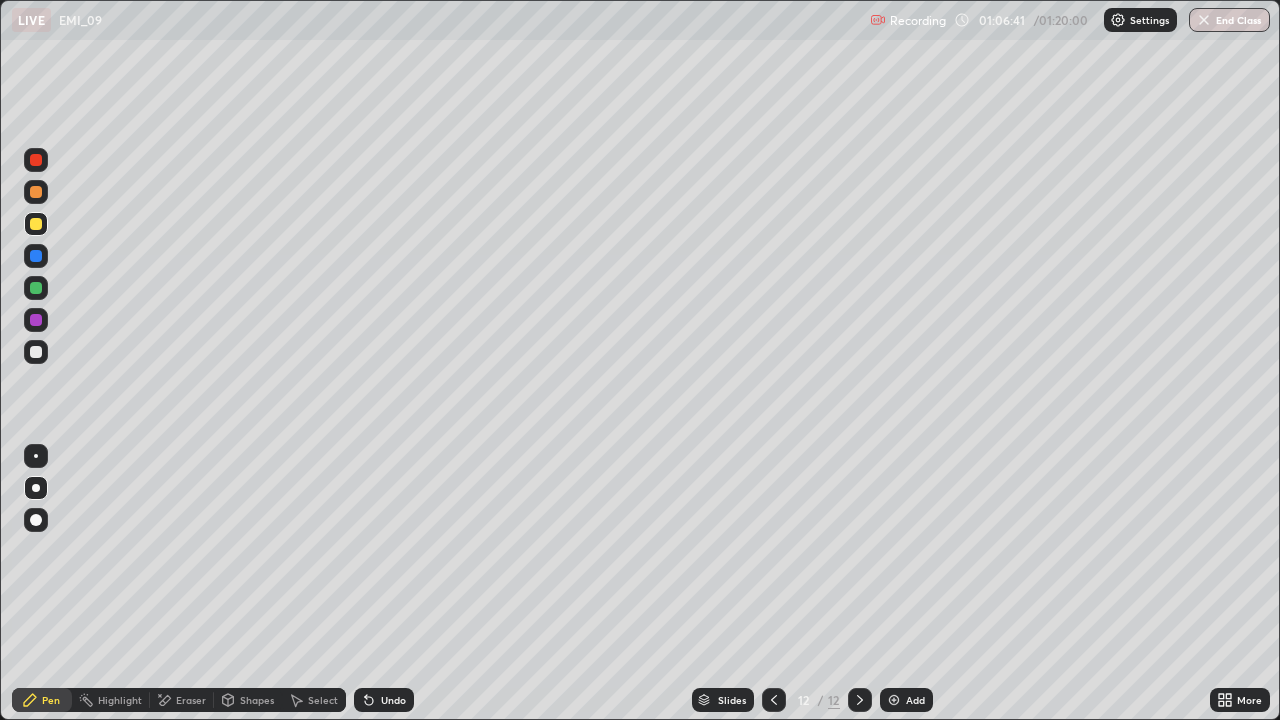 click 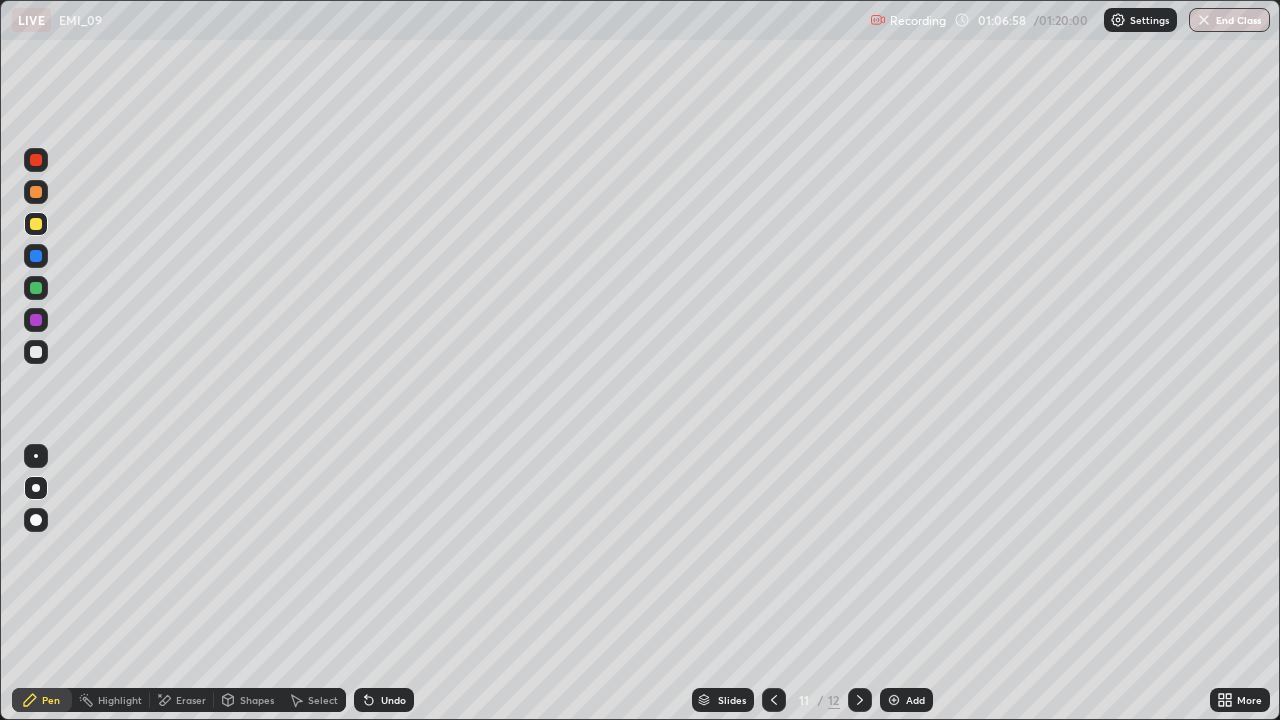 click on "Eraser" at bounding box center (191, 700) 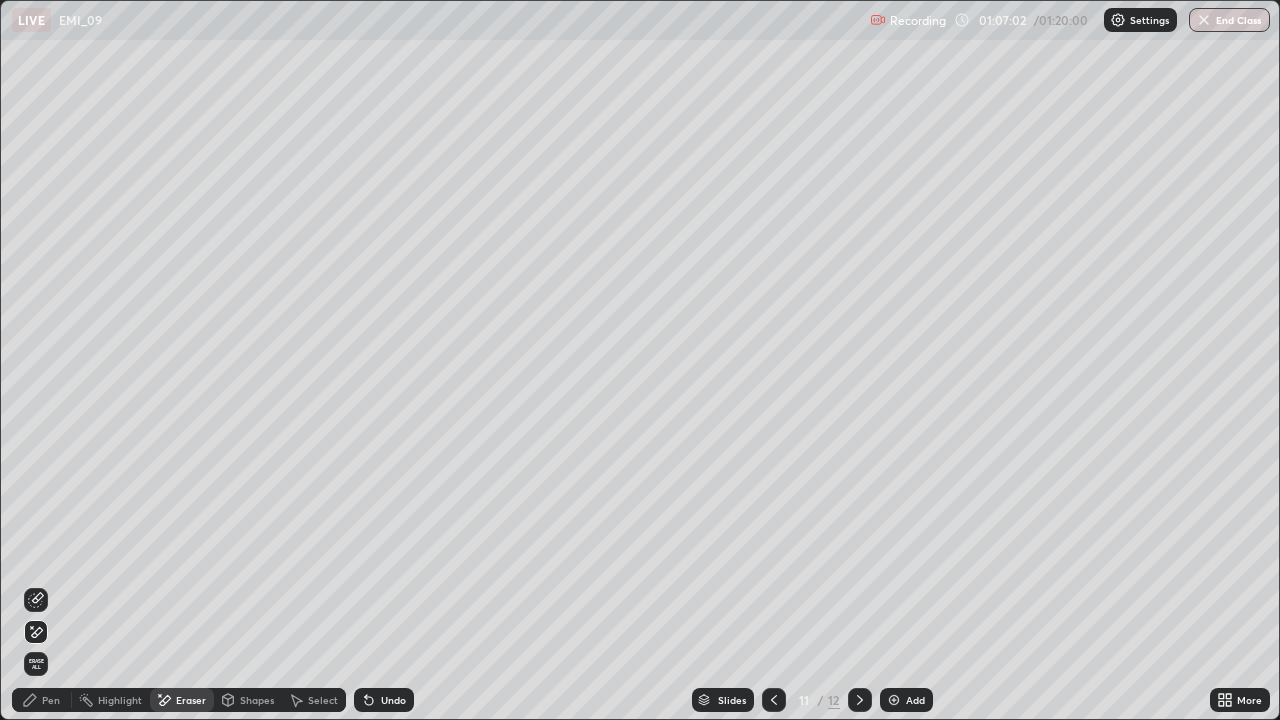 click on "Pen" at bounding box center (51, 700) 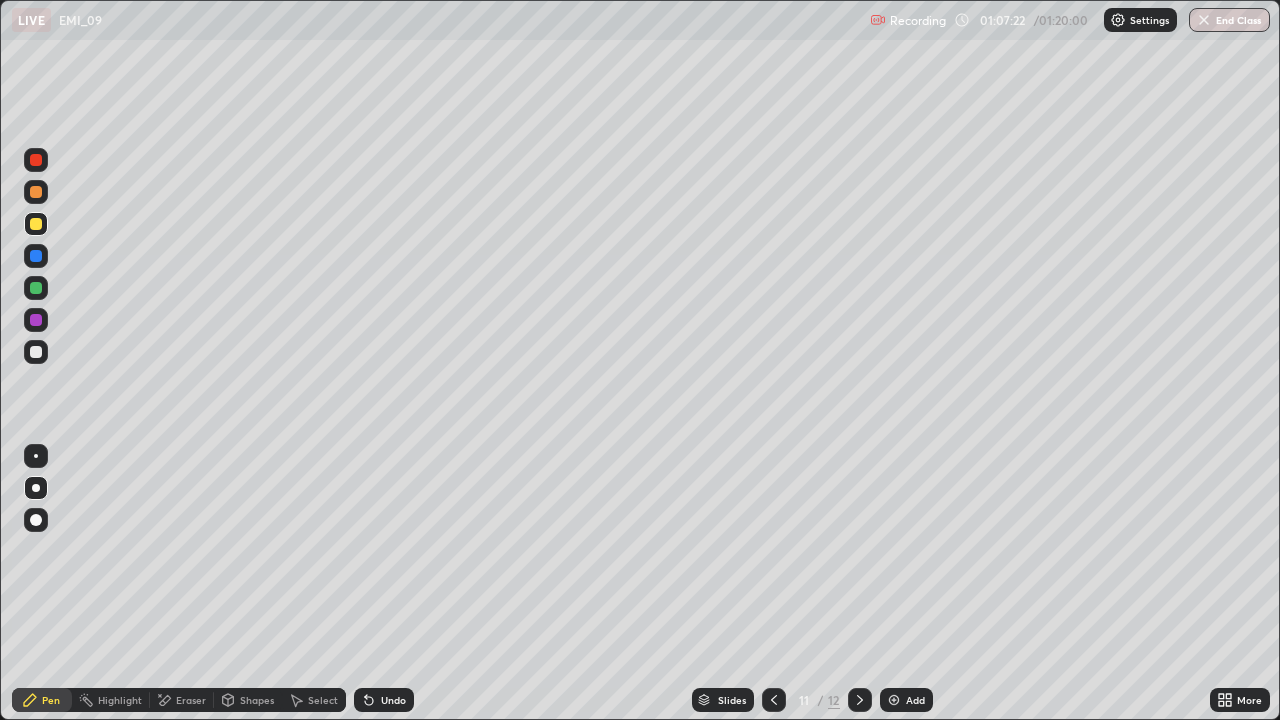 click on "Undo" at bounding box center [393, 700] 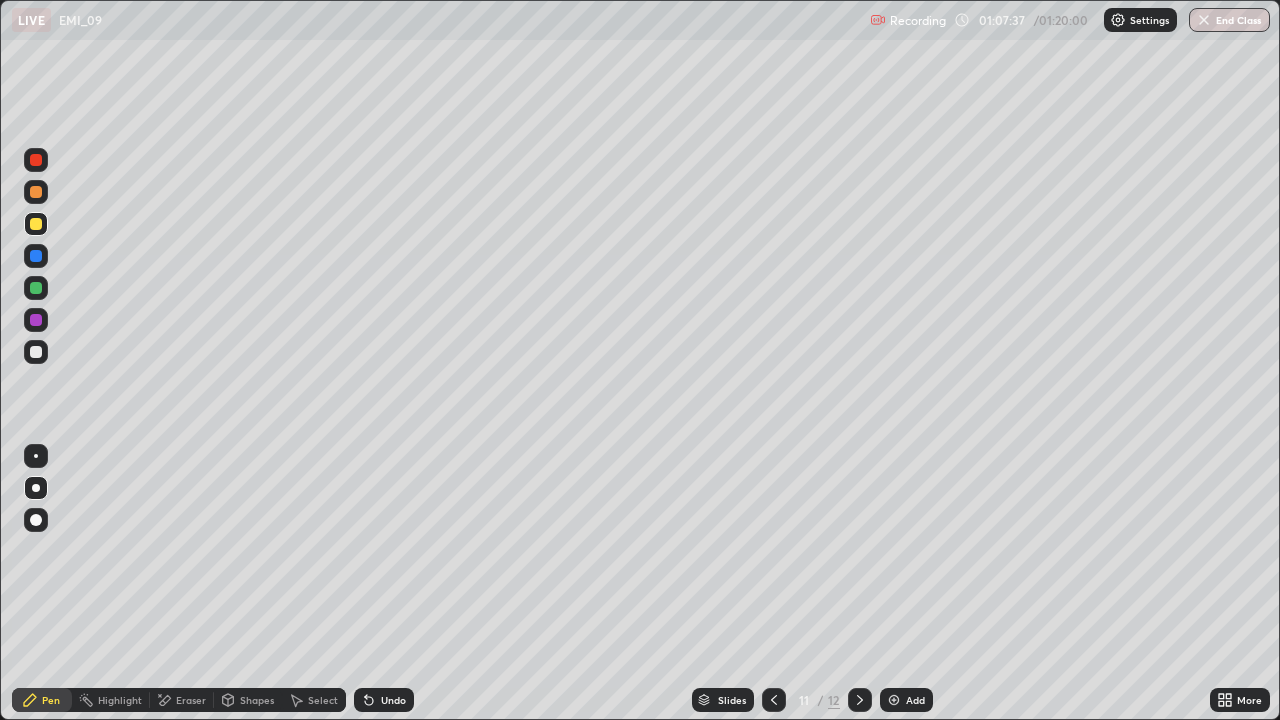click on "Eraser" at bounding box center [191, 700] 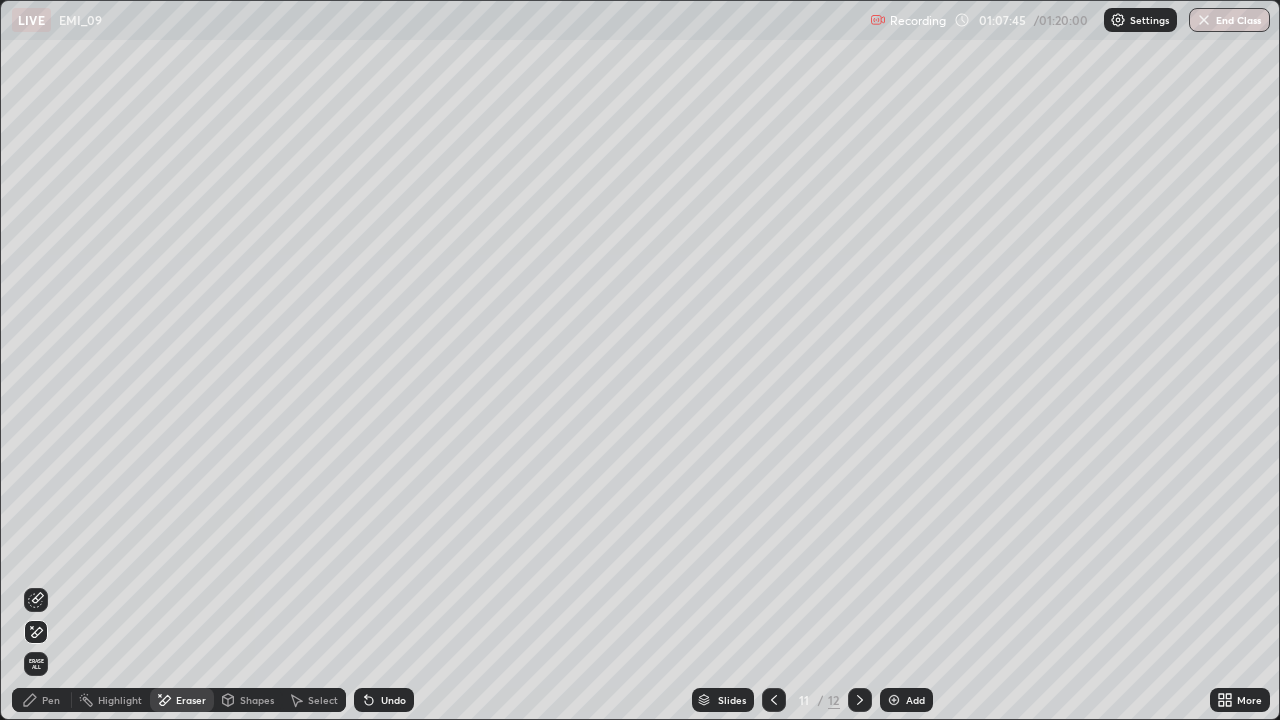 click on "Pen" at bounding box center (51, 700) 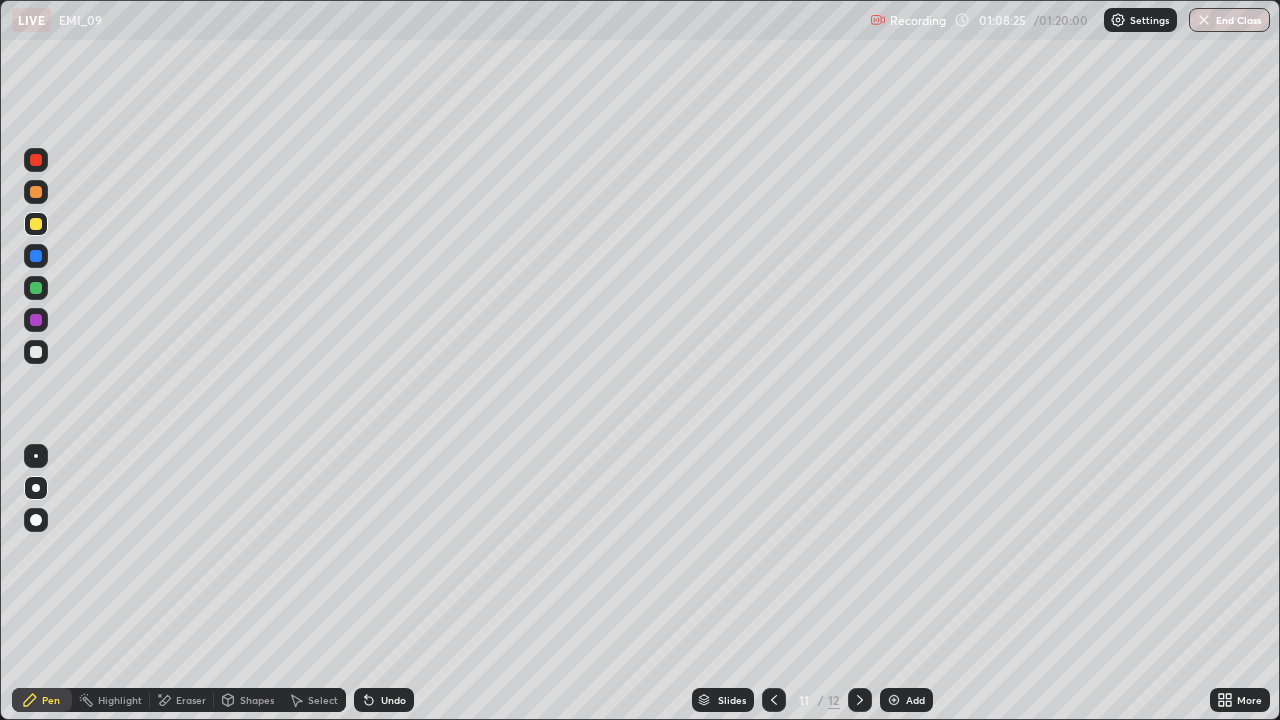 click on "Eraser" at bounding box center (191, 700) 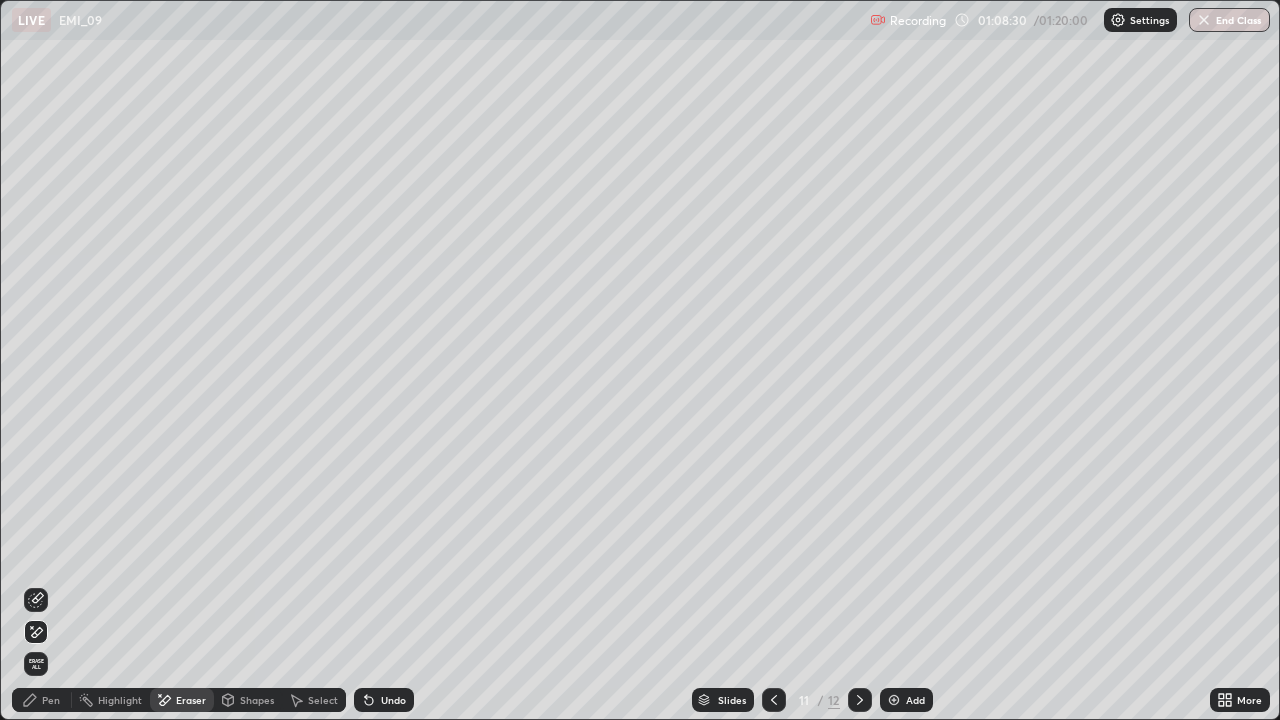 click on "Pen" at bounding box center (51, 700) 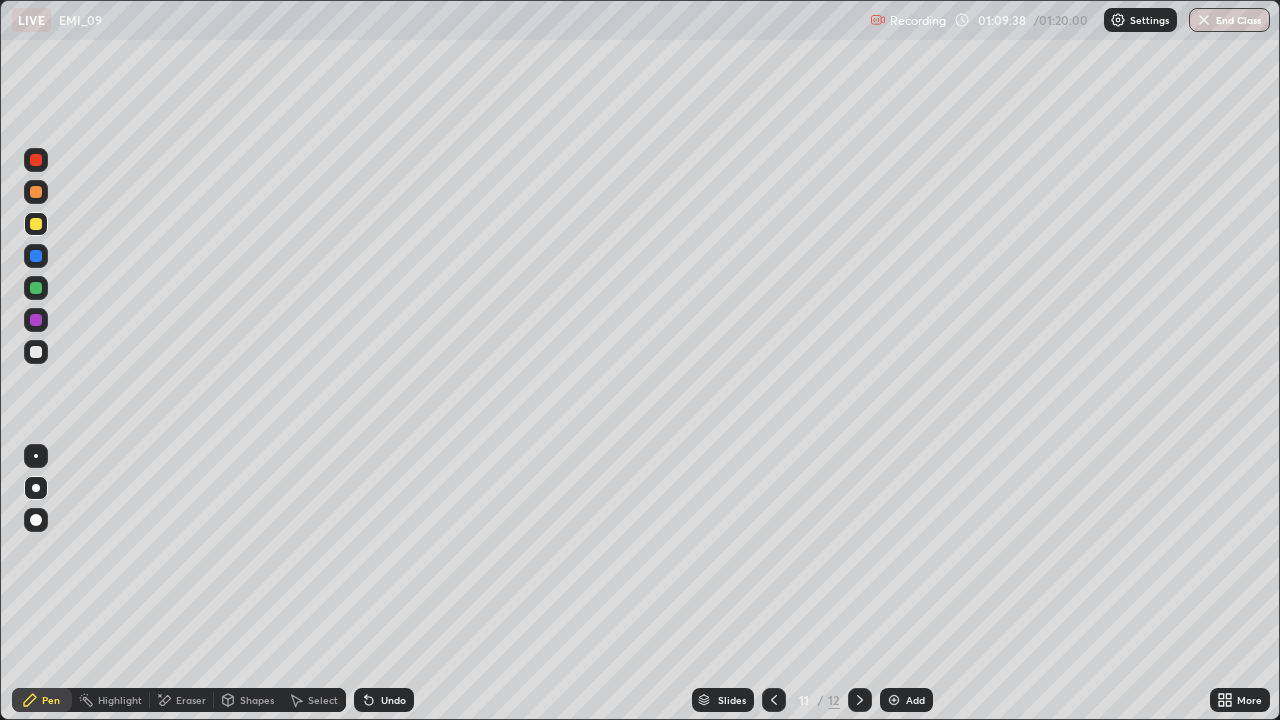 click on "Undo" at bounding box center (384, 700) 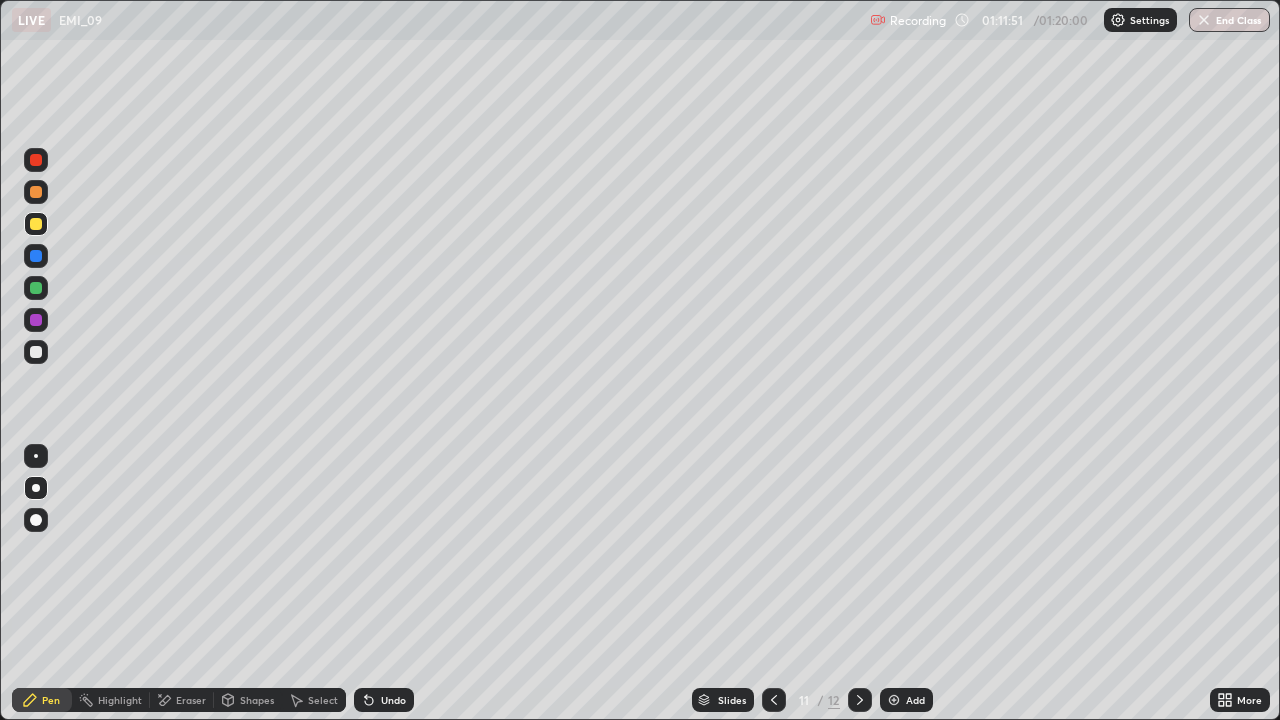 click on "End Class" at bounding box center (1229, 20) 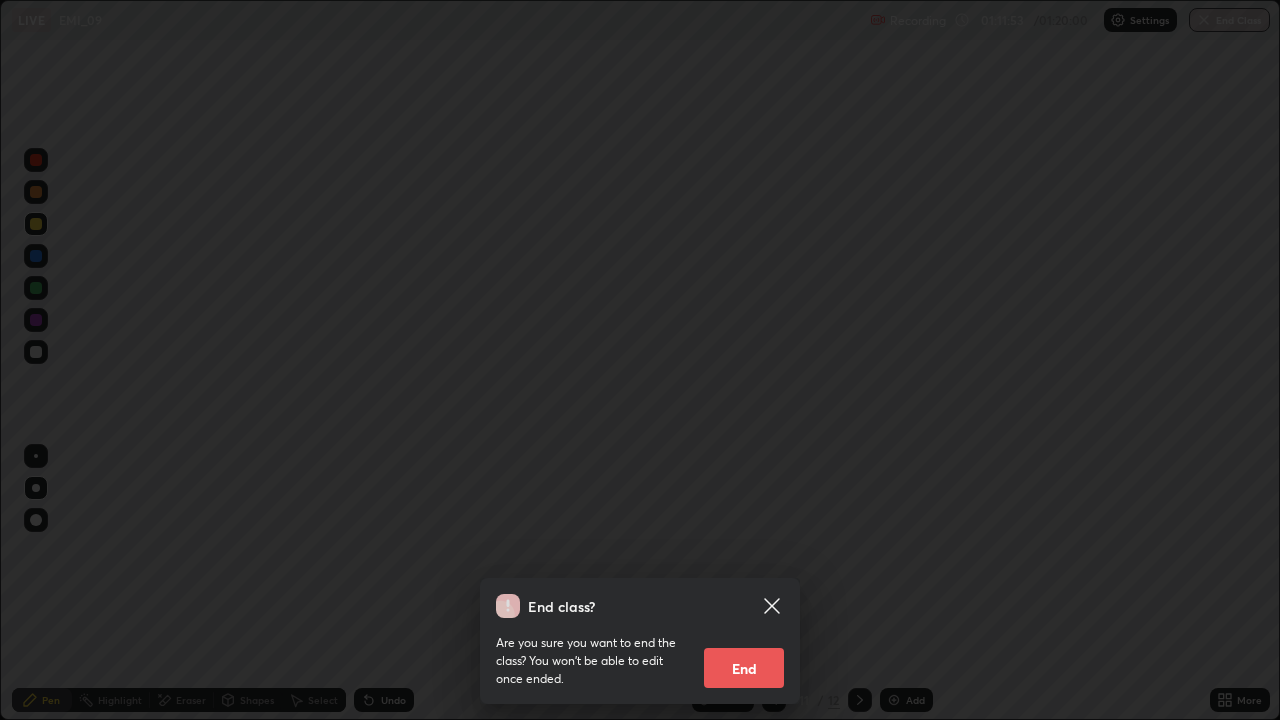 click on "End" at bounding box center [744, 668] 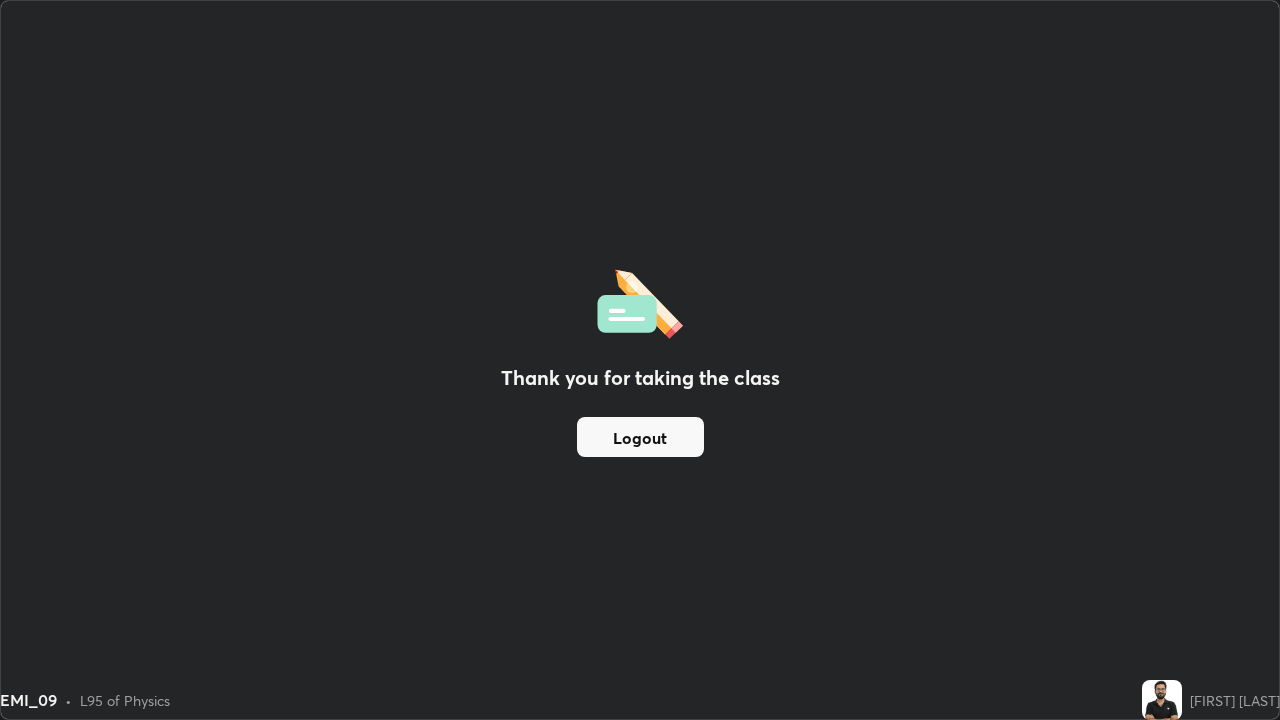 click on "Logout" at bounding box center (640, 437) 